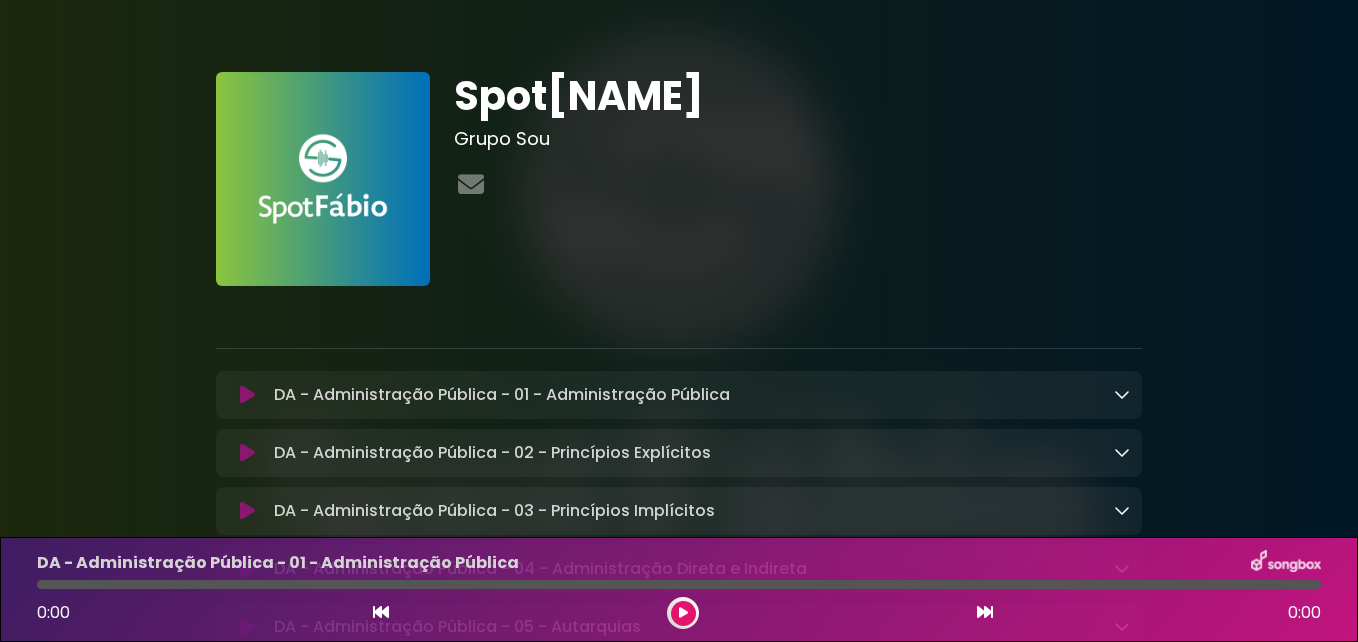 scroll, scrollTop: 0, scrollLeft: 0, axis: both 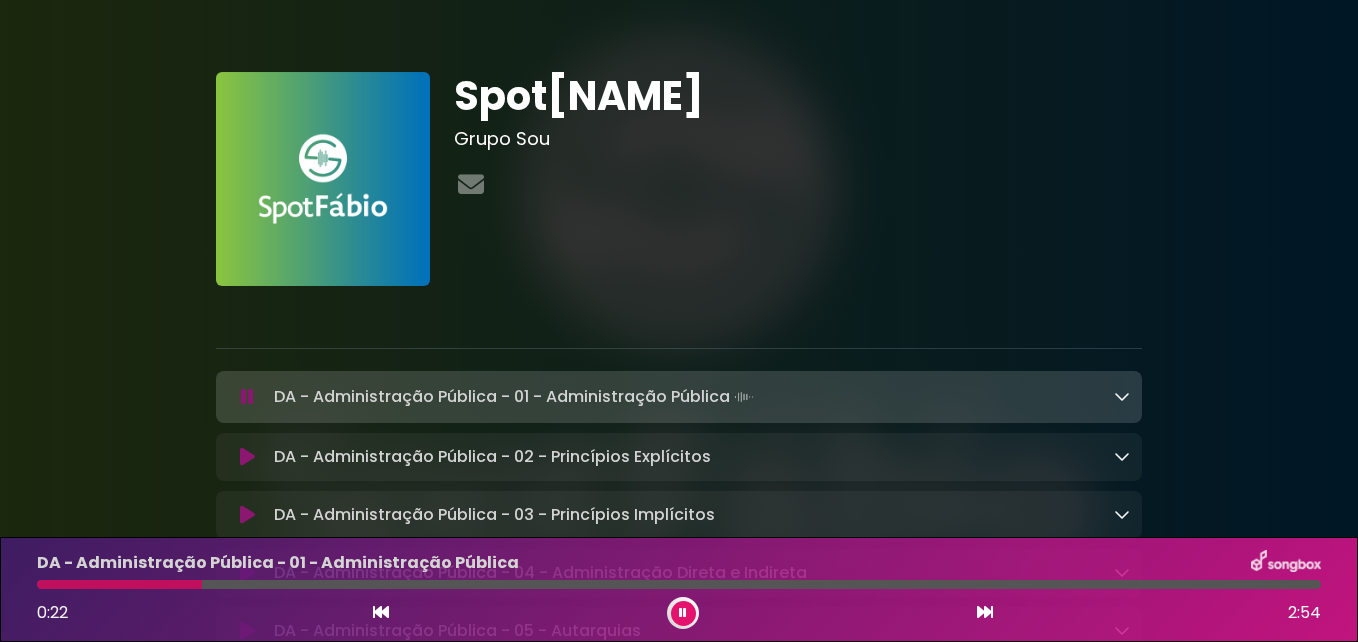 click at bounding box center [798, 185] 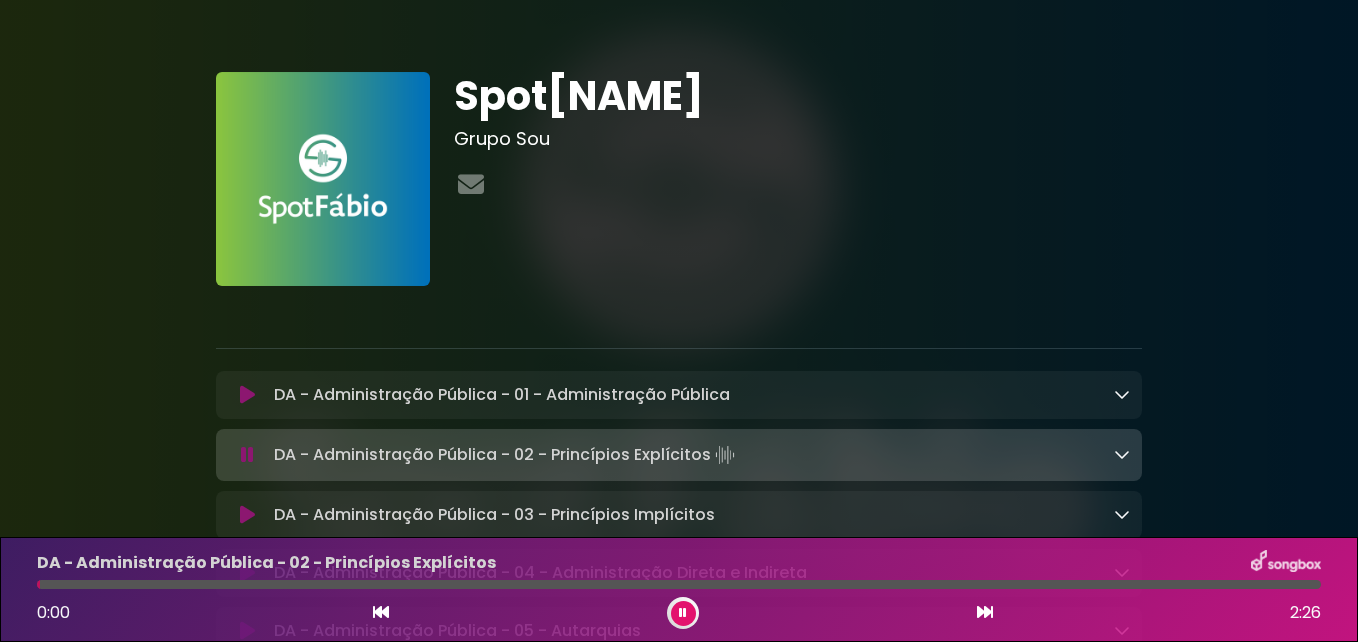 click at bounding box center (247, 455) 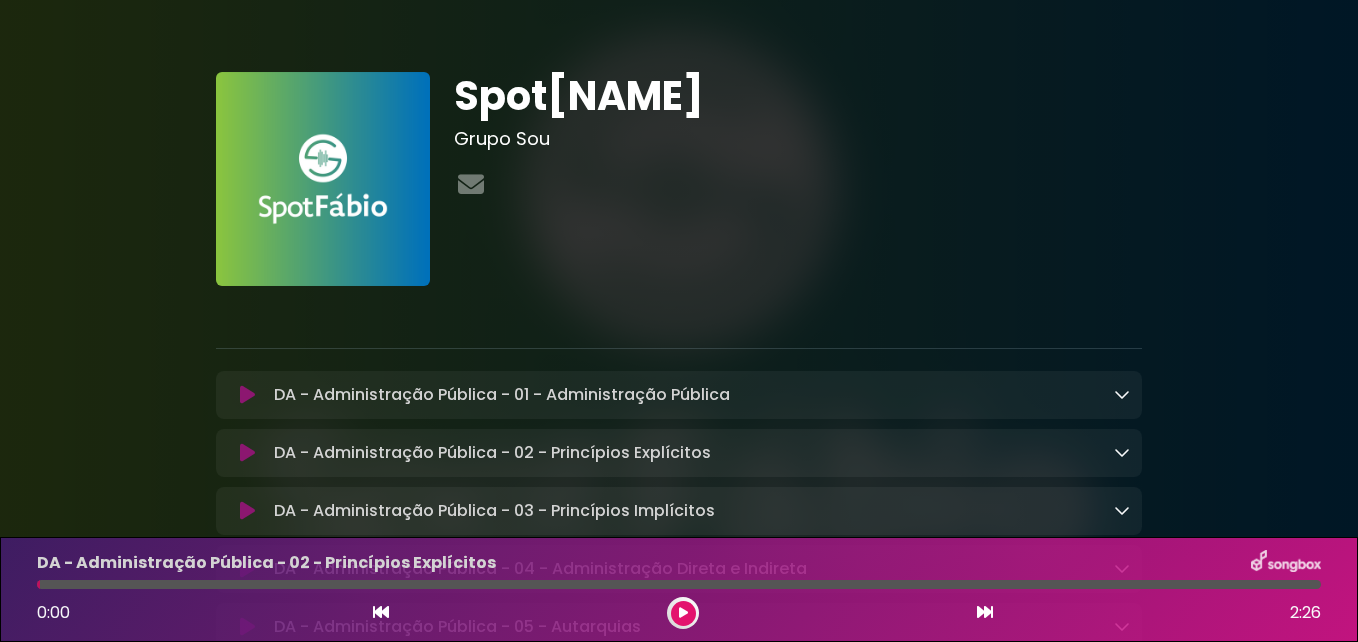 click at bounding box center (247, 453) 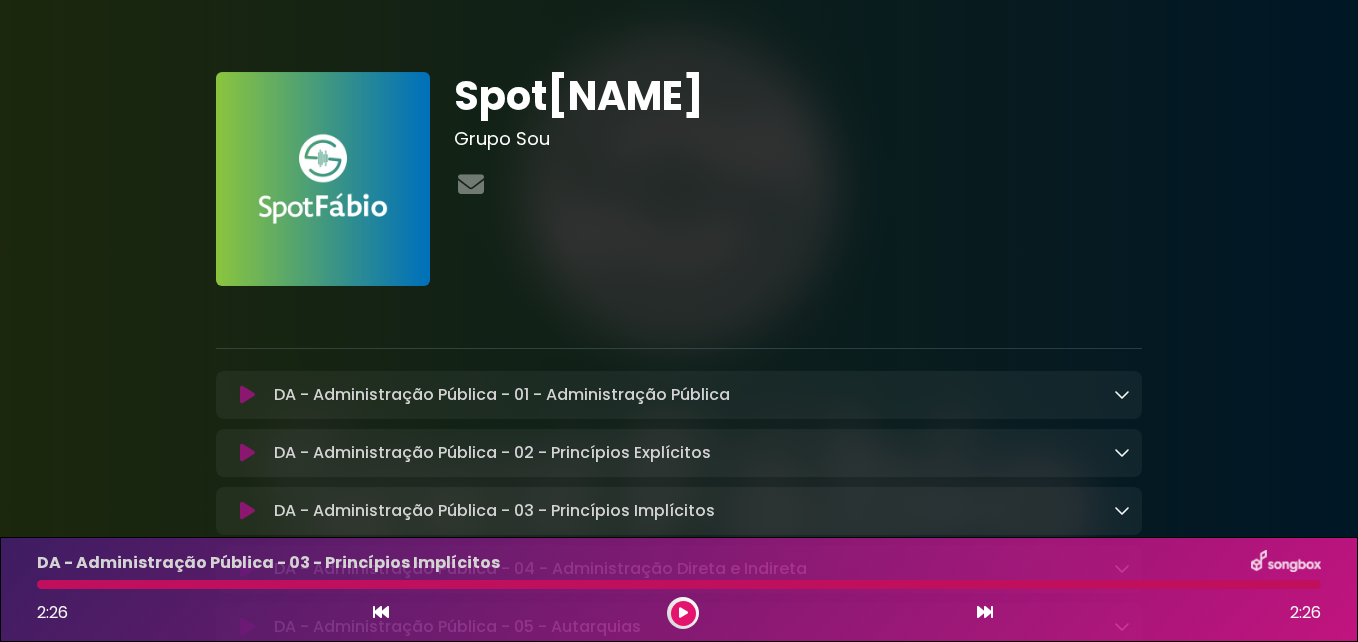 click at bounding box center [247, 453] 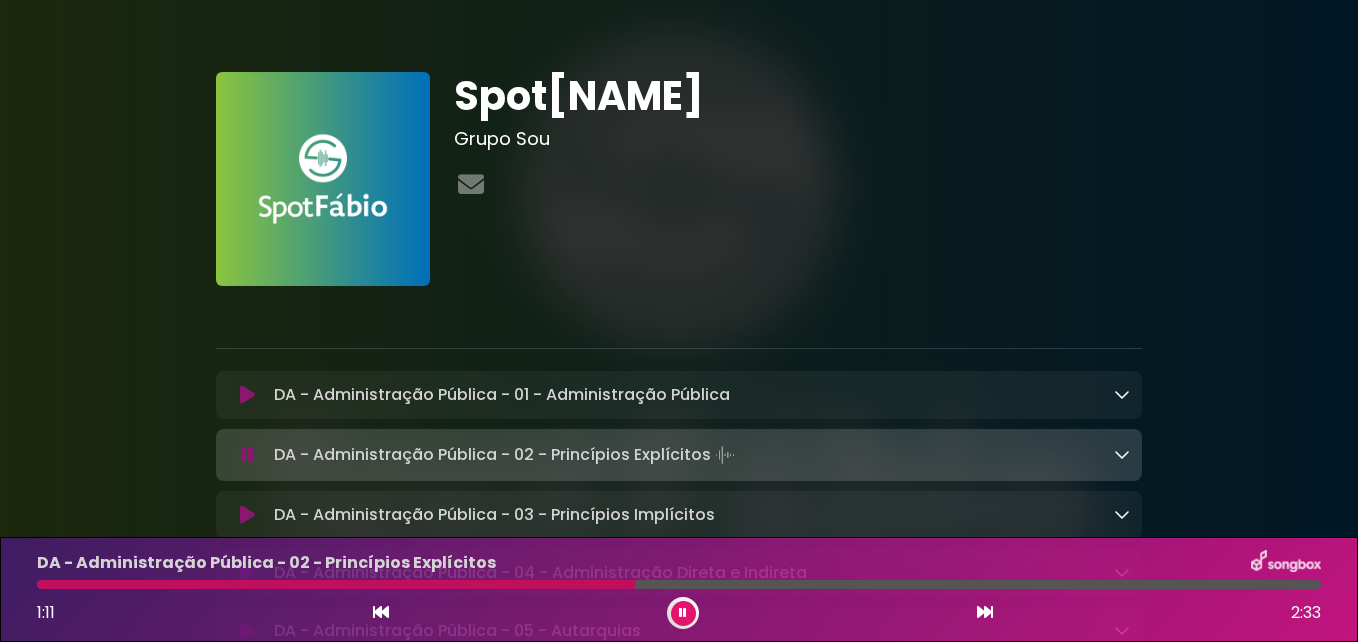 click at bounding box center [683, 613] 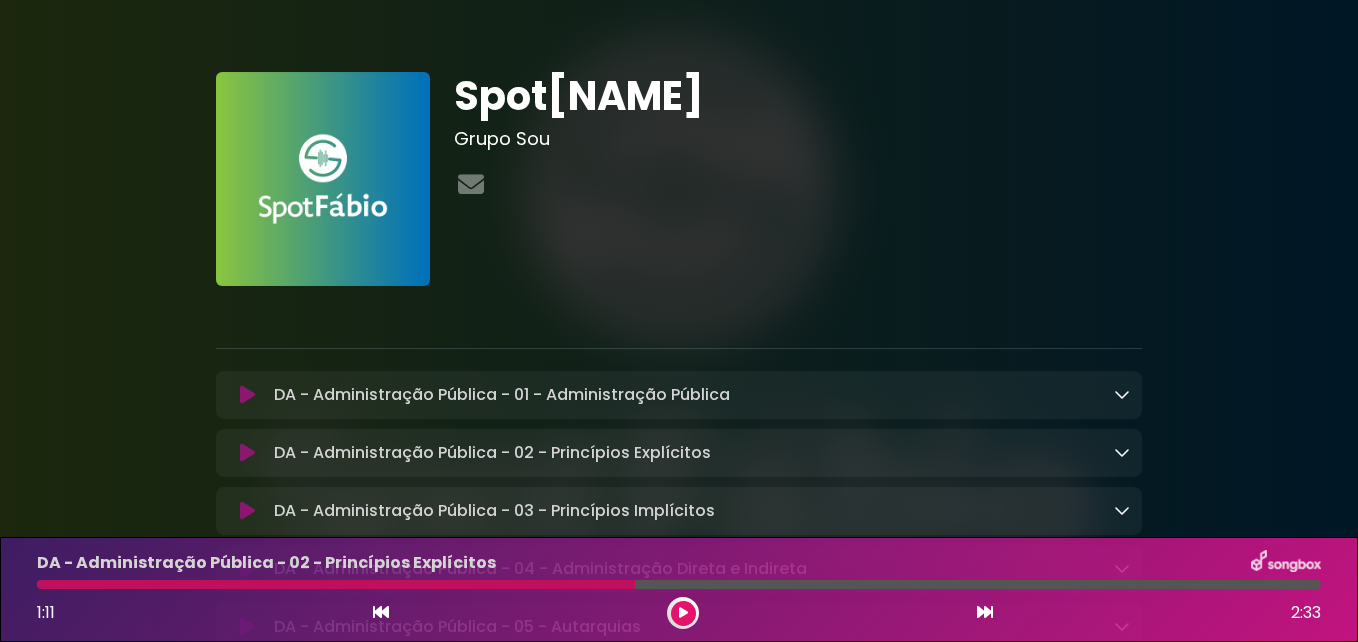 click at bounding box center [247, 453] 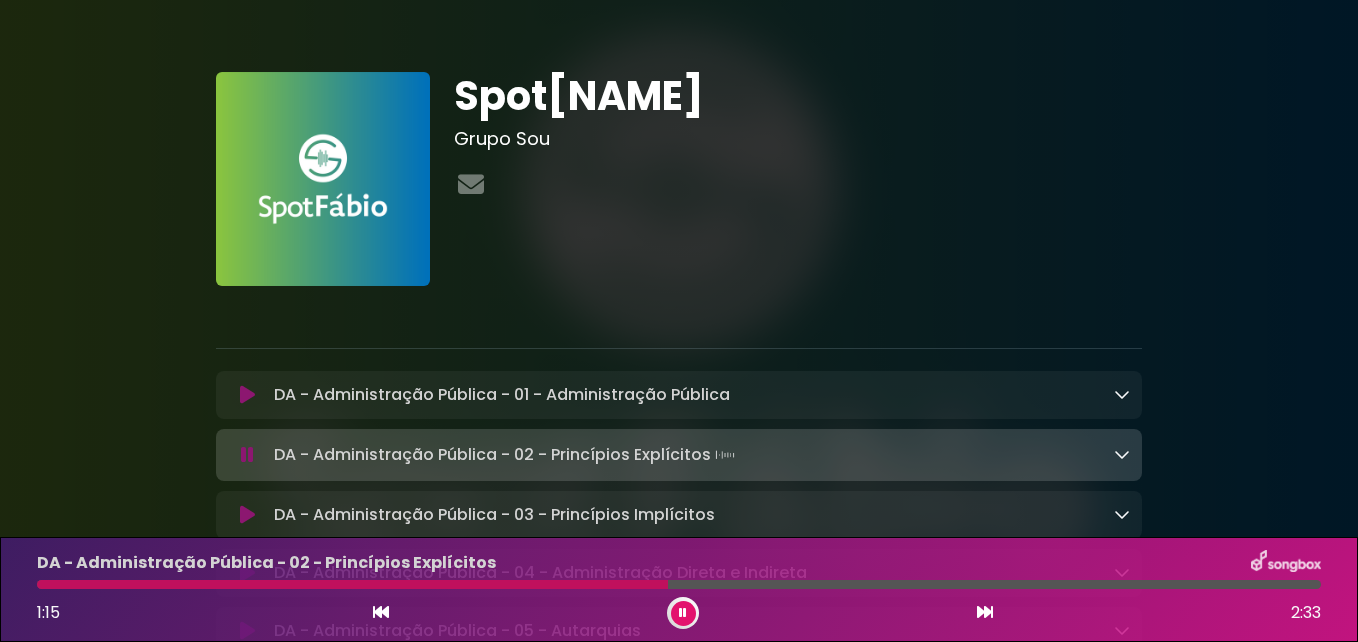 click at bounding box center (247, 515) 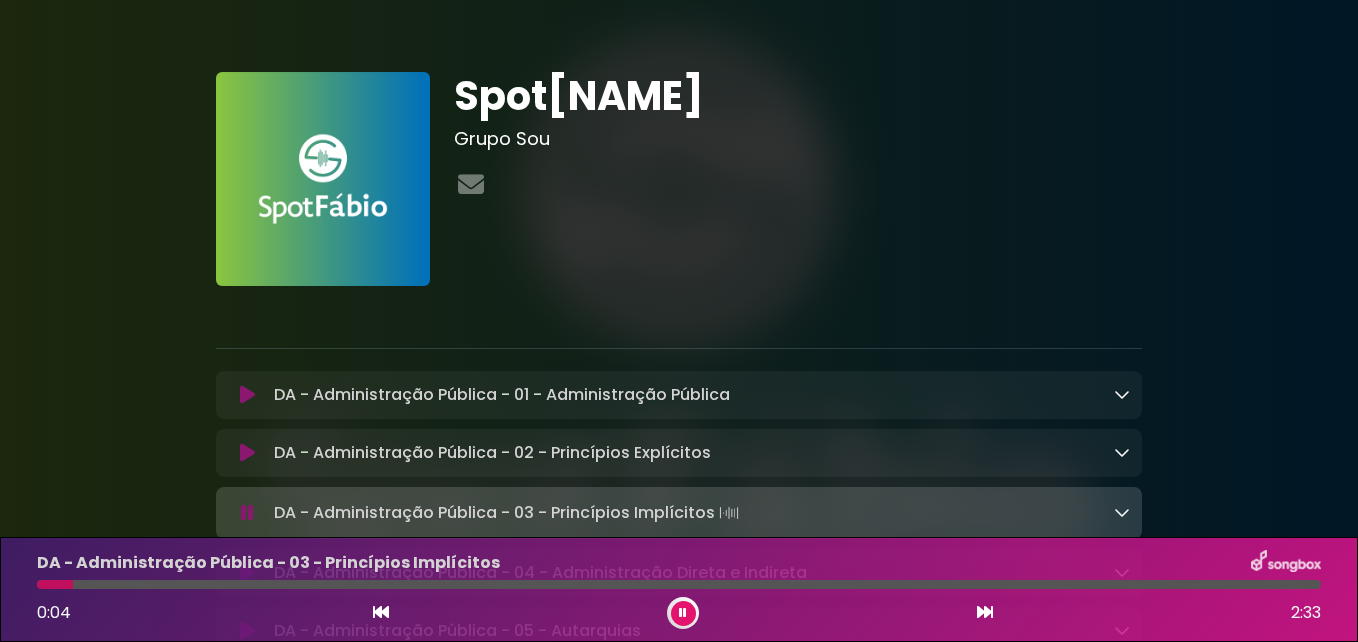 click at bounding box center (247, 513) 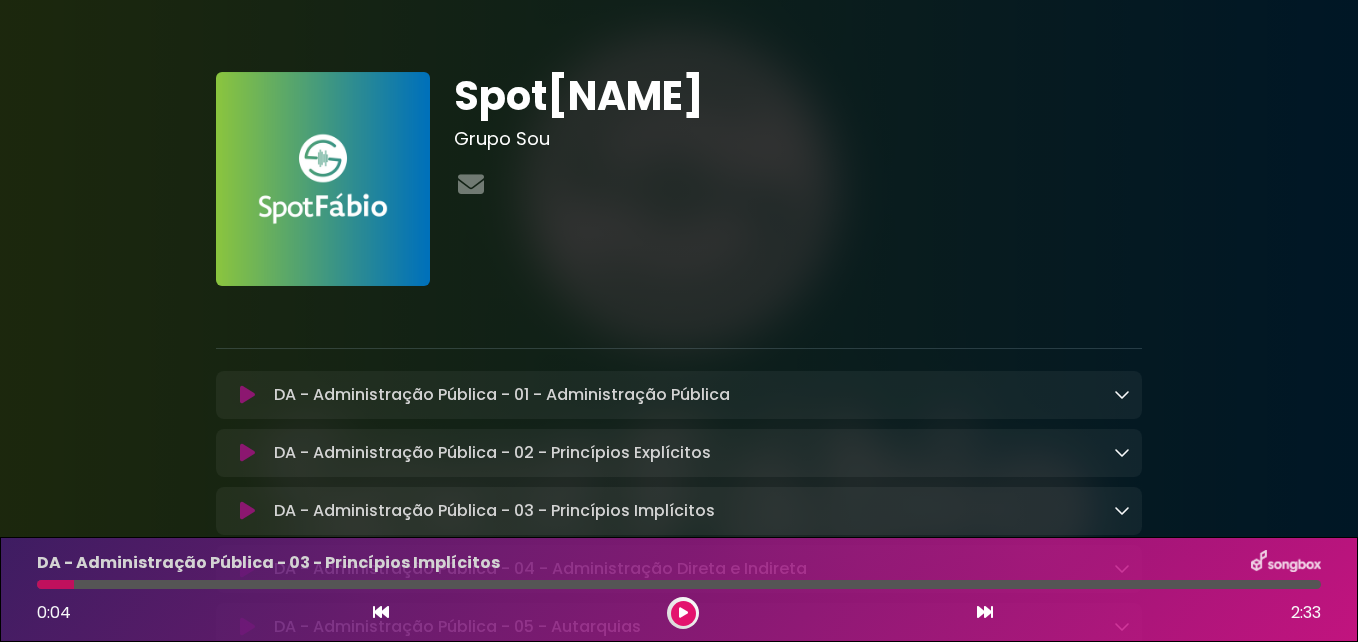click at bounding box center (247, 453) 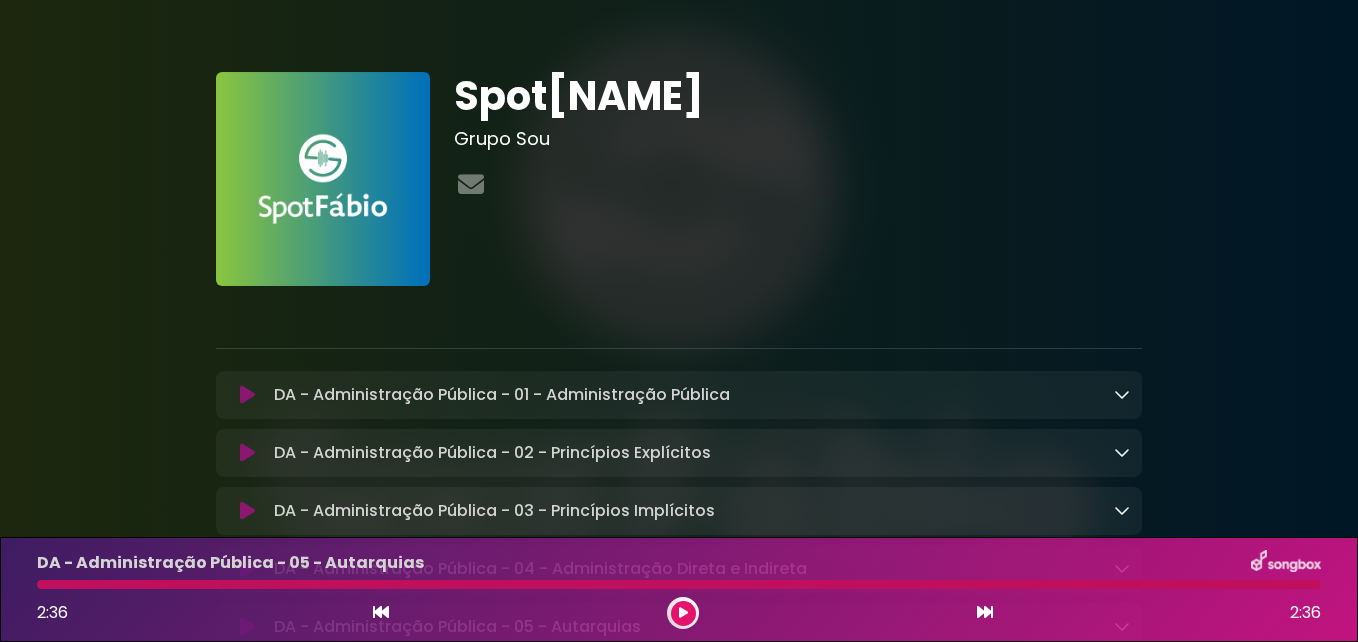 click at bounding box center [247, 395] 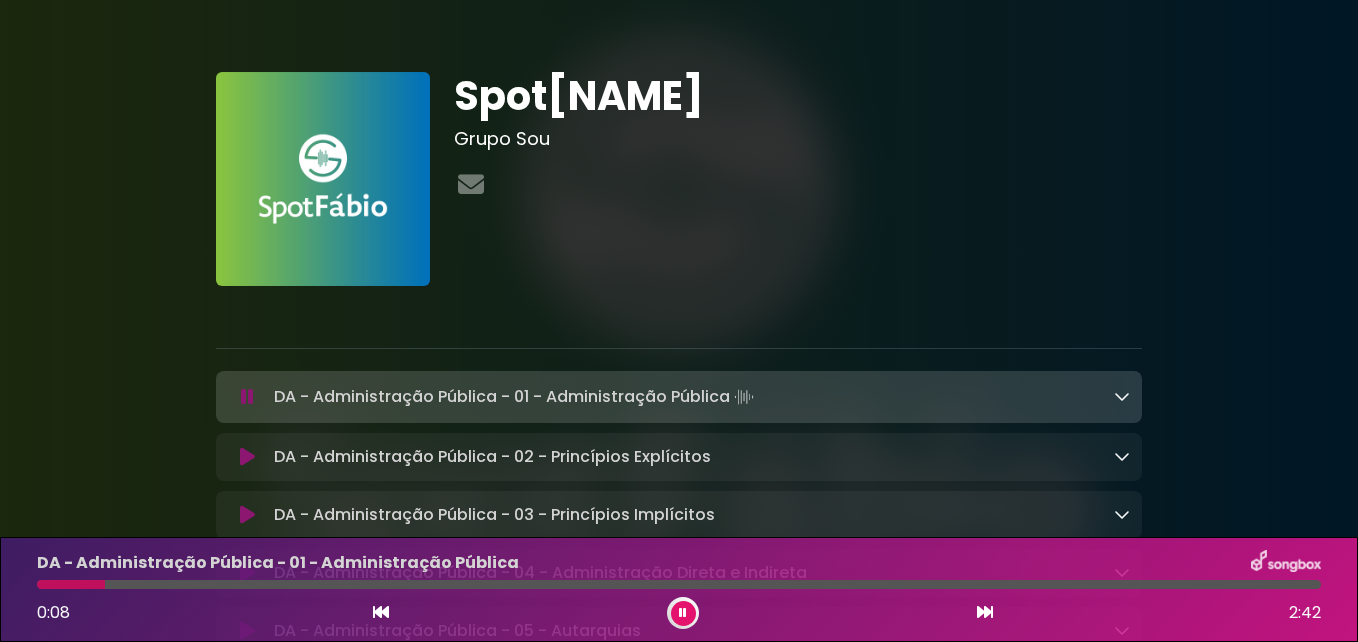 click at bounding box center [683, 613] 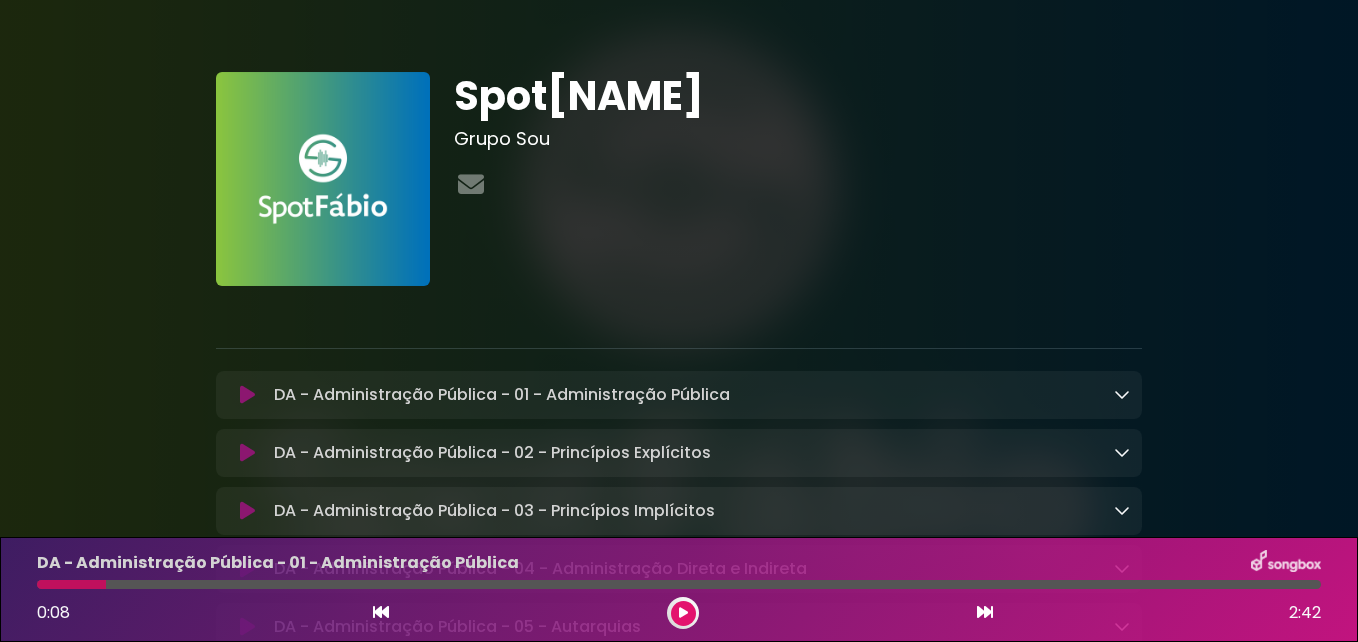 click at bounding box center (247, 395) 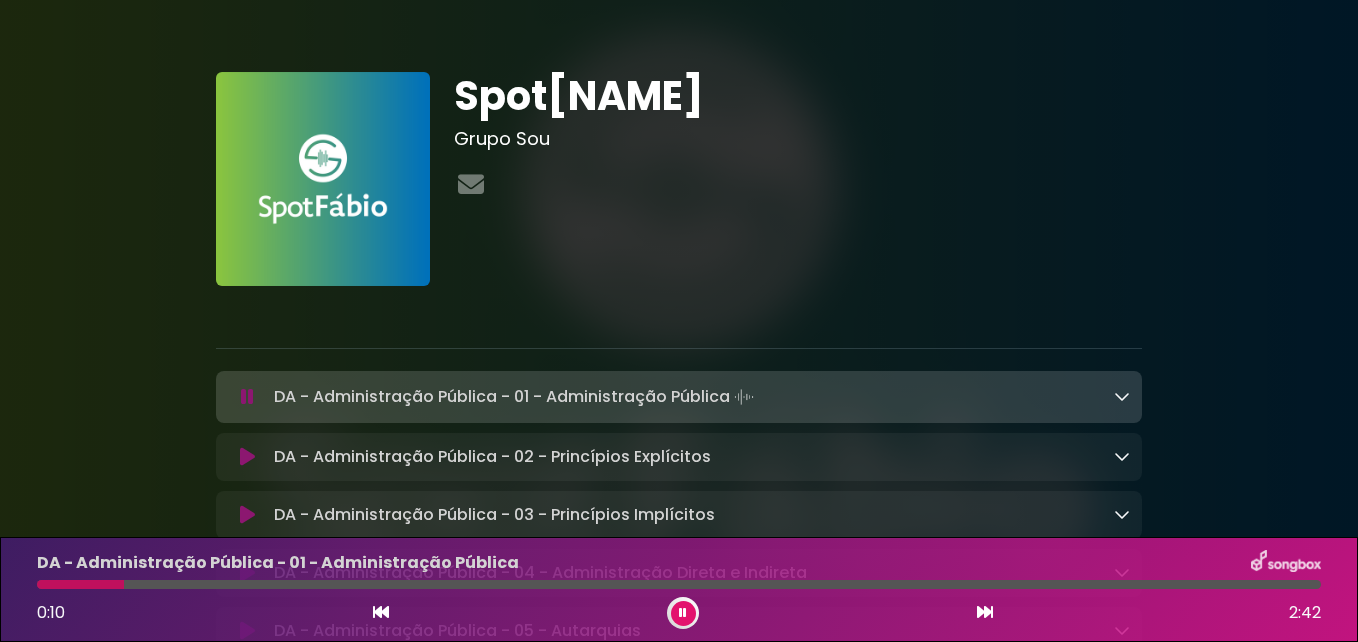 click at bounding box center (247, 397) 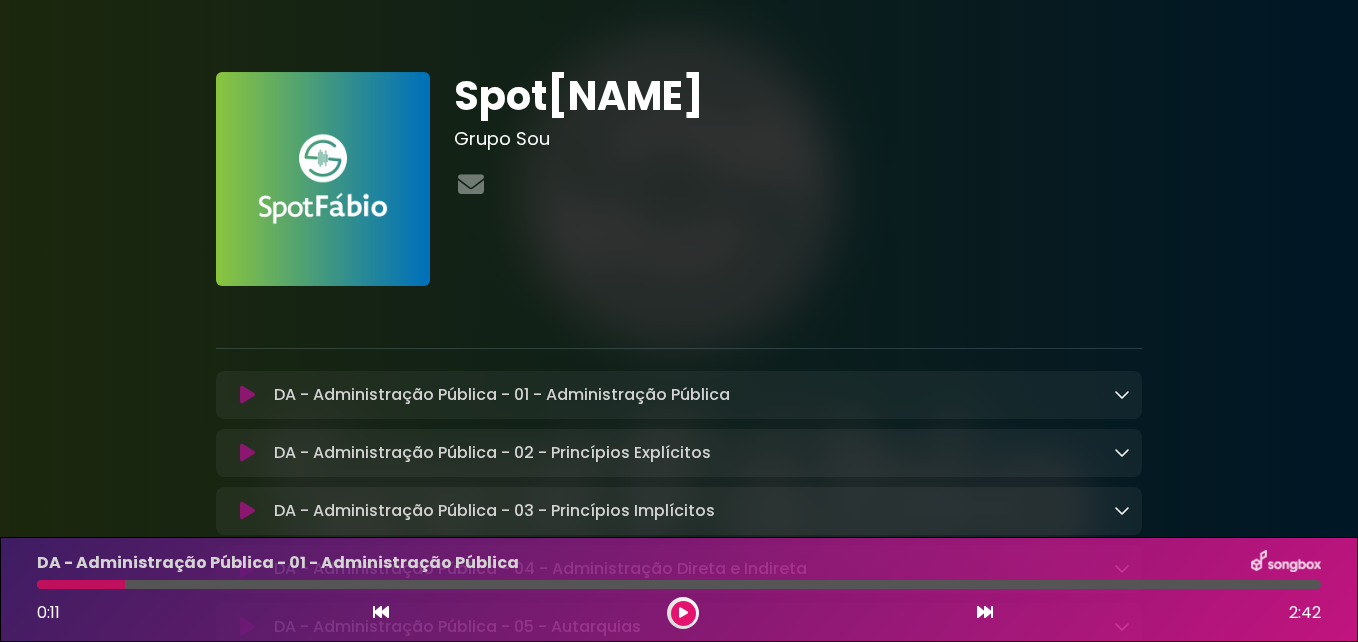 click at bounding box center (247, 395) 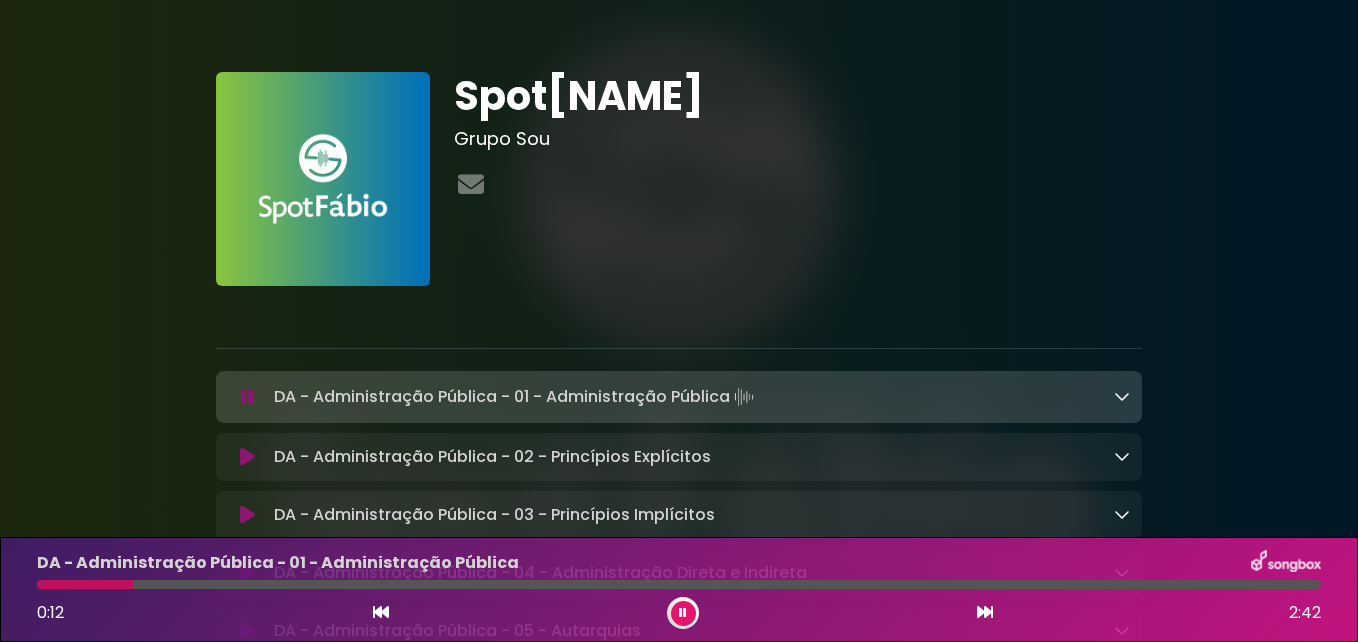 click at bounding box center [247, 397] 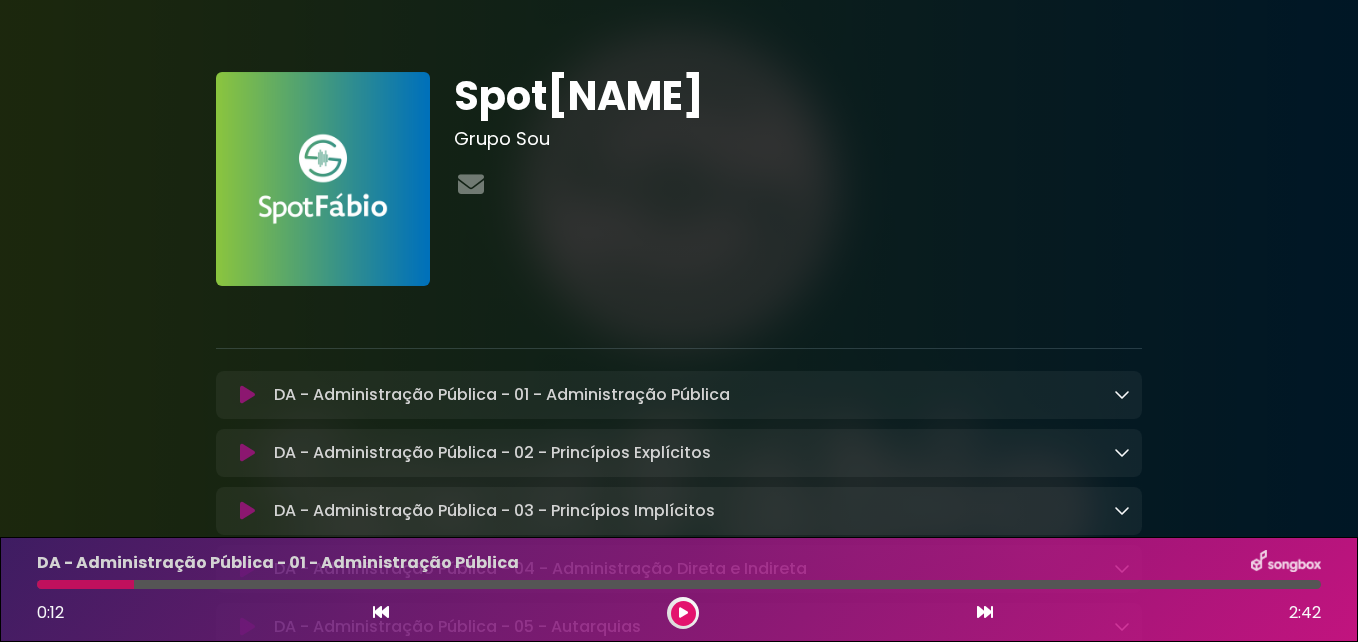 click at bounding box center [683, 613] 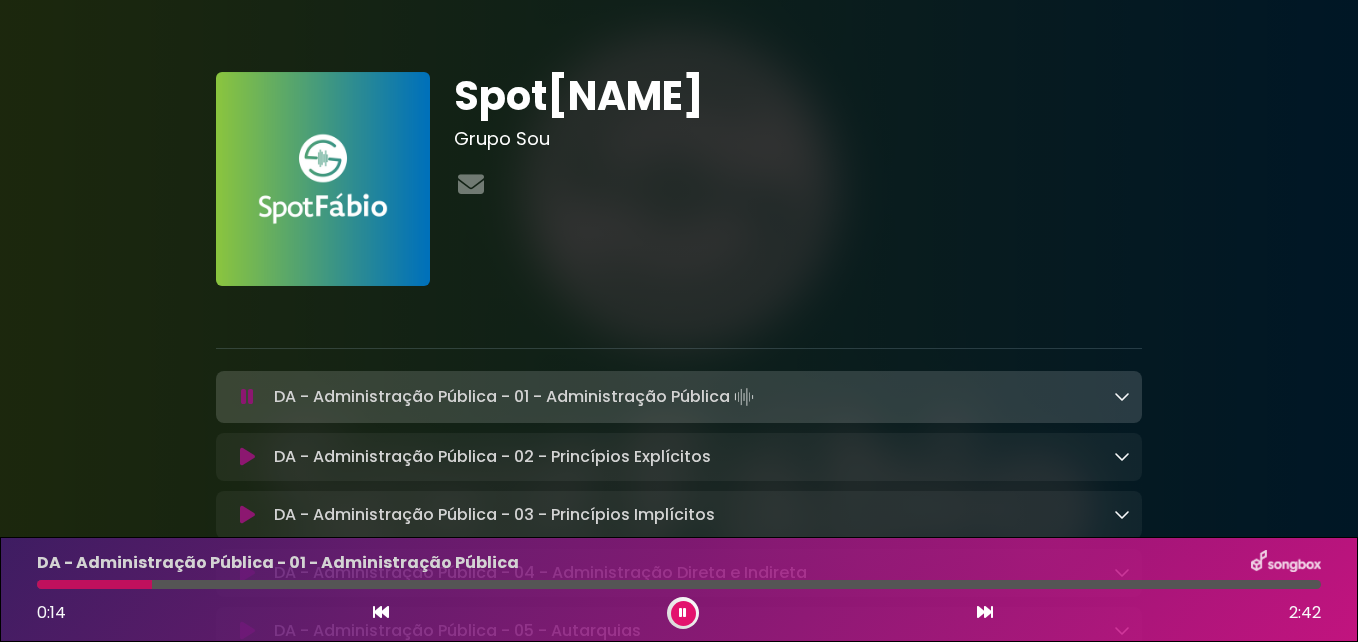 click at bounding box center [247, 457] 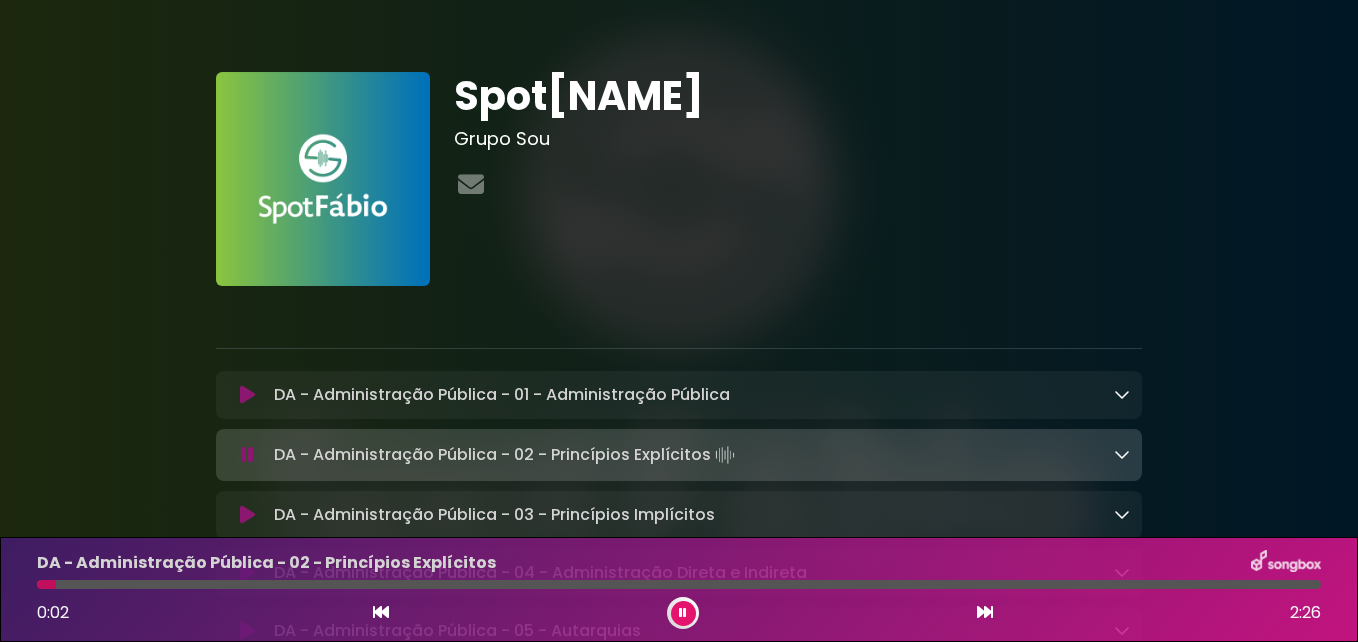 click at bounding box center [247, 395] 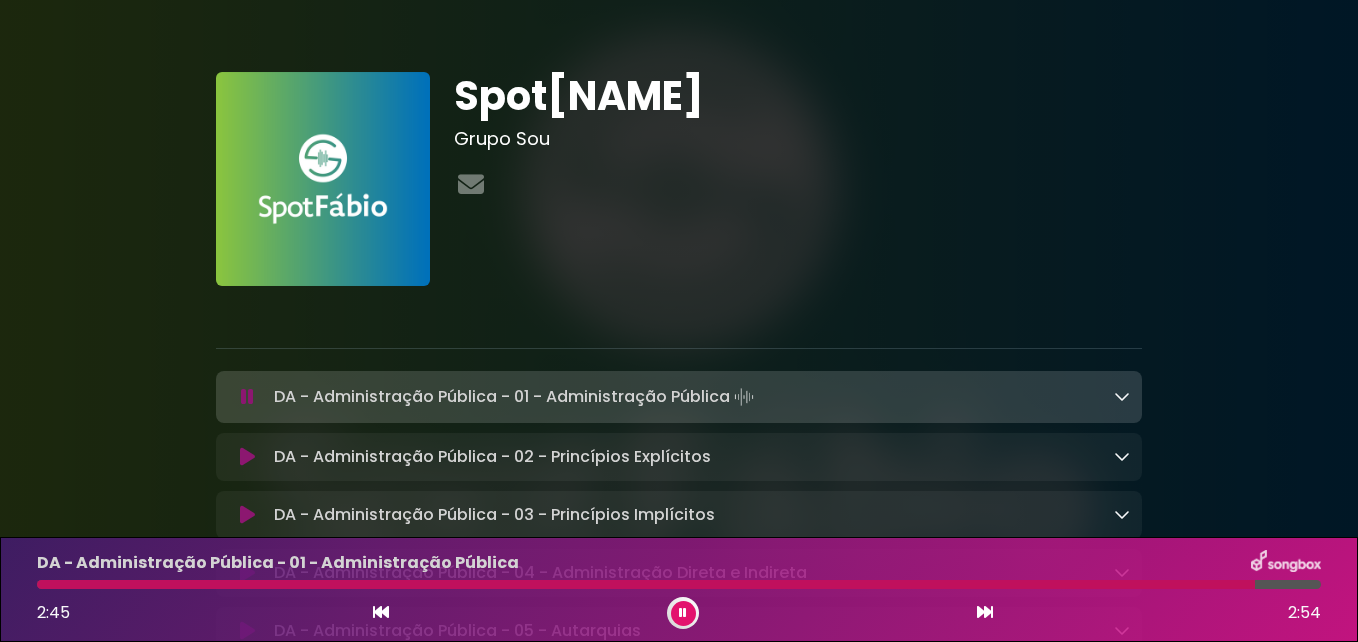 click at bounding box center [646, 584] 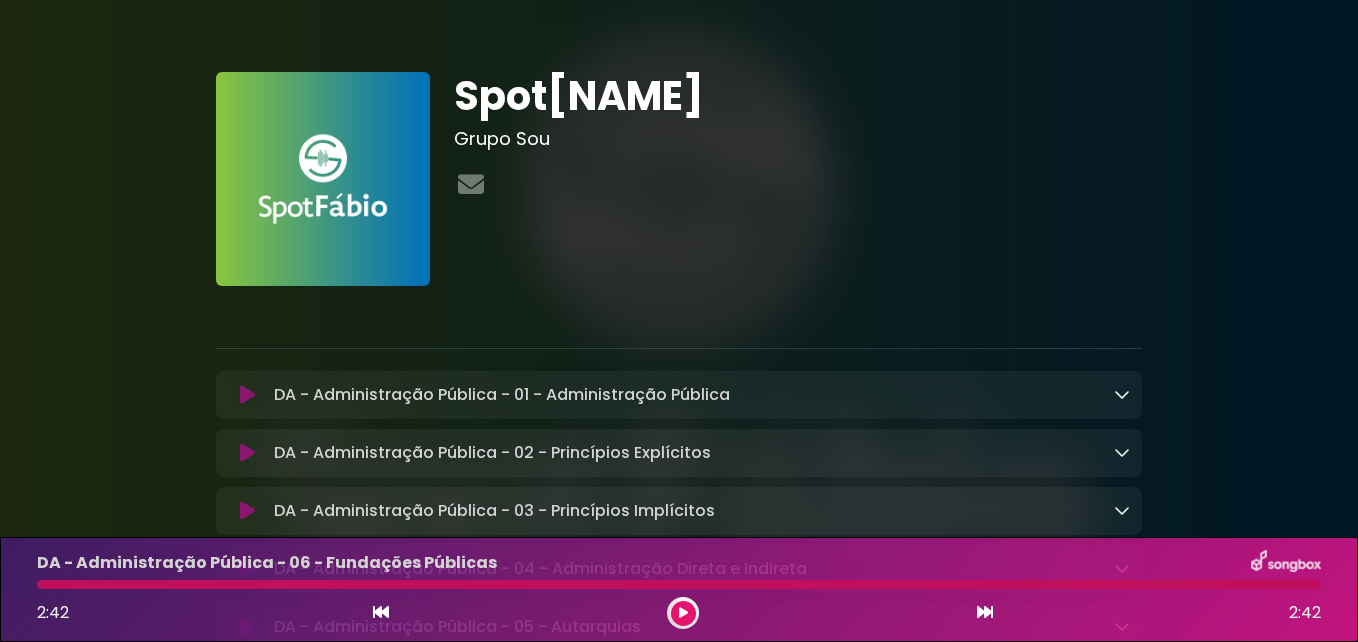 click on "DA - Administração Pública - 06 - Fundações Públicas
2:42
2:42" at bounding box center (679, 589) 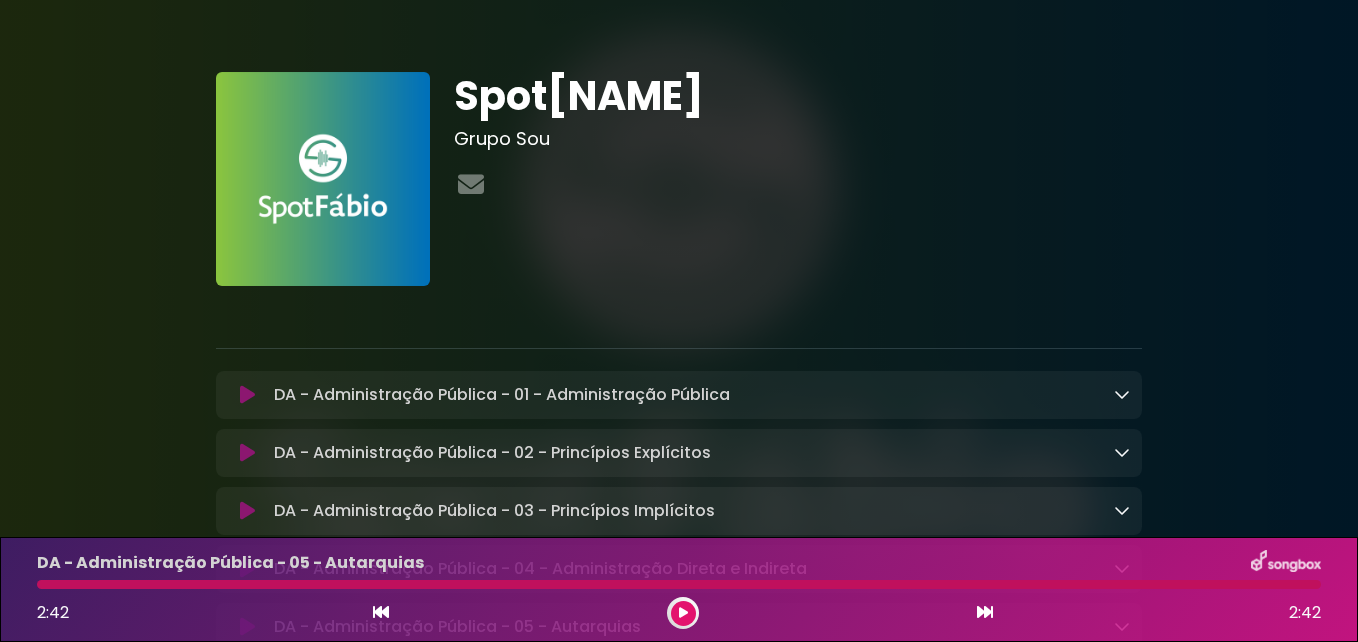 click at bounding box center (381, 613) 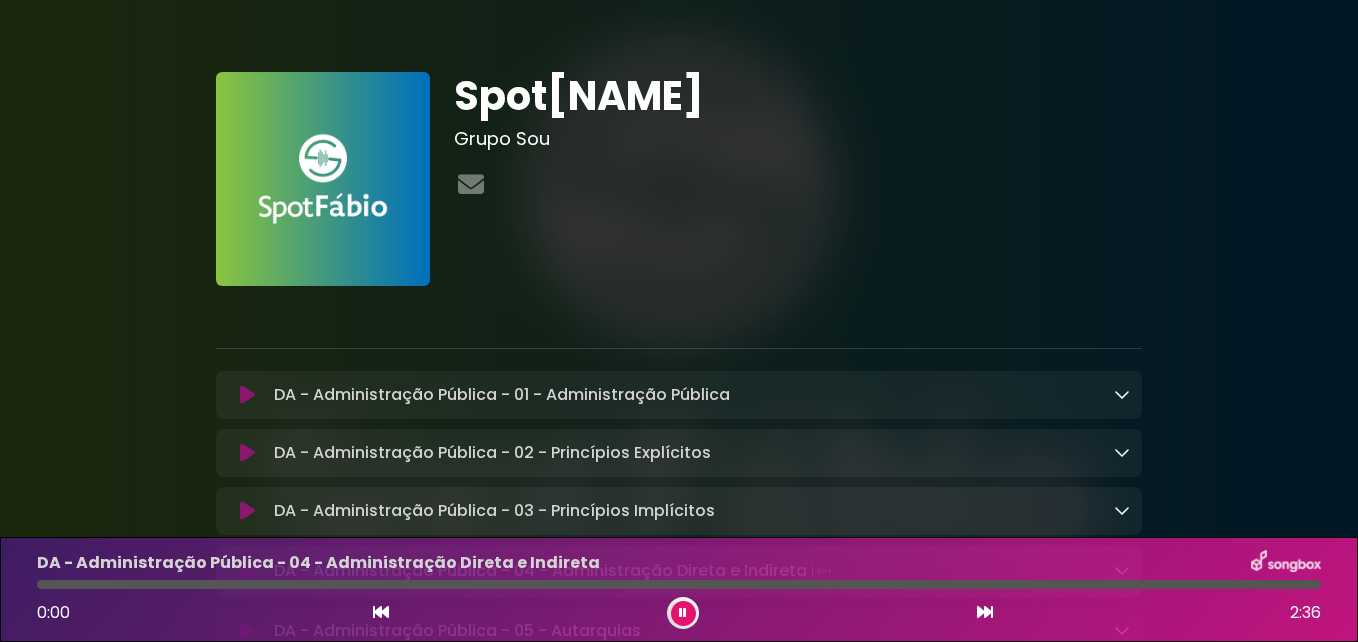 click at bounding box center [381, 613] 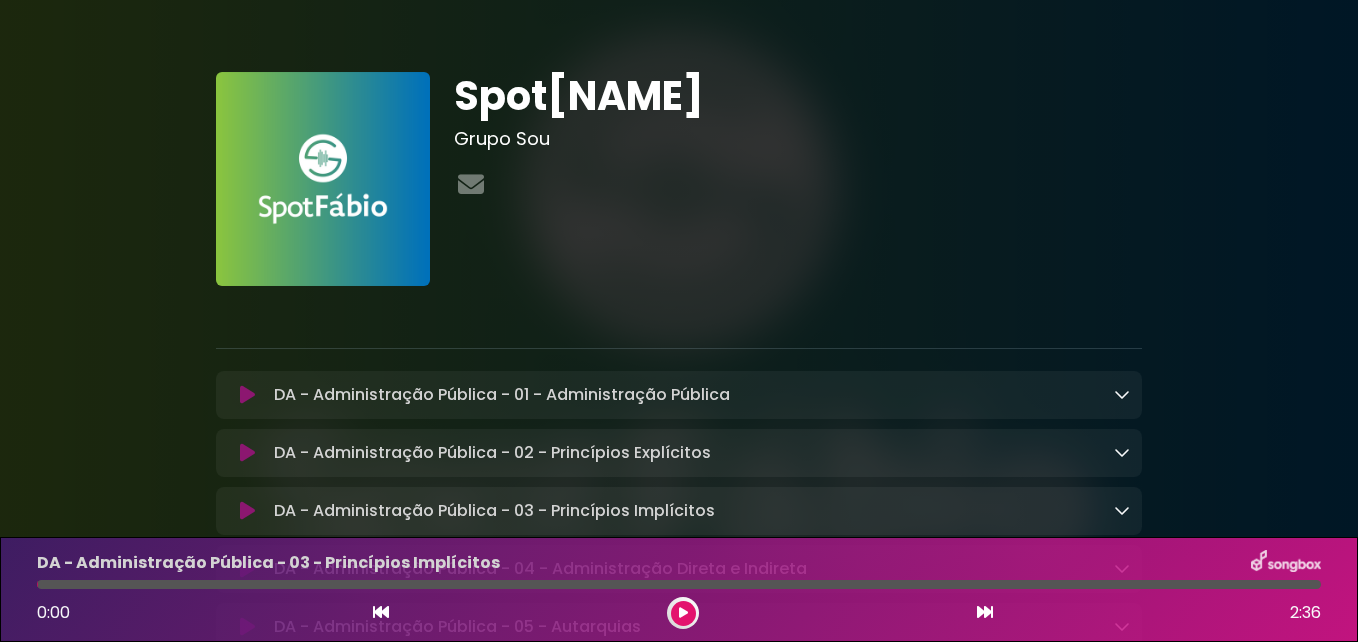 click at bounding box center [381, 613] 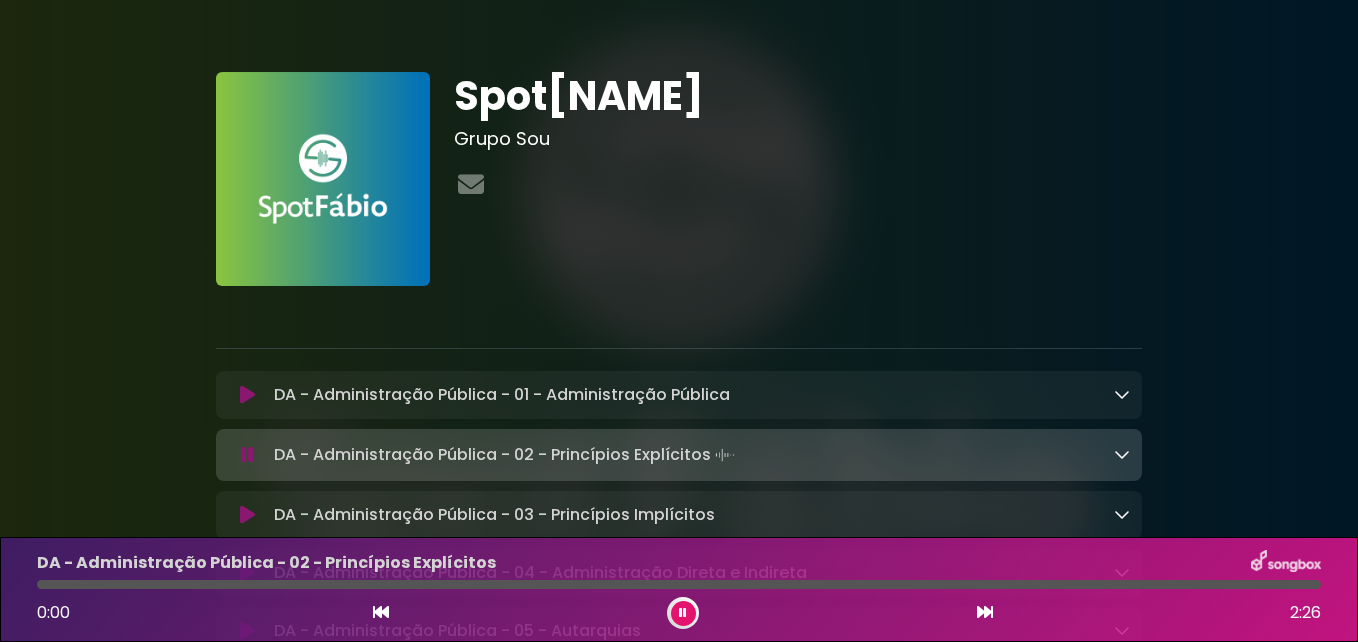 click at bounding box center (381, 613) 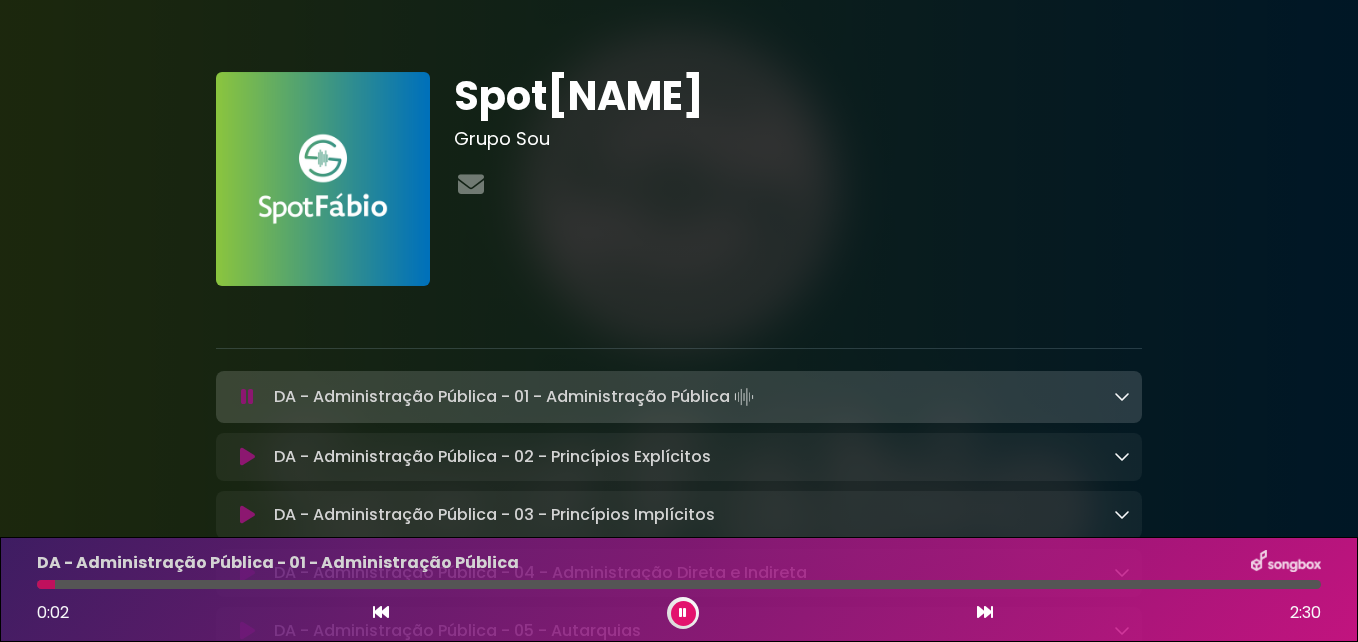 click at bounding box center (381, 613) 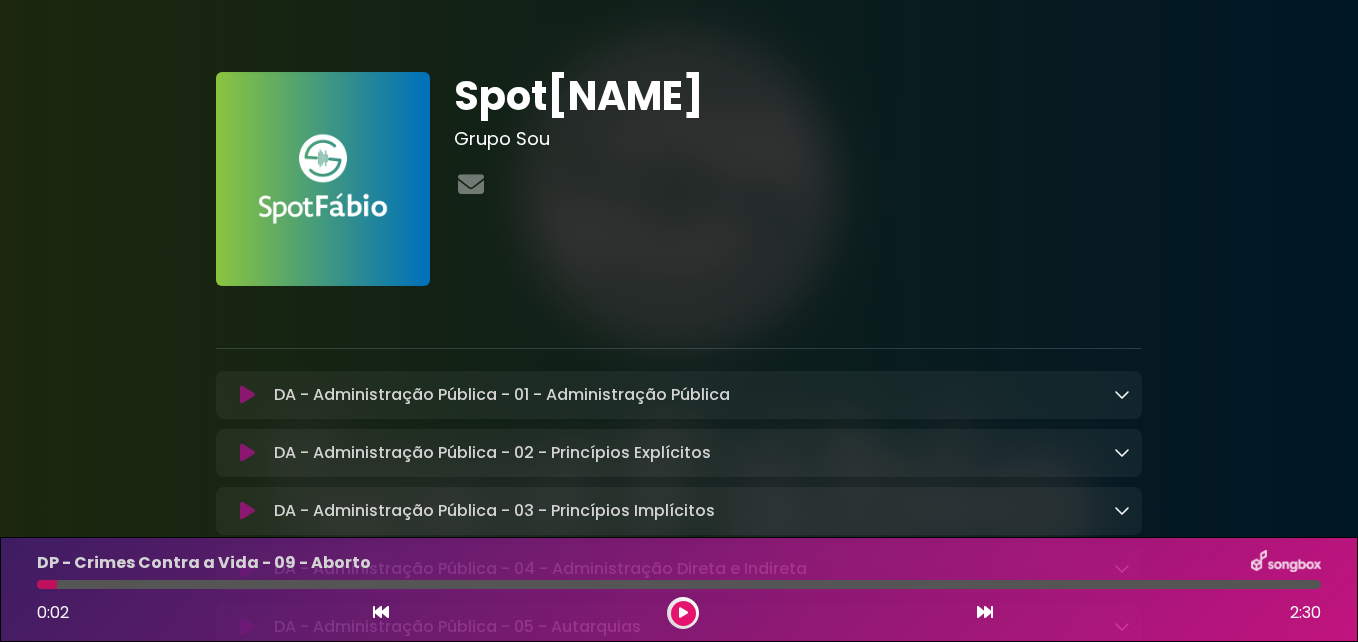 click at bounding box center (381, 613) 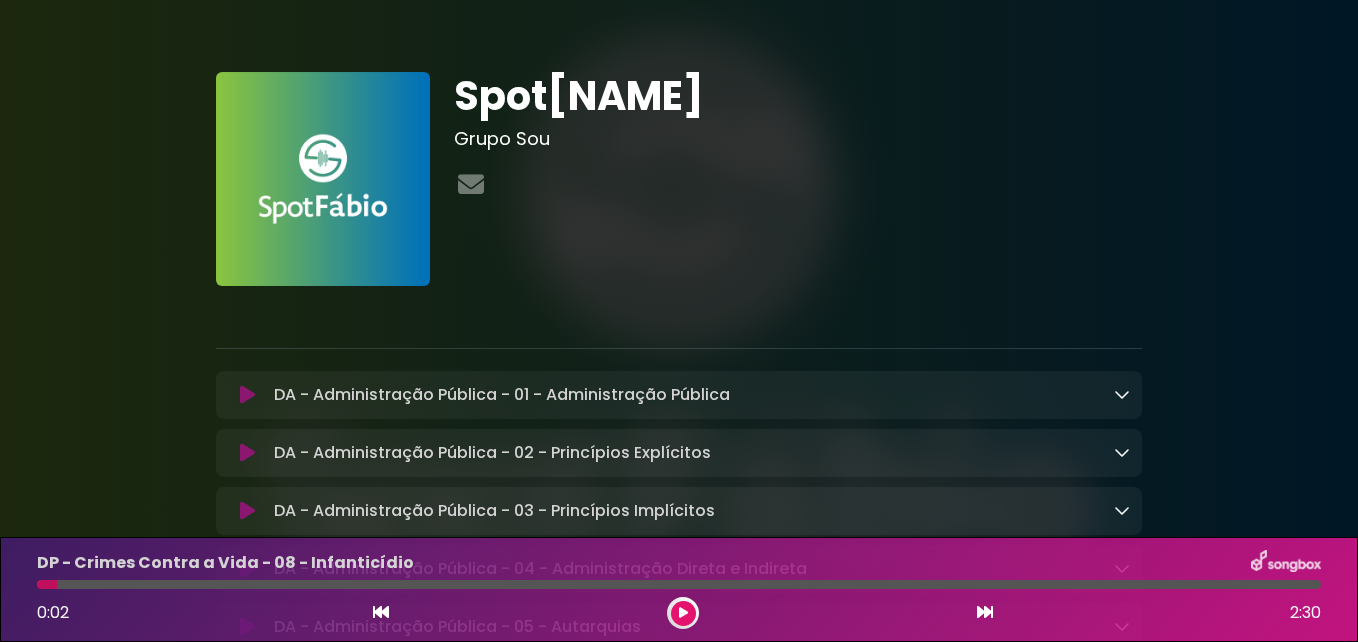 click at bounding box center [381, 613] 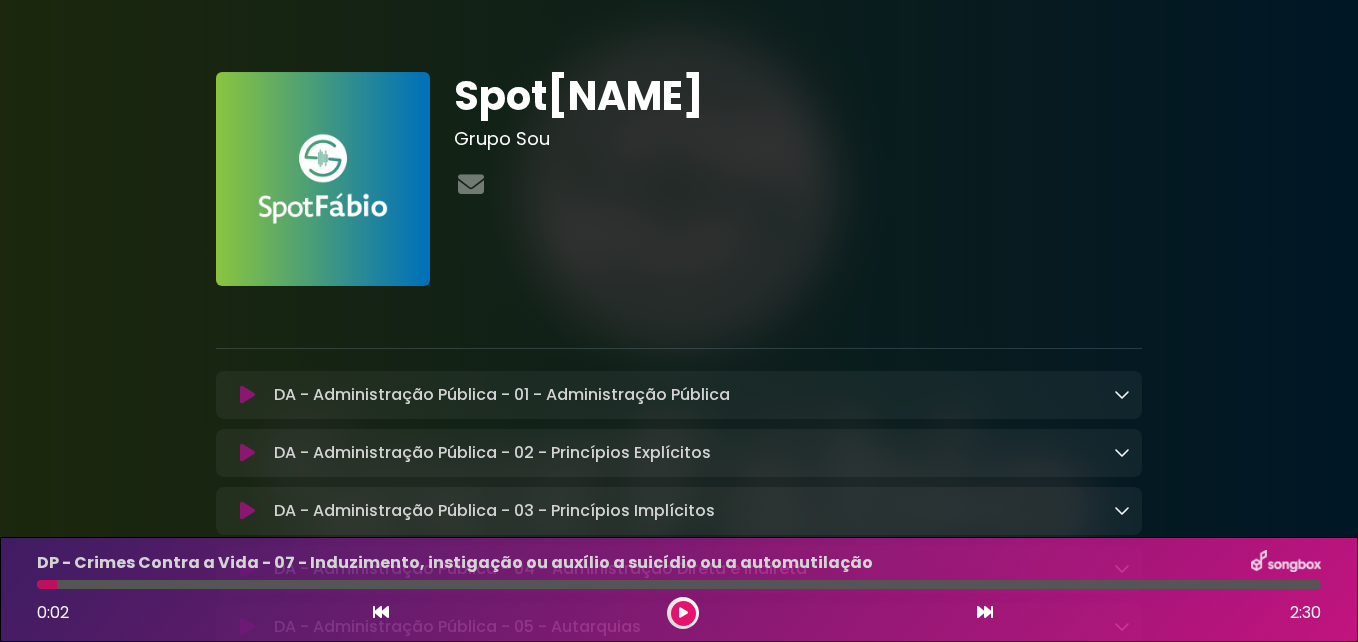 click at bounding box center (381, 613) 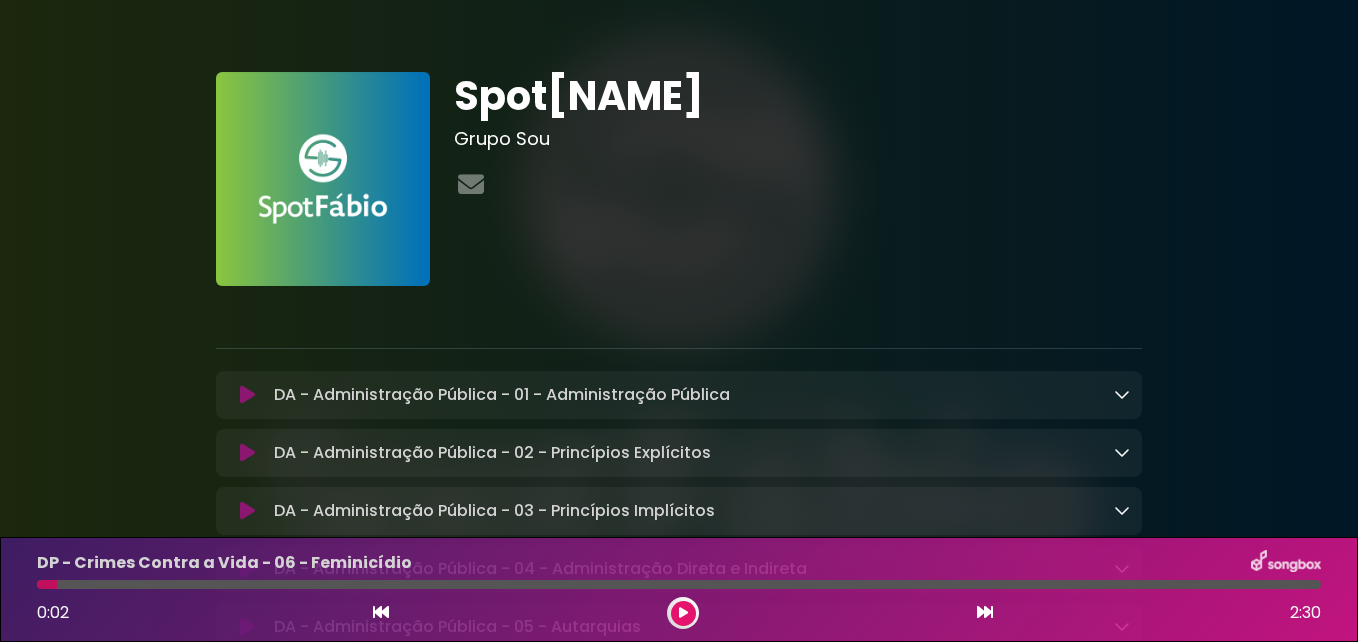 click at bounding box center (381, 613) 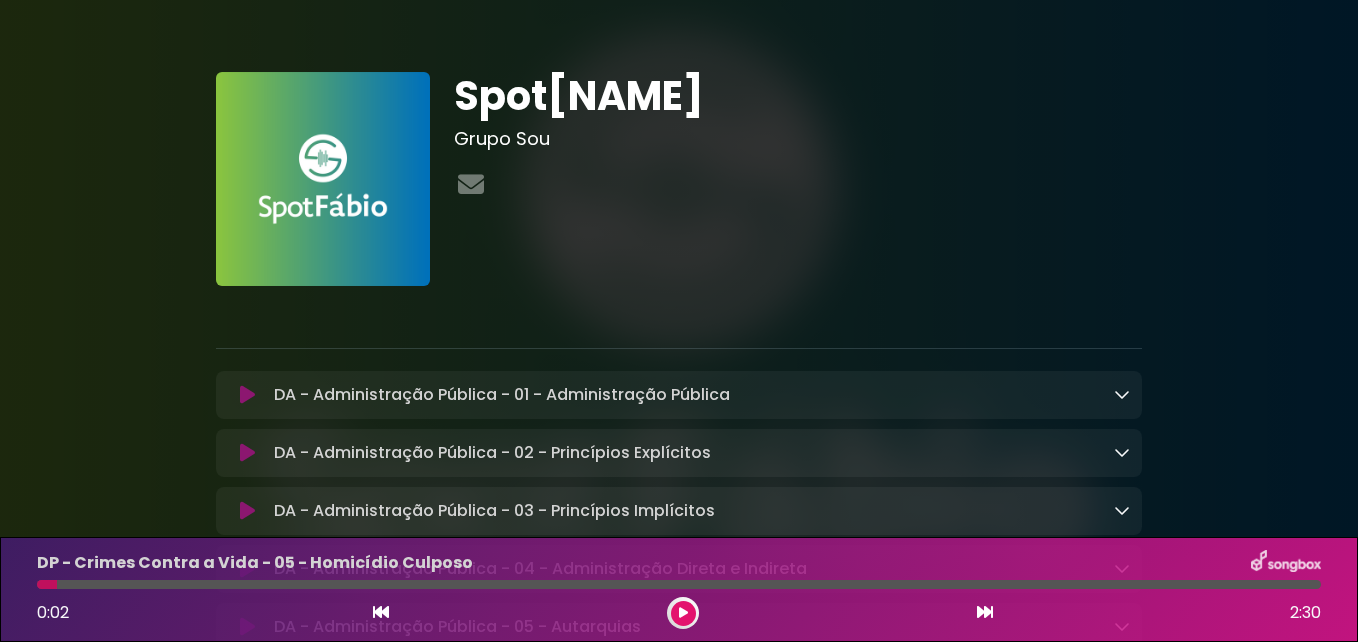 click at bounding box center (381, 613) 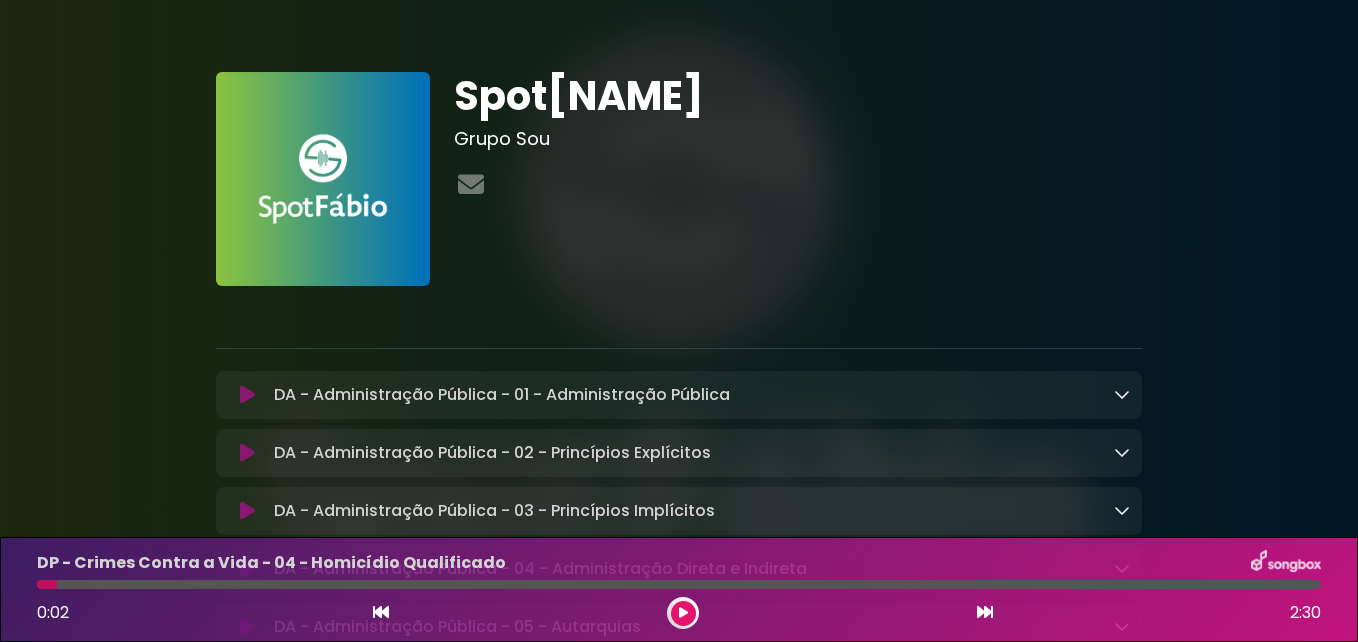 click at bounding box center [381, 613] 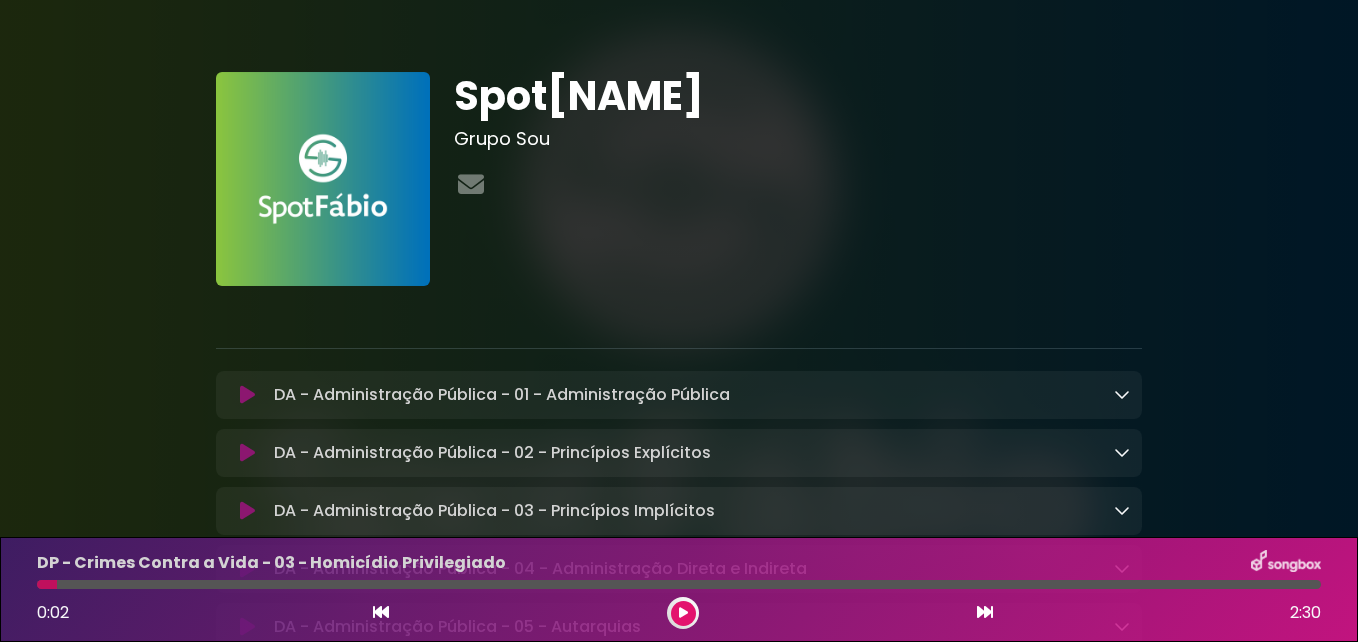 click at bounding box center [381, 613] 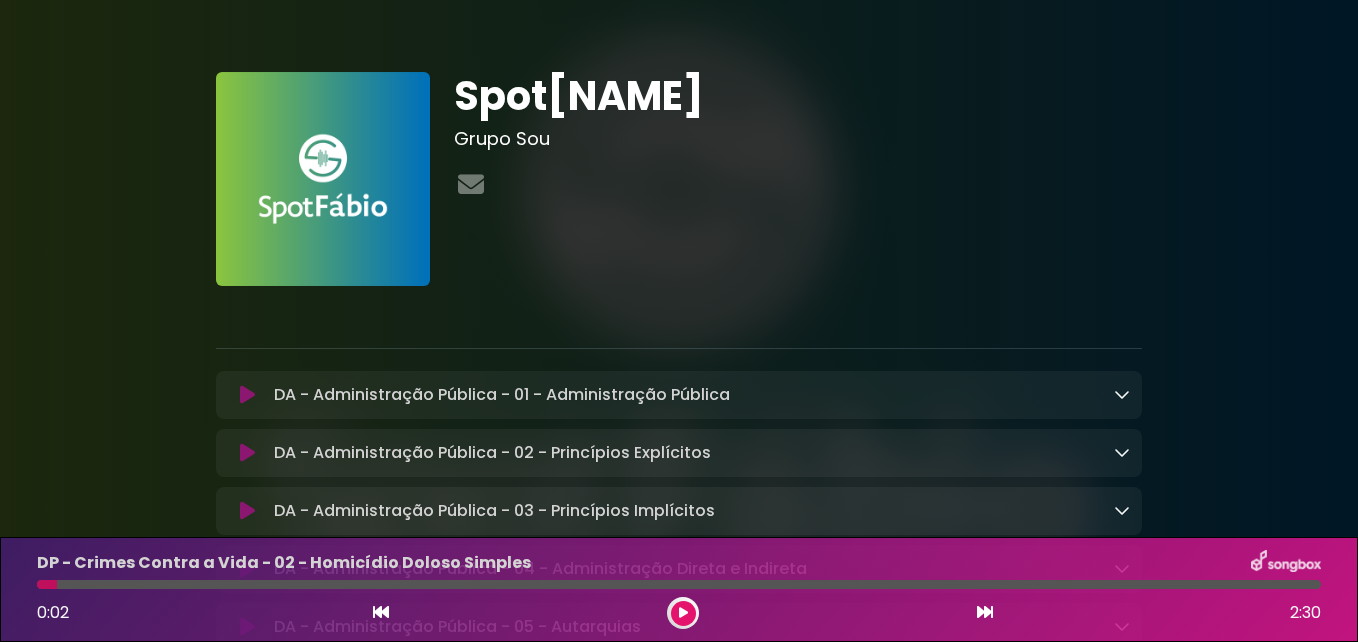 click at bounding box center (381, 613) 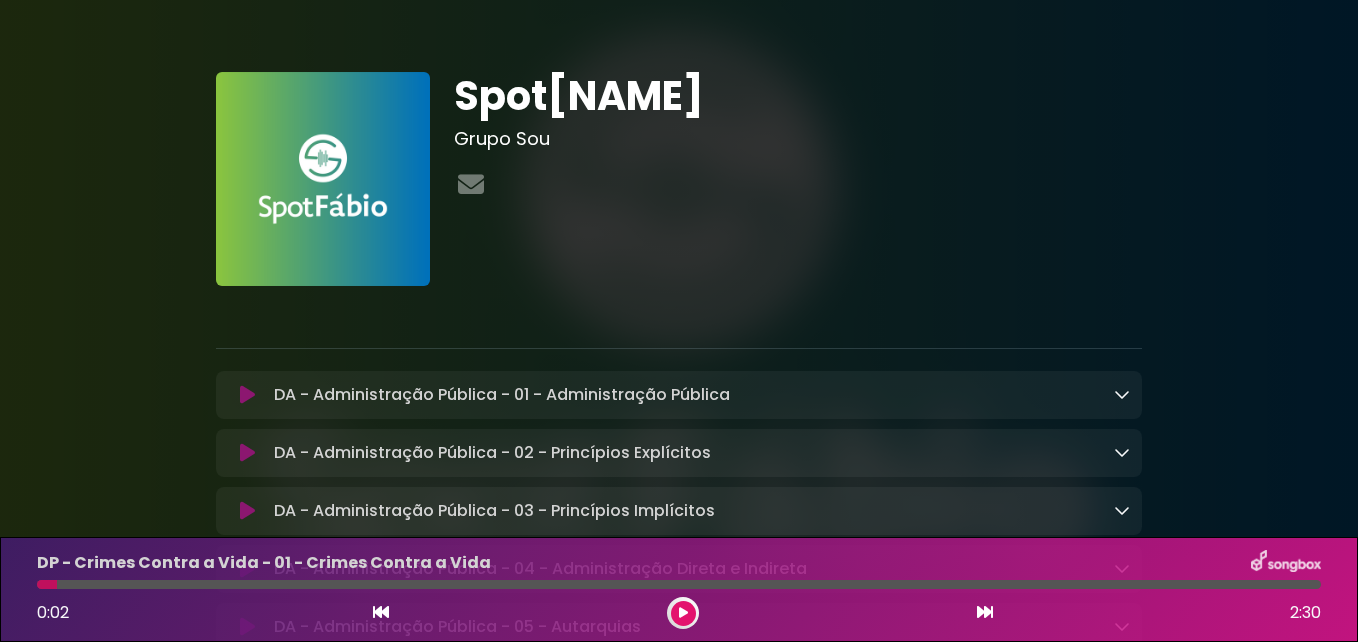 click at bounding box center [381, 613] 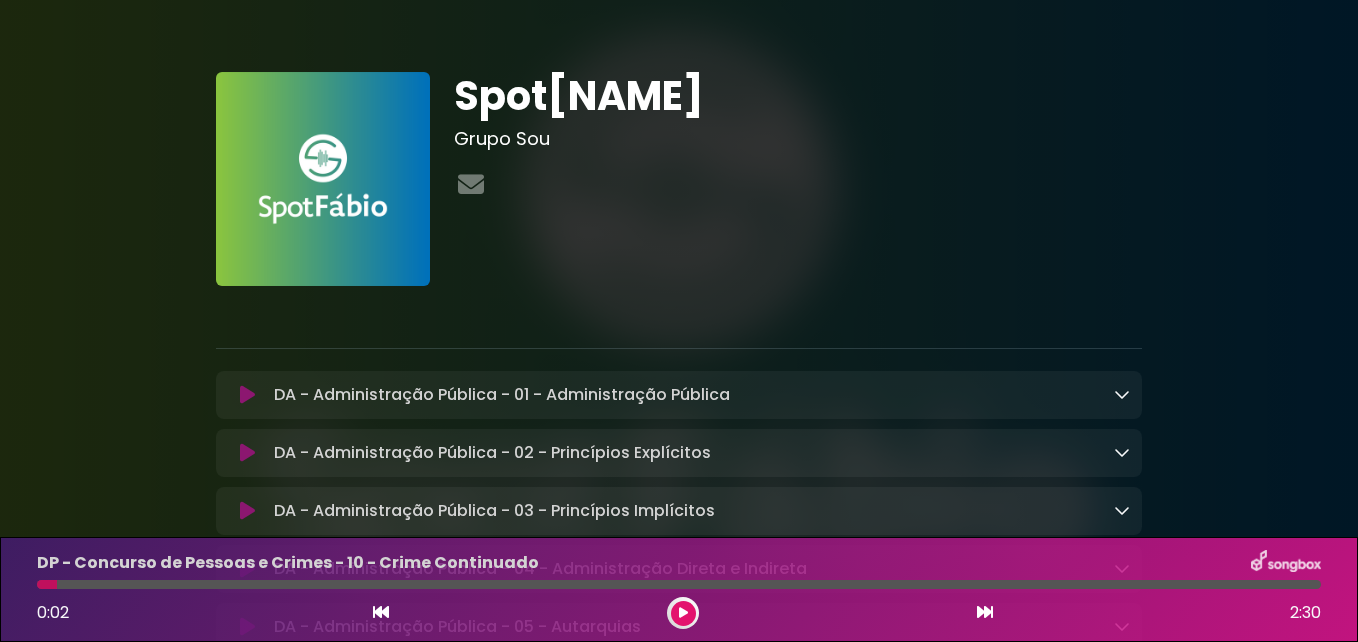 click at bounding box center [381, 613] 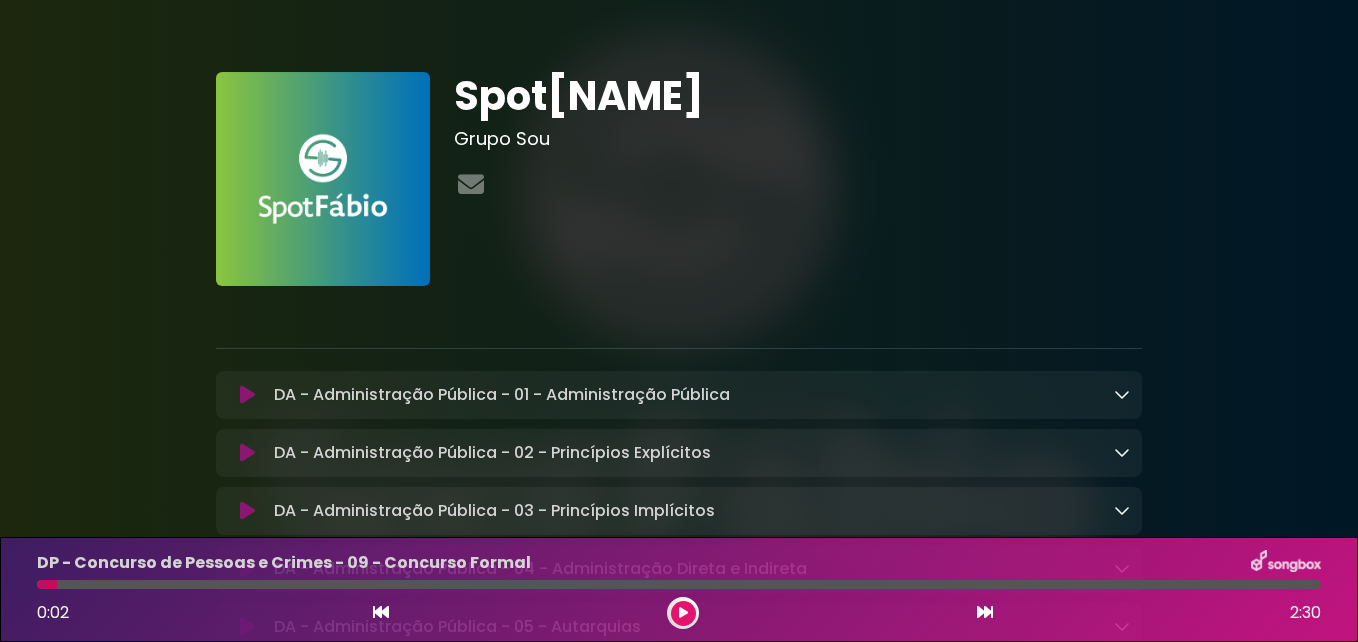 click at bounding box center [381, 613] 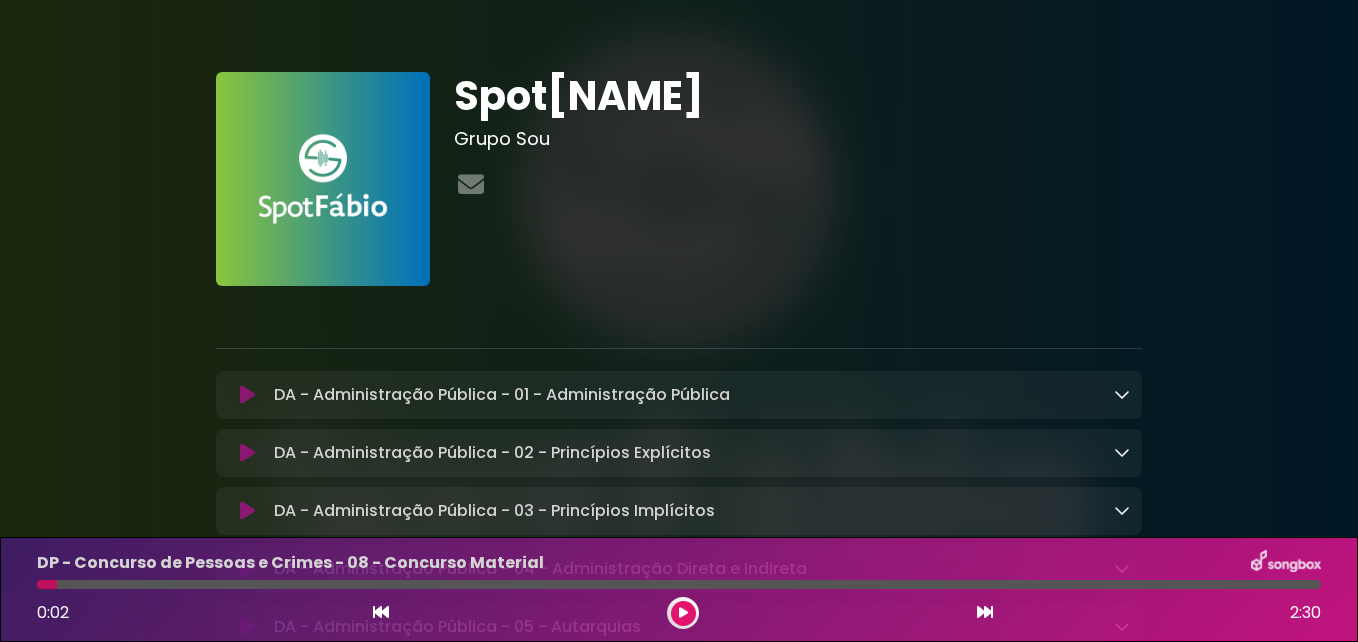click at bounding box center [381, 613] 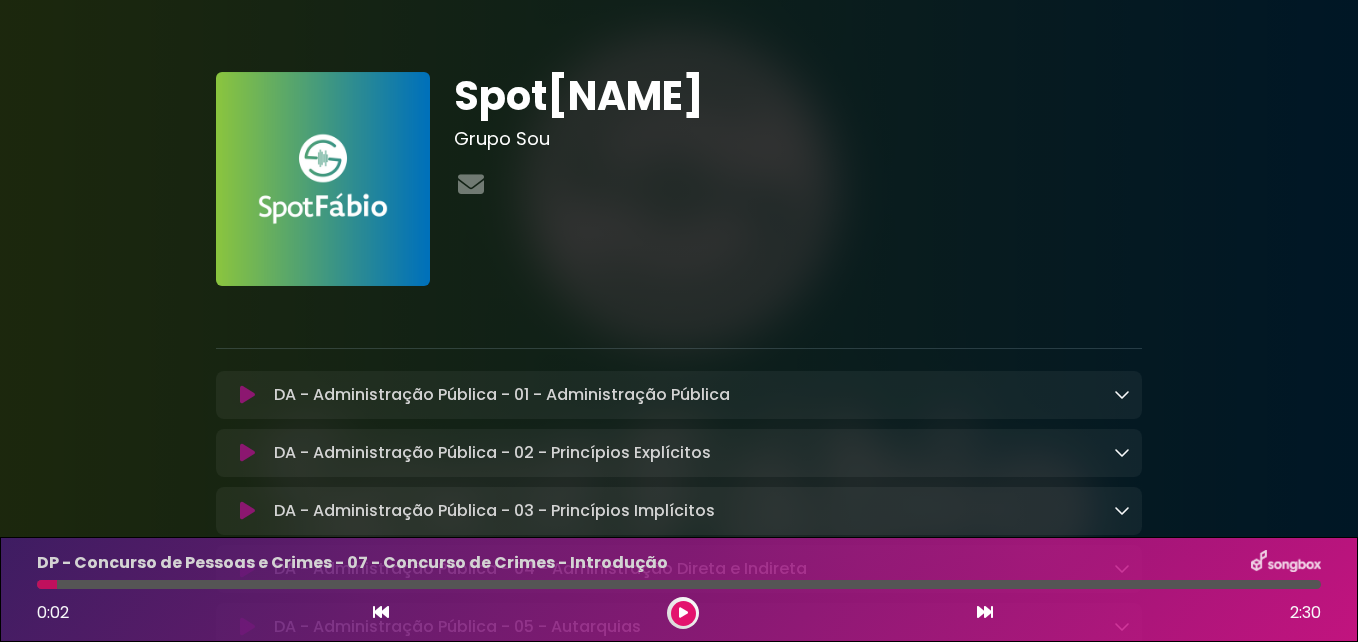 click at bounding box center (381, 613) 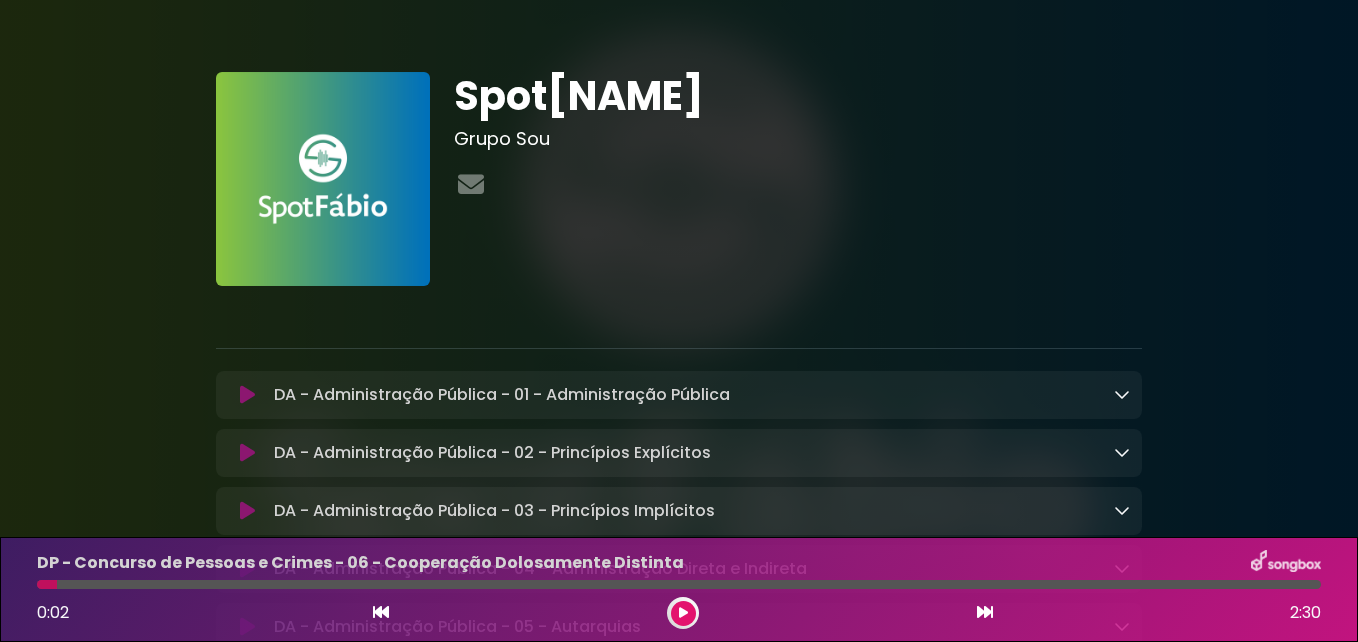 click at bounding box center (381, 613) 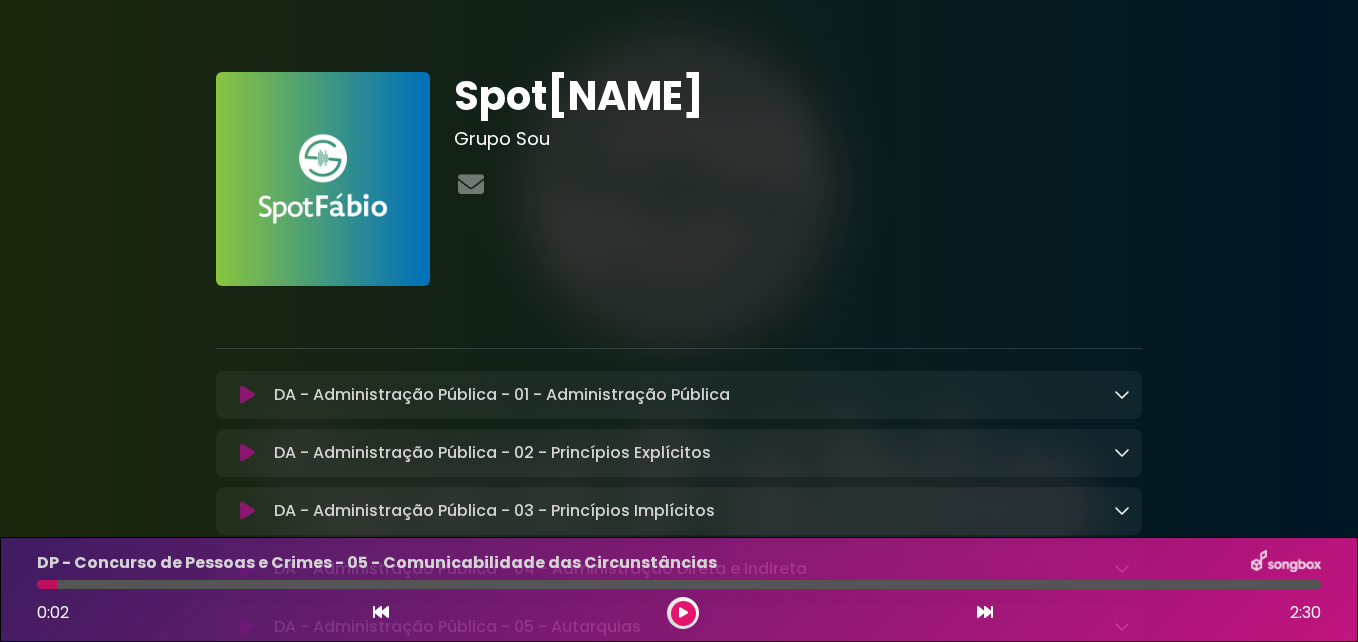 click at bounding box center (381, 613) 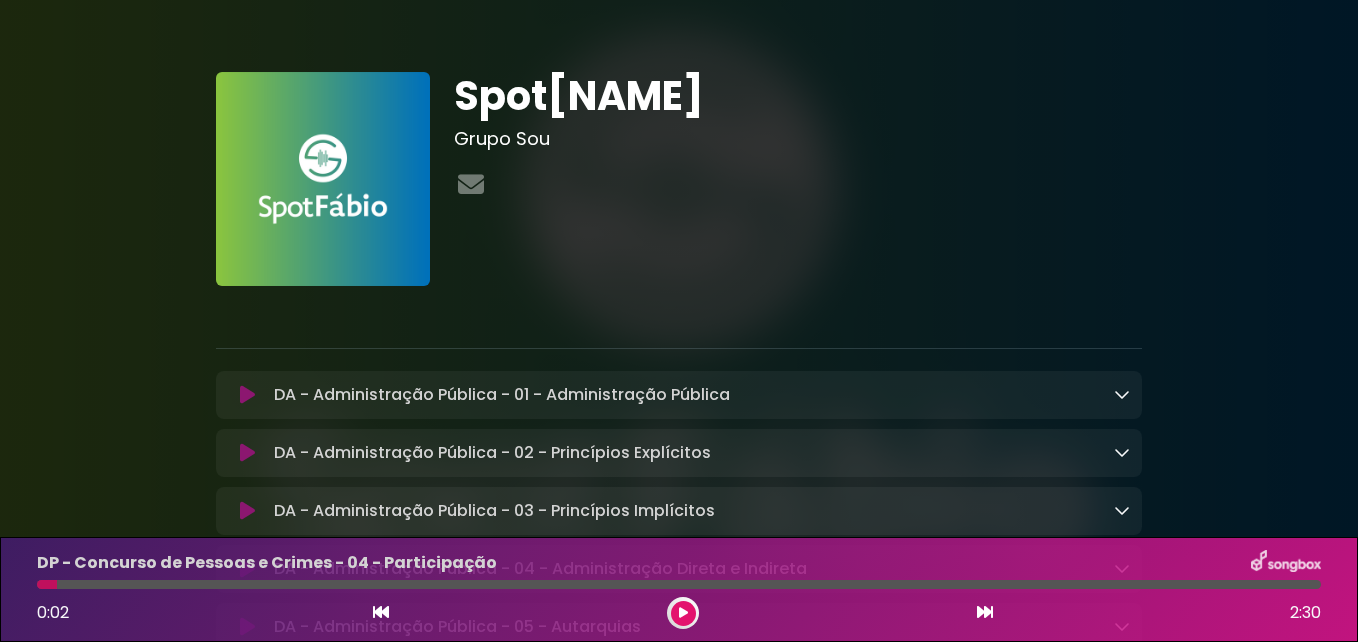 click at bounding box center (381, 613) 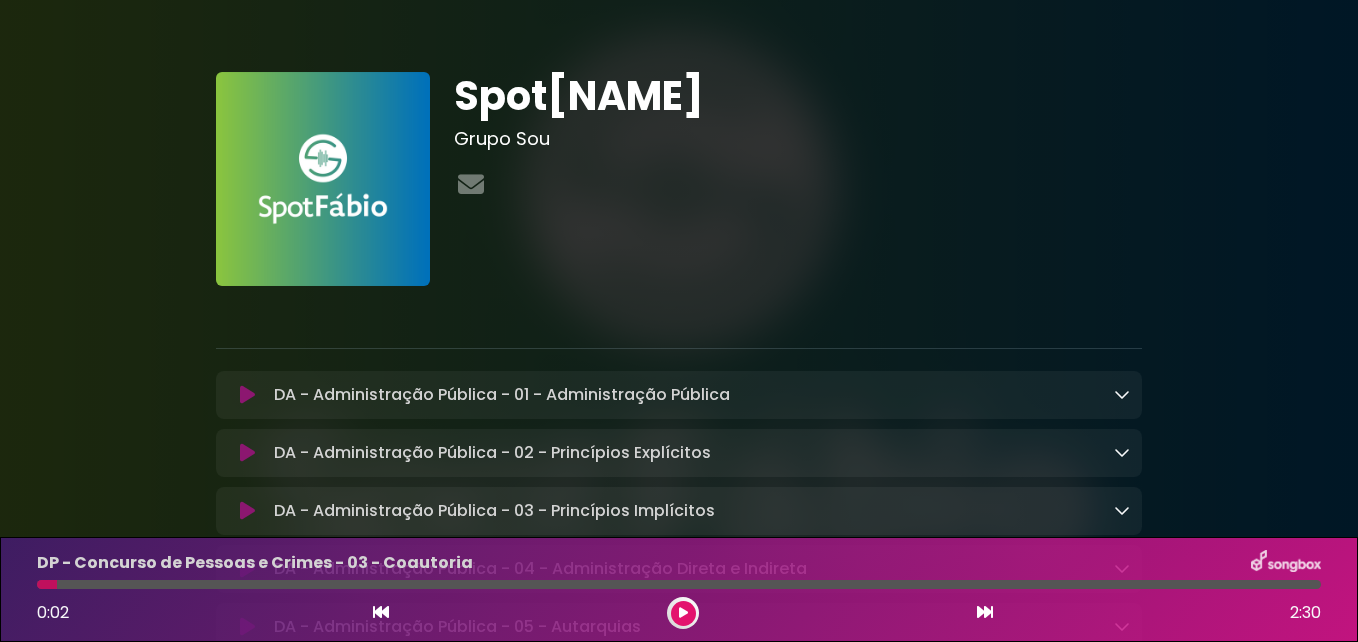 click at bounding box center (381, 613) 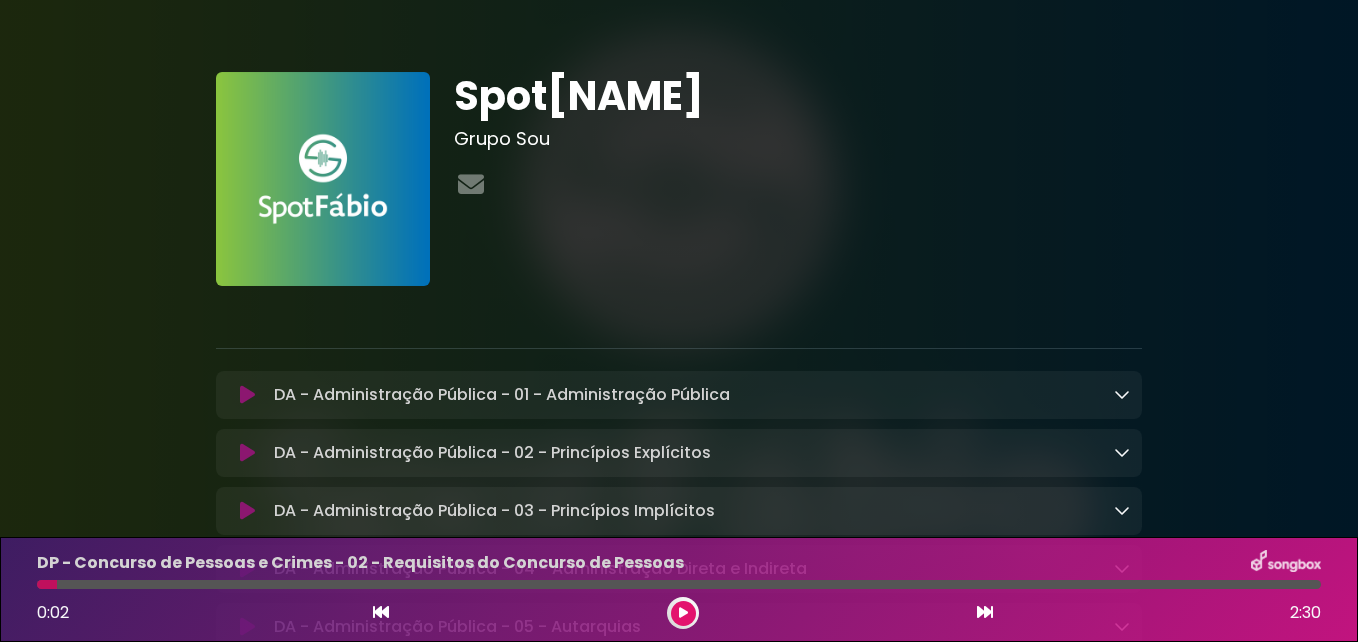 click at bounding box center [381, 613] 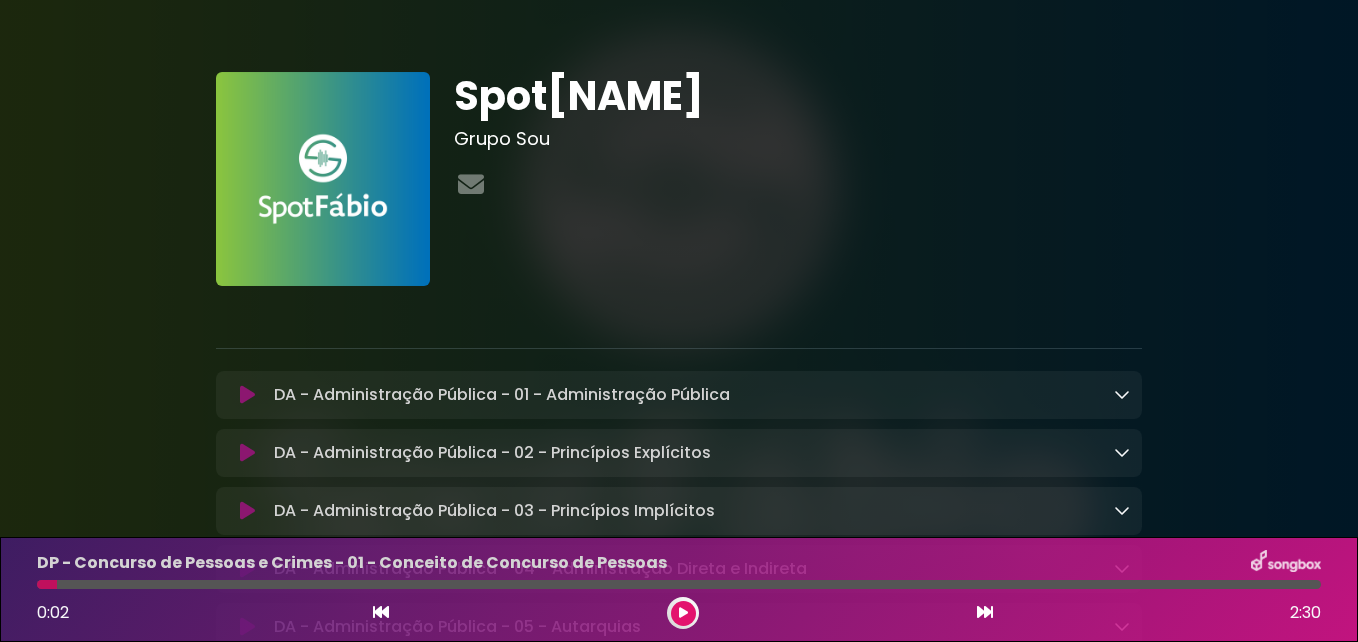 click at bounding box center (381, 613) 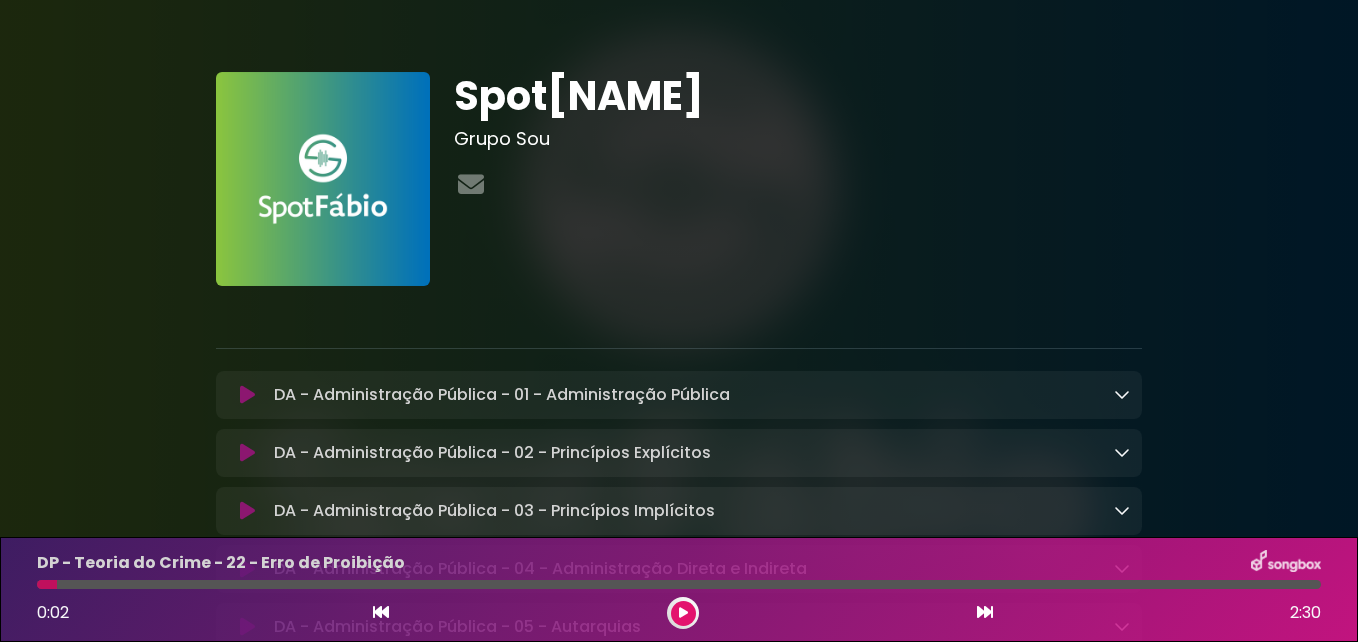 click at bounding box center (381, 613) 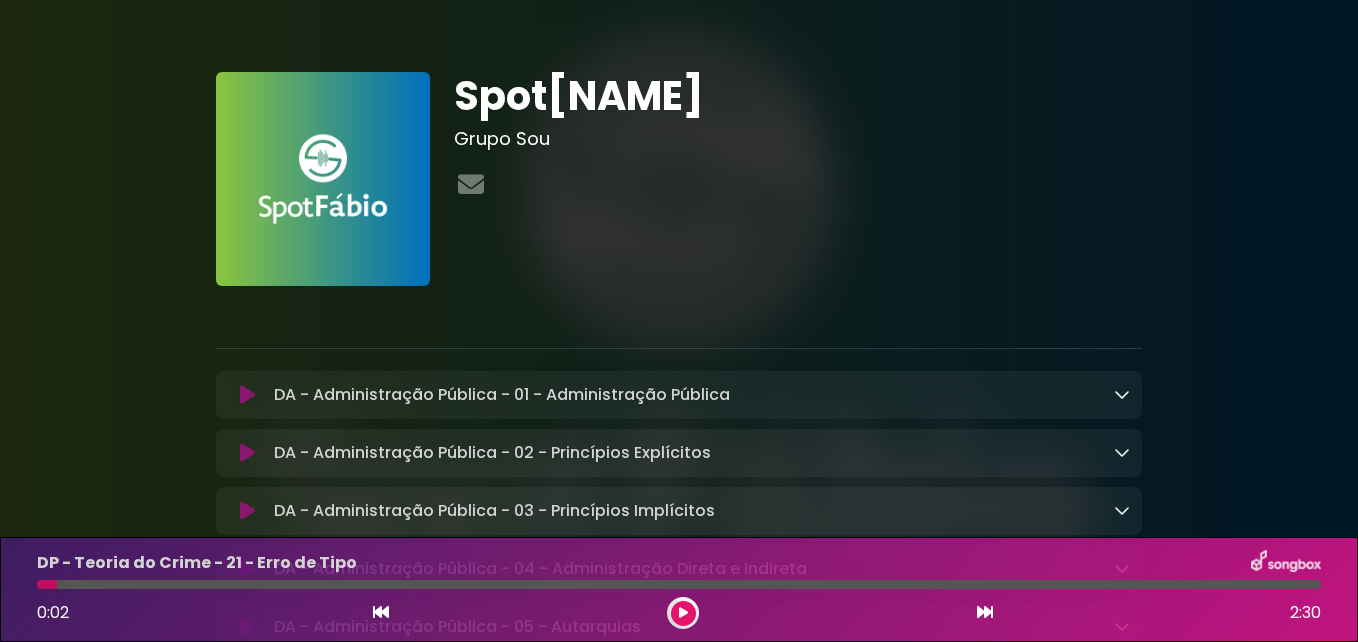 click at bounding box center [381, 613] 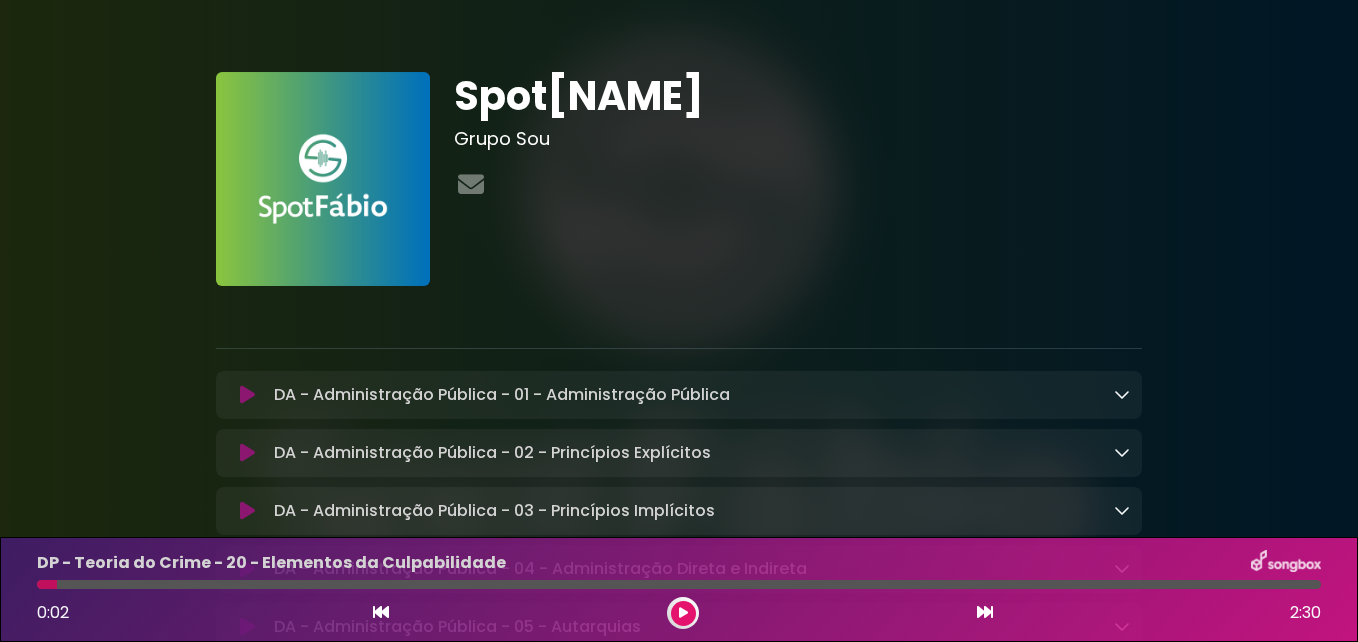 click at bounding box center (381, 613) 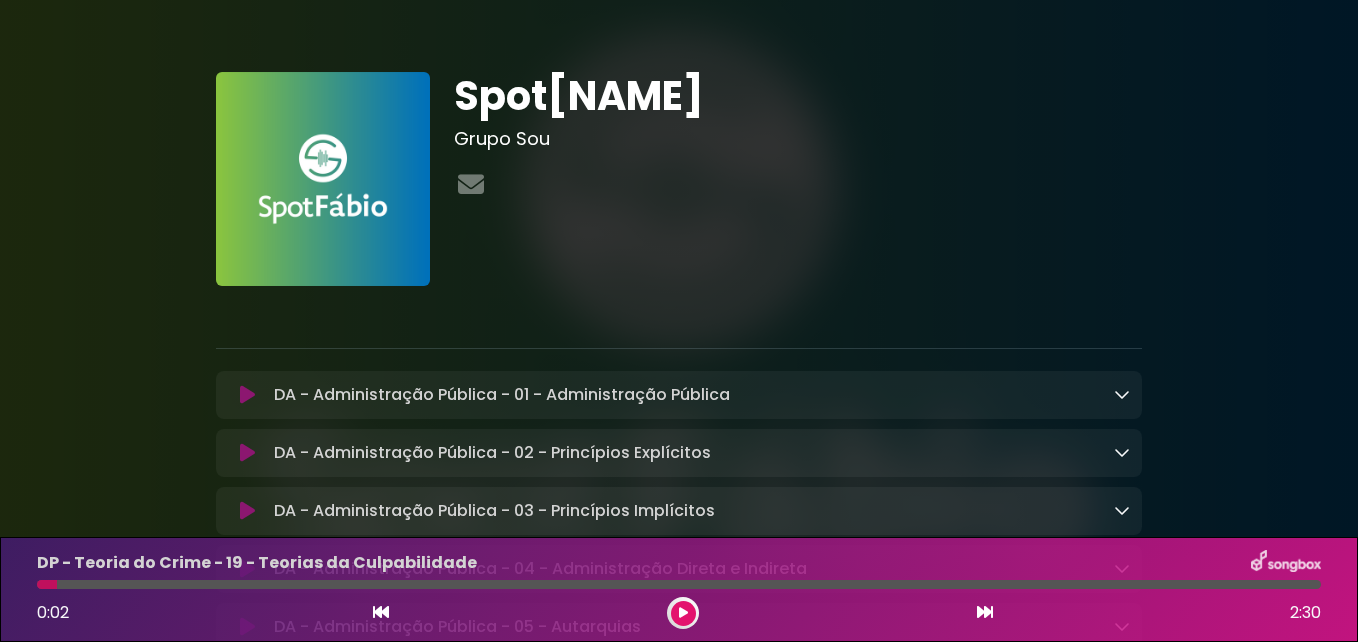 click at bounding box center [381, 613] 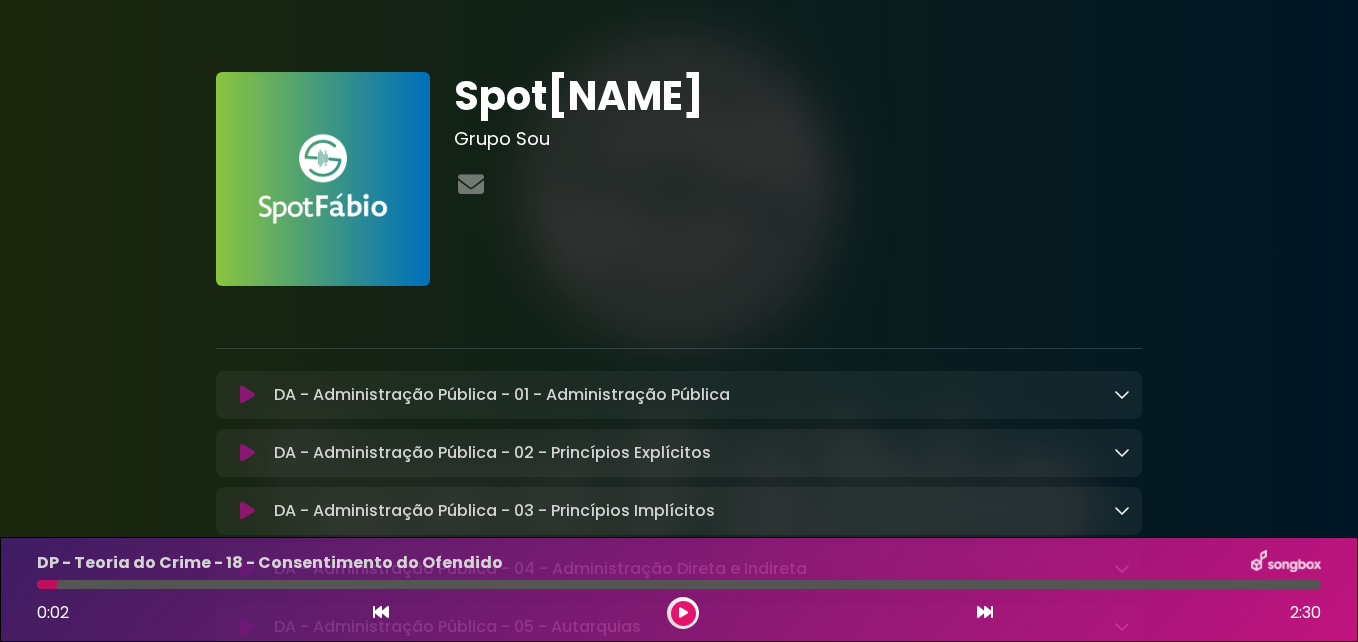 click at bounding box center [381, 613] 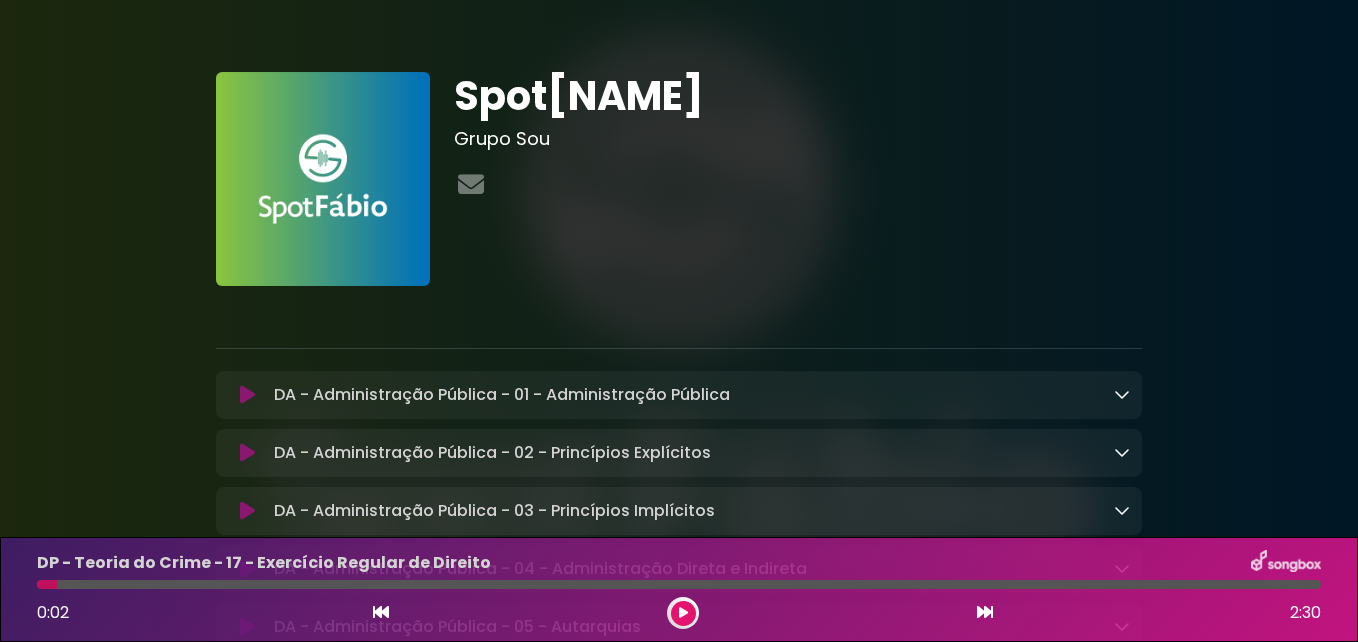 click at bounding box center (381, 612) 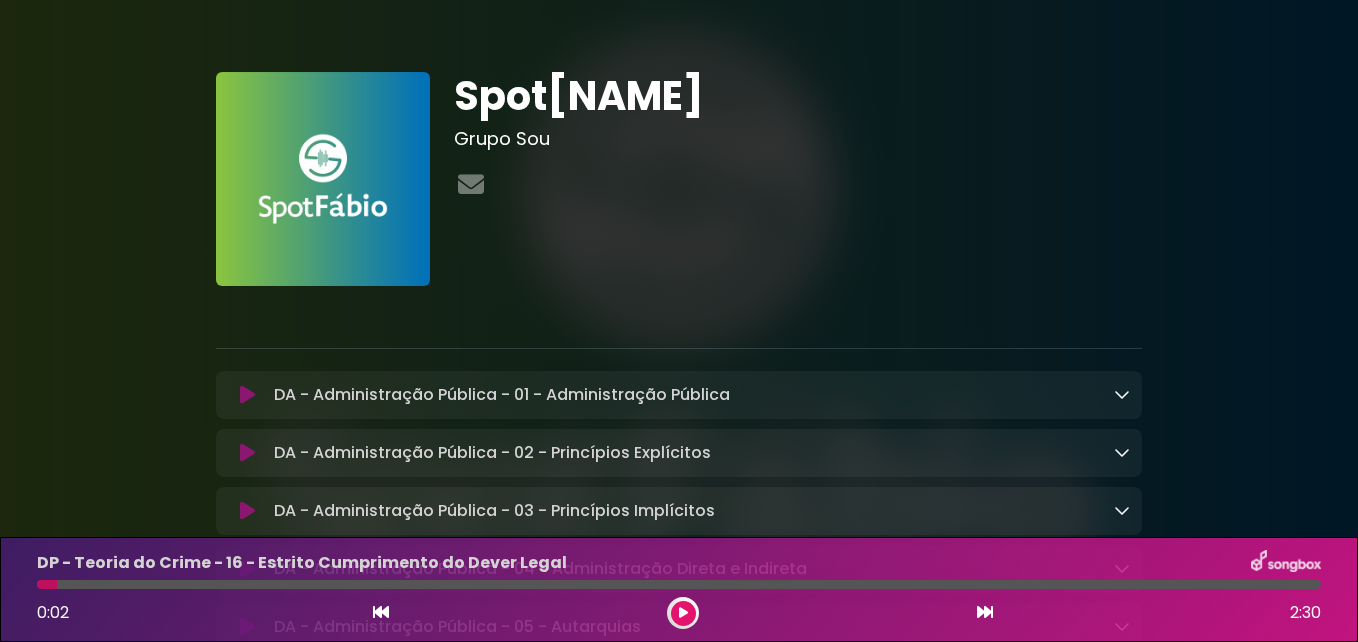 click at bounding box center [381, 612] 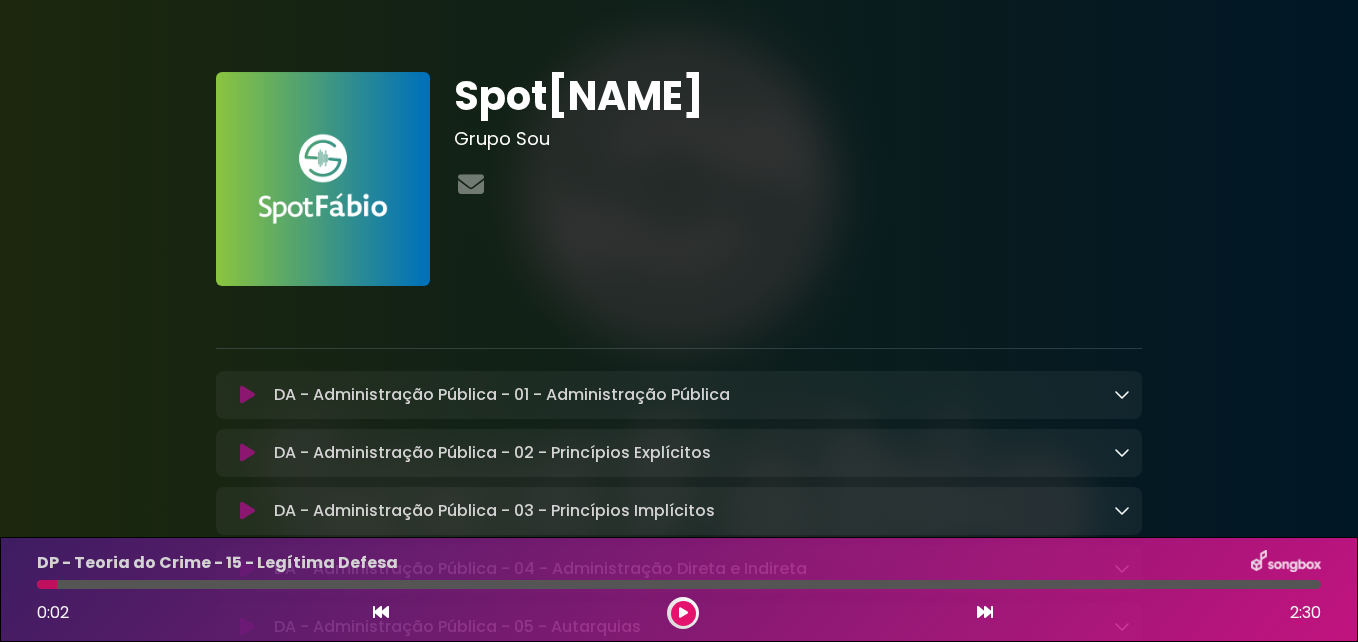 click at bounding box center (381, 612) 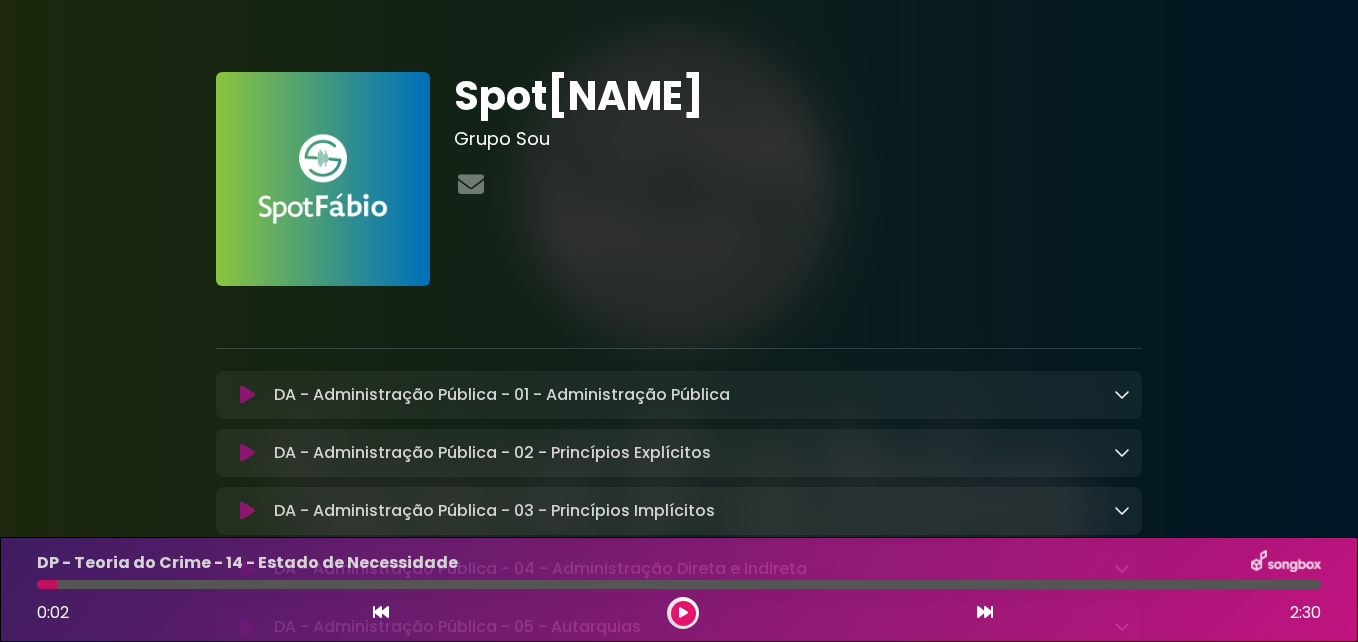 click at bounding box center (381, 612) 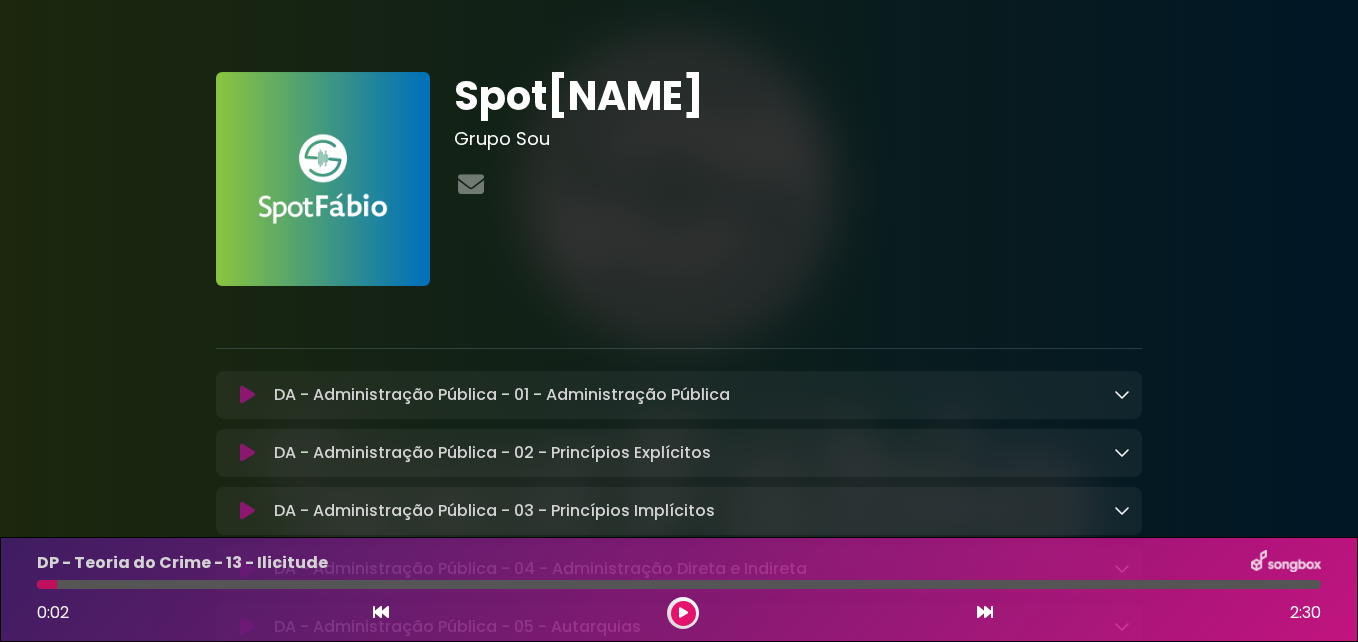 click at bounding box center (381, 612) 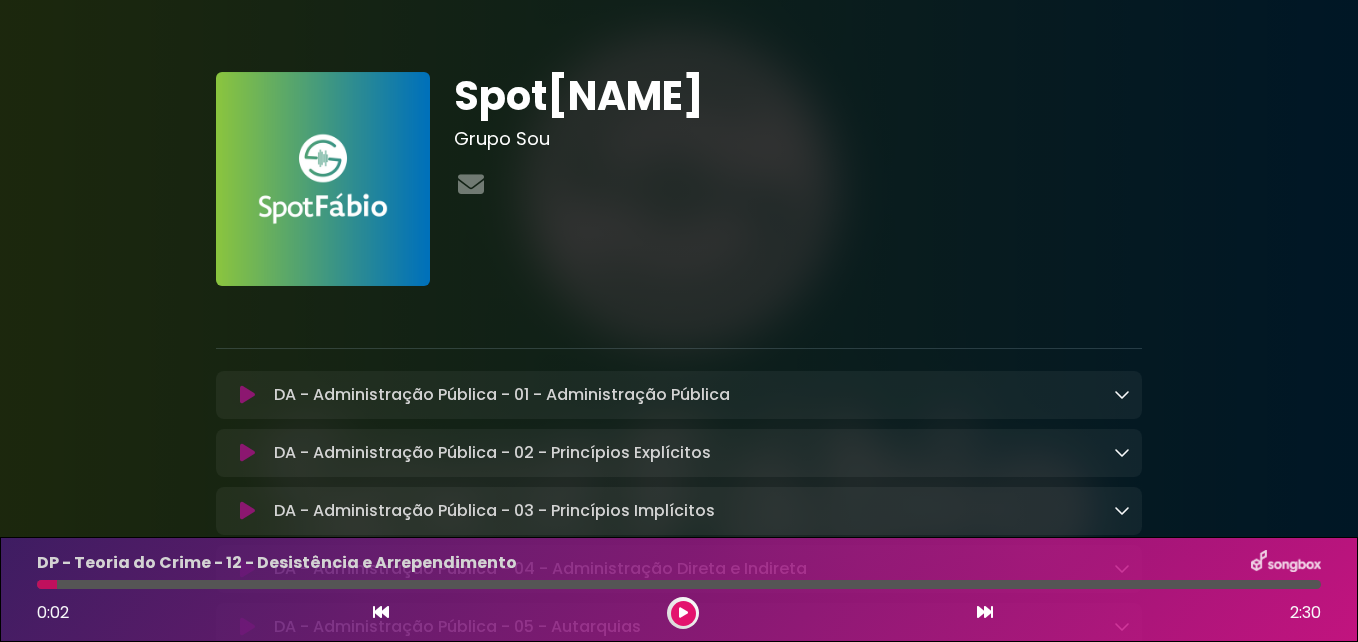click at bounding box center [381, 612] 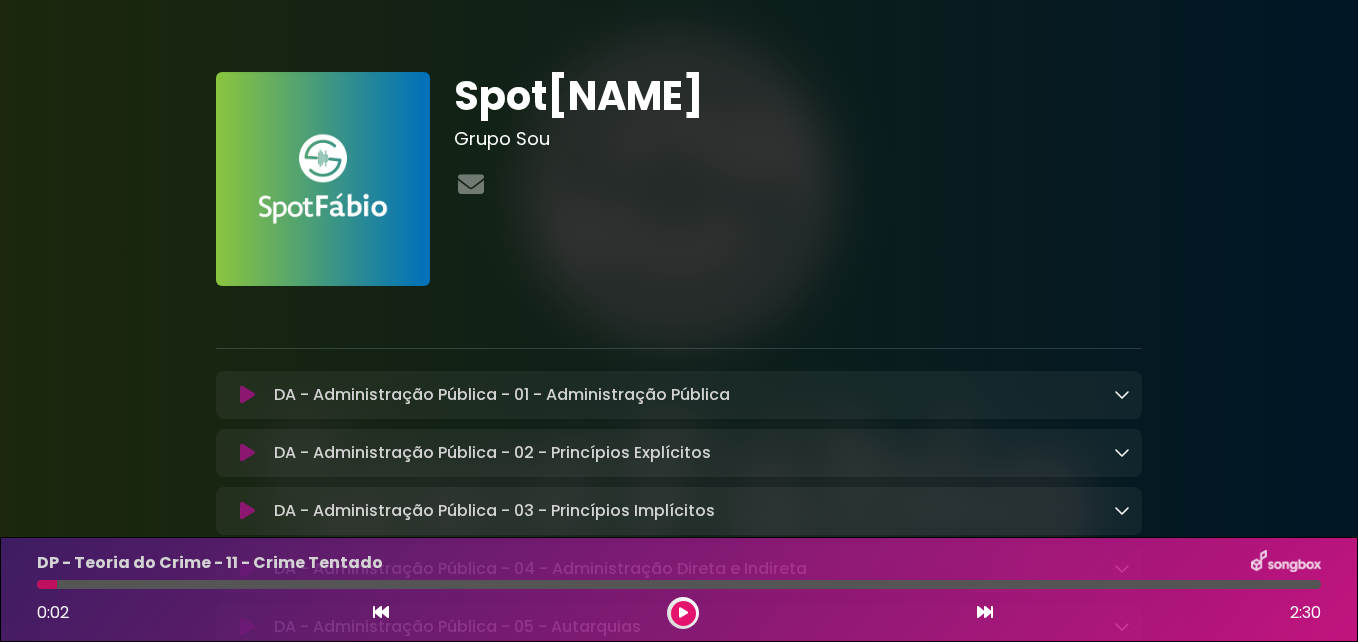 click at bounding box center (381, 612) 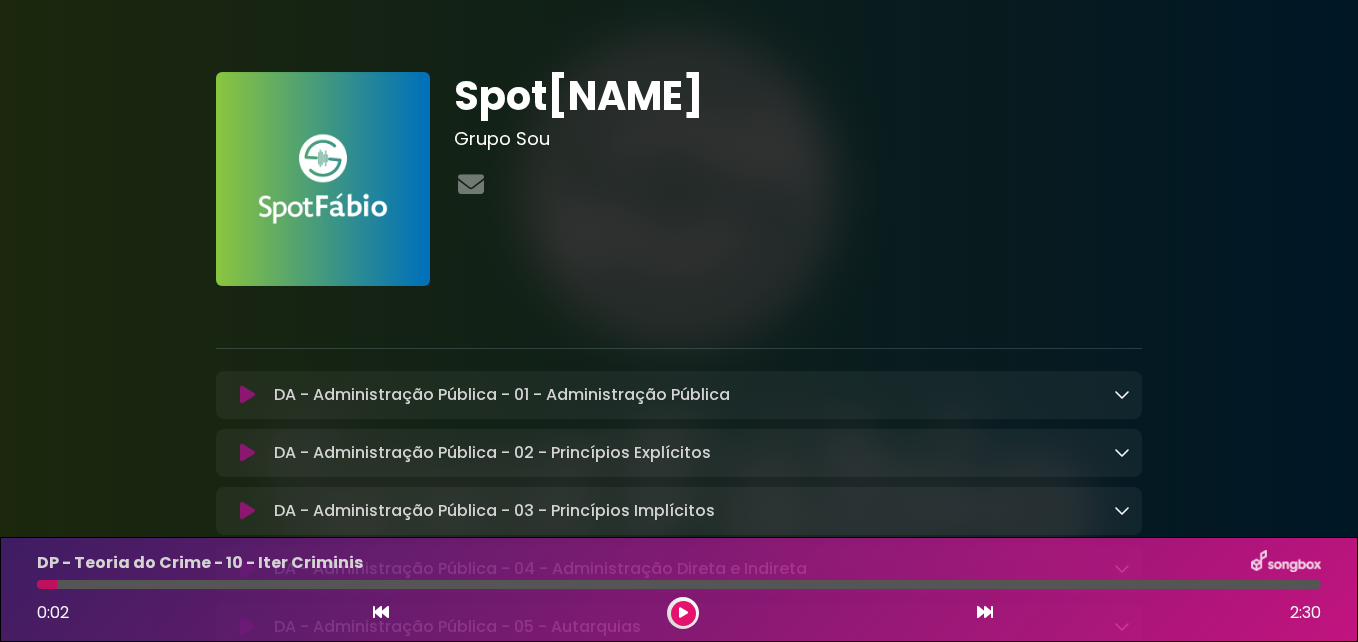click at bounding box center [381, 612] 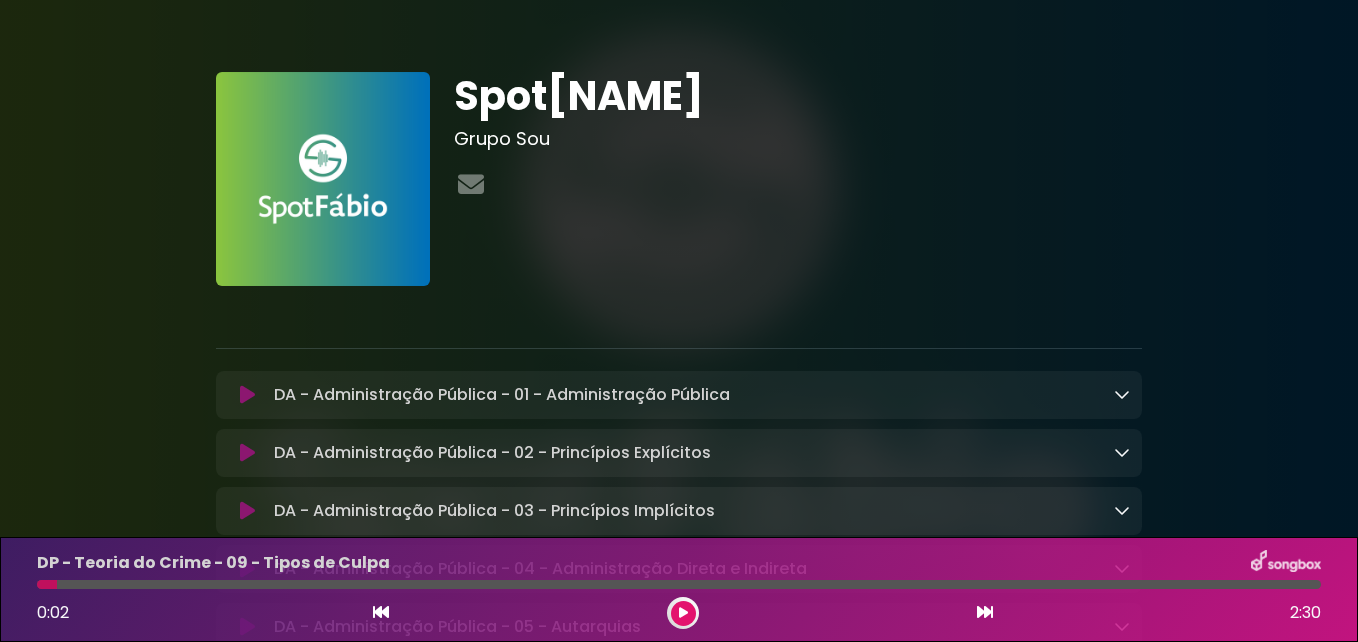 click at bounding box center [381, 612] 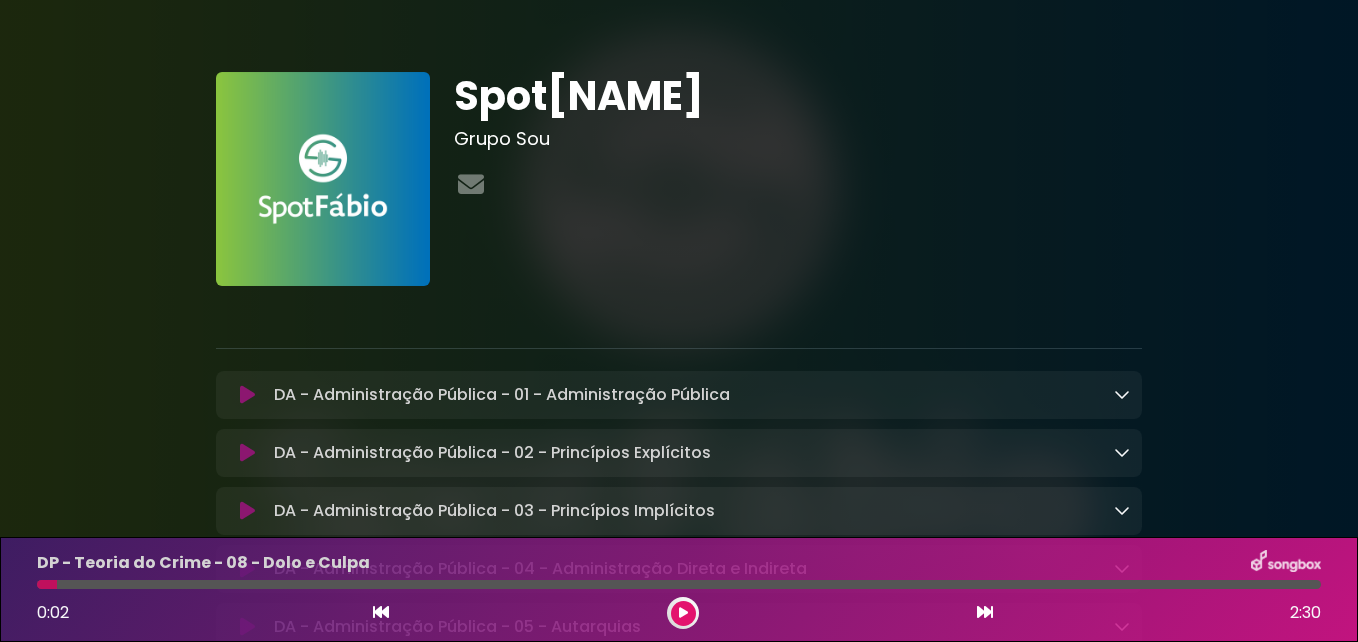 click at bounding box center [381, 612] 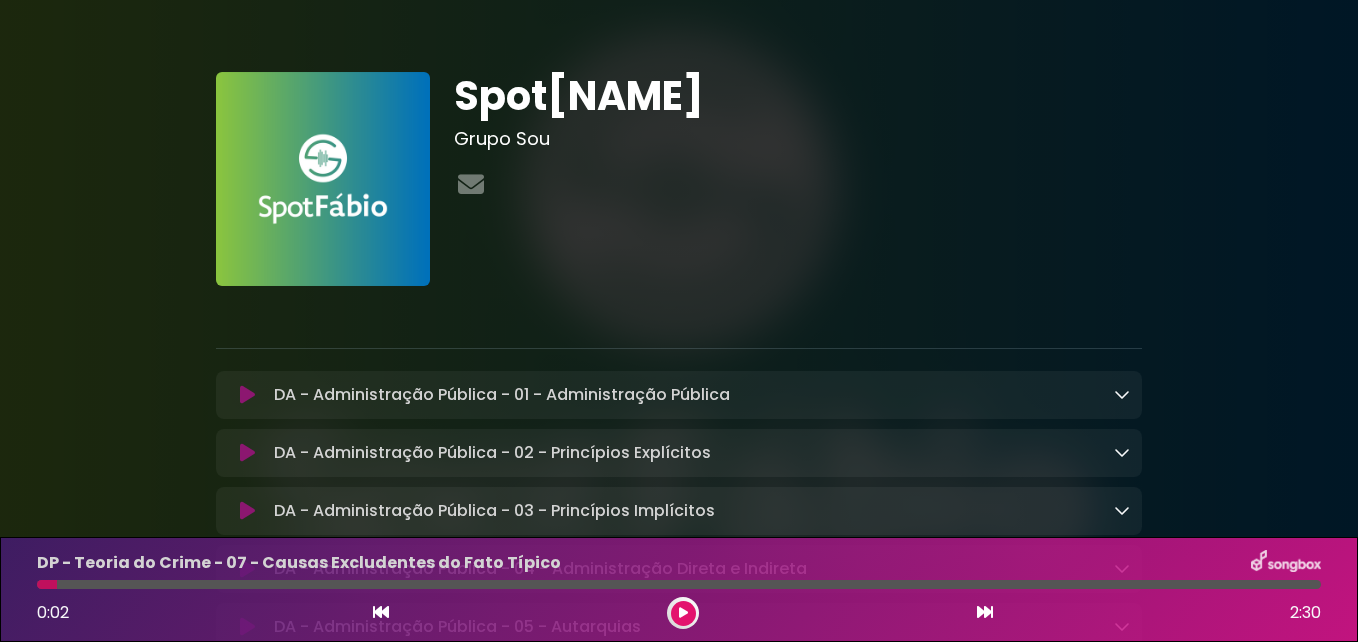 click at bounding box center (381, 612) 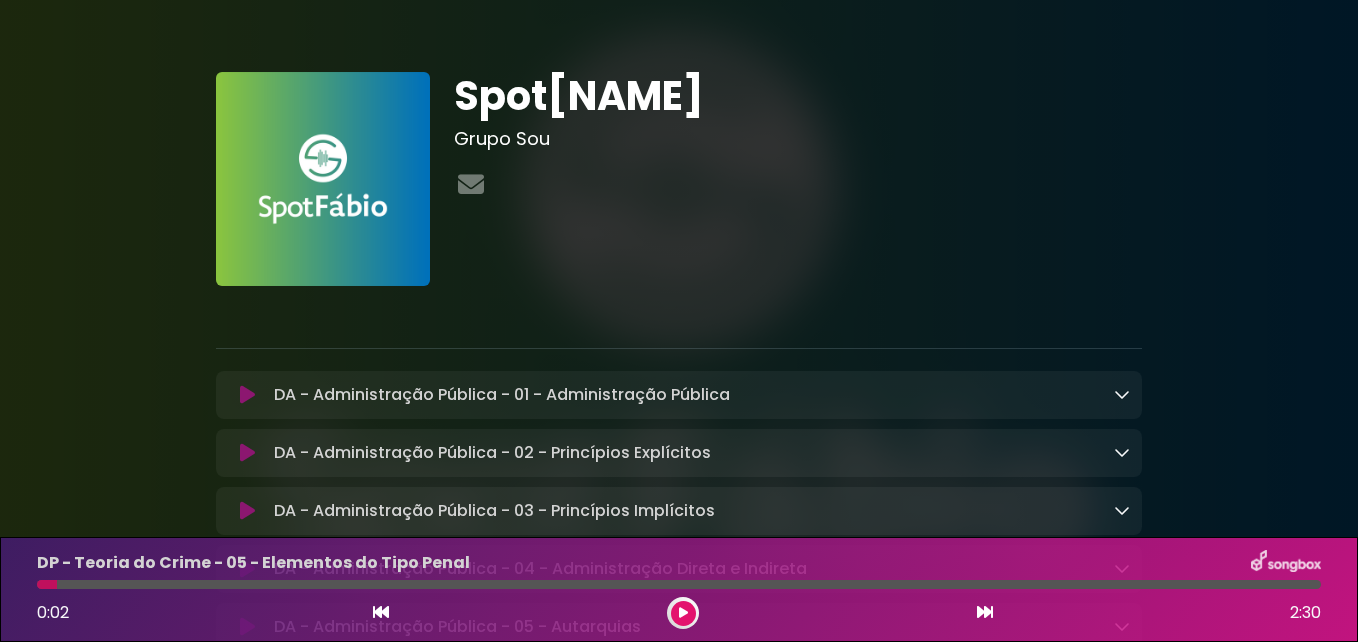click at bounding box center (381, 612) 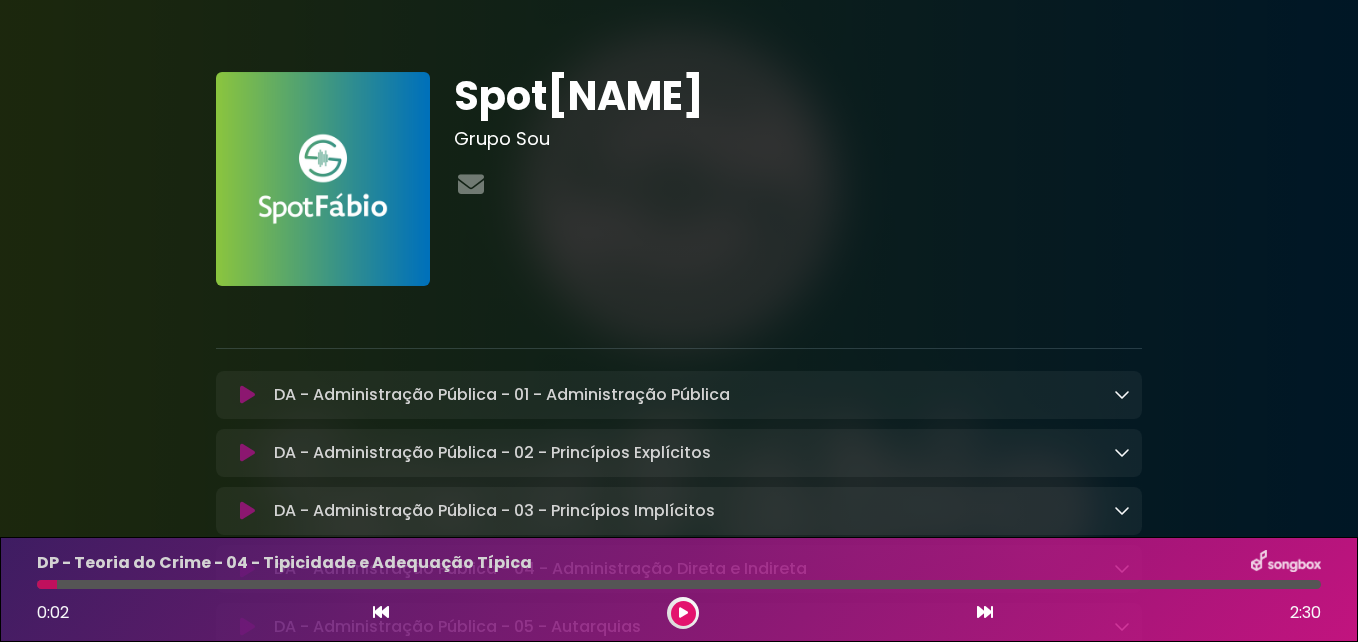 click at bounding box center (381, 612) 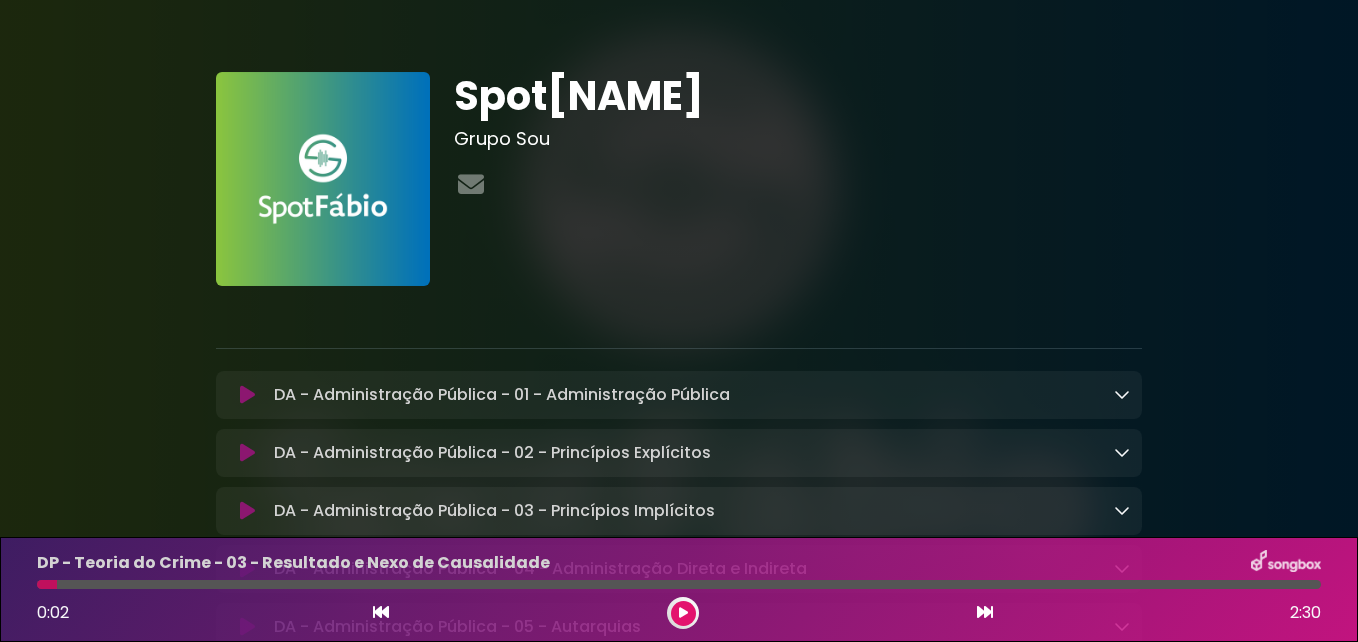 click at bounding box center (381, 612) 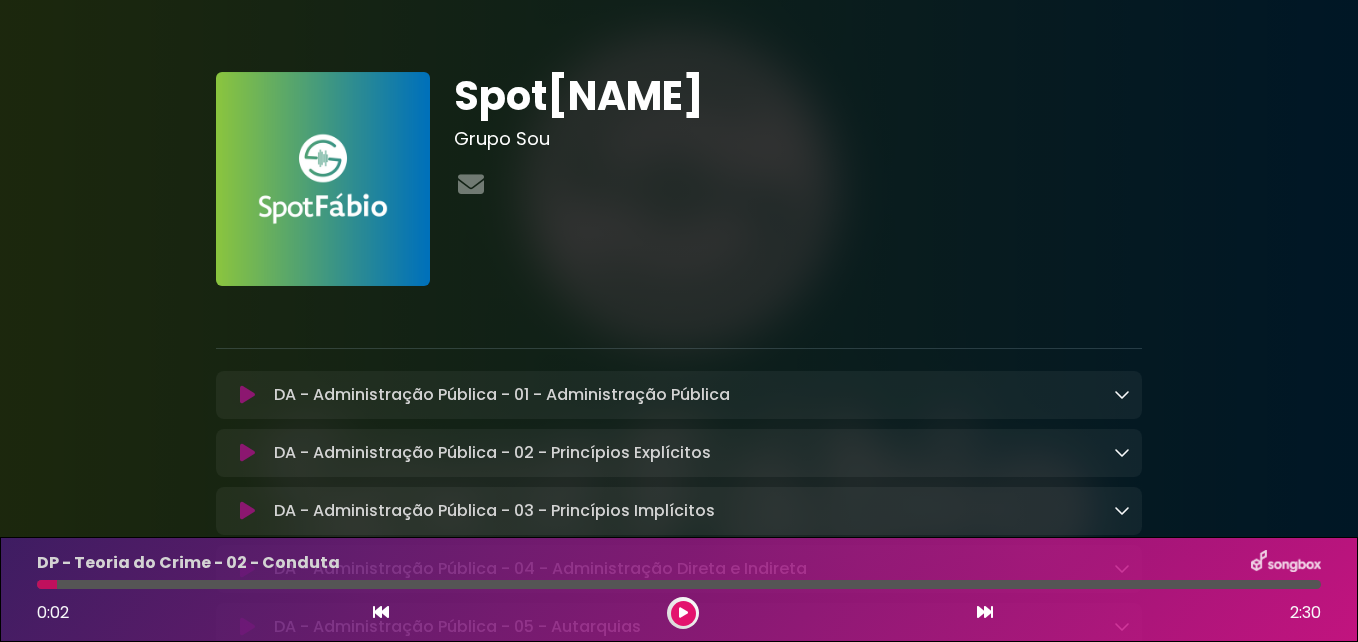 click at bounding box center (381, 612) 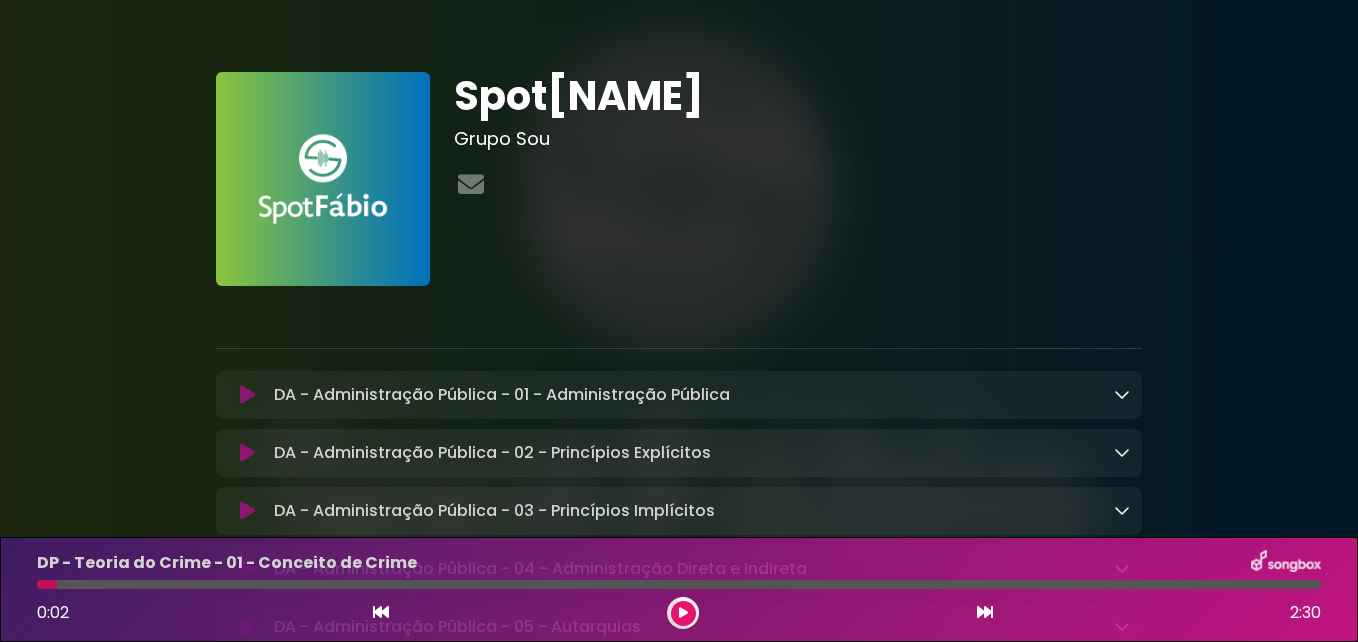click at bounding box center [381, 612] 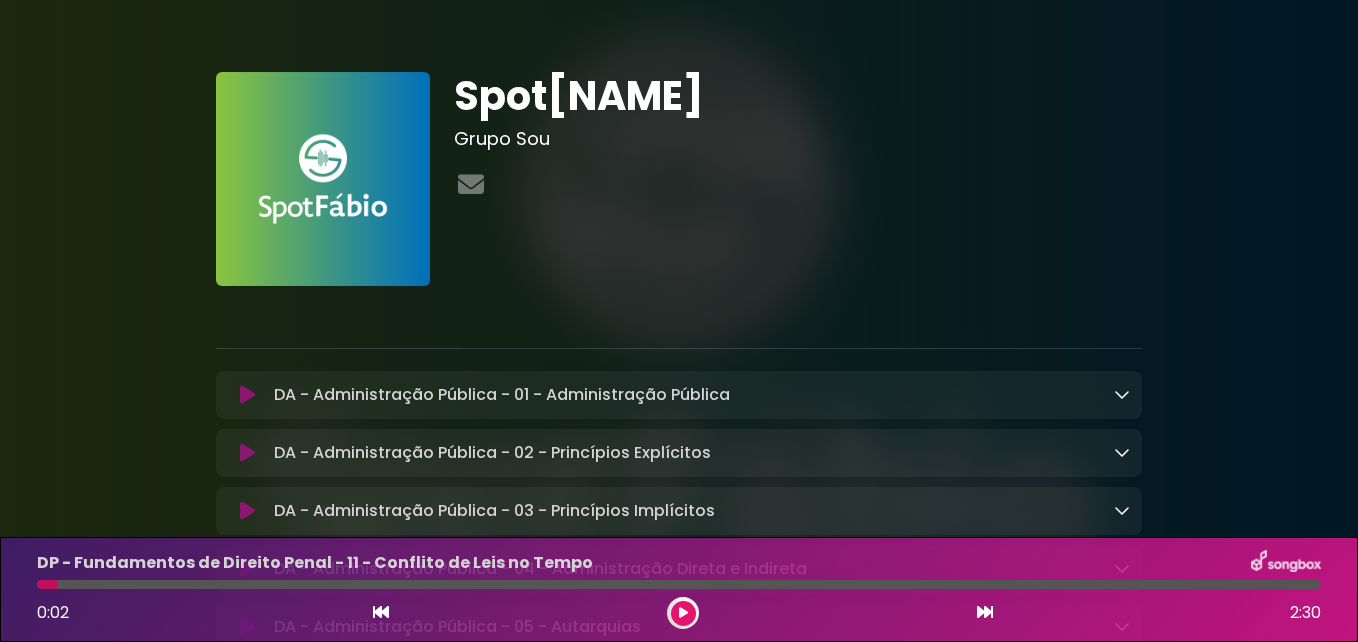 click at bounding box center [381, 612] 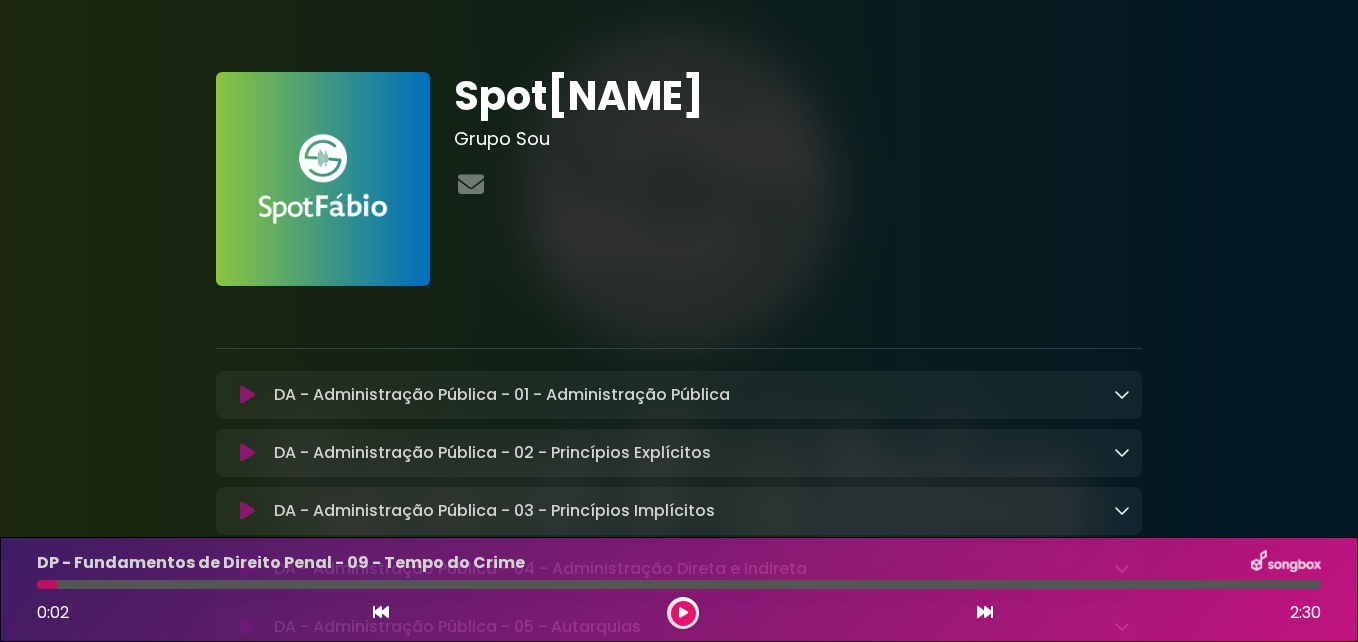 click at bounding box center (985, 612) 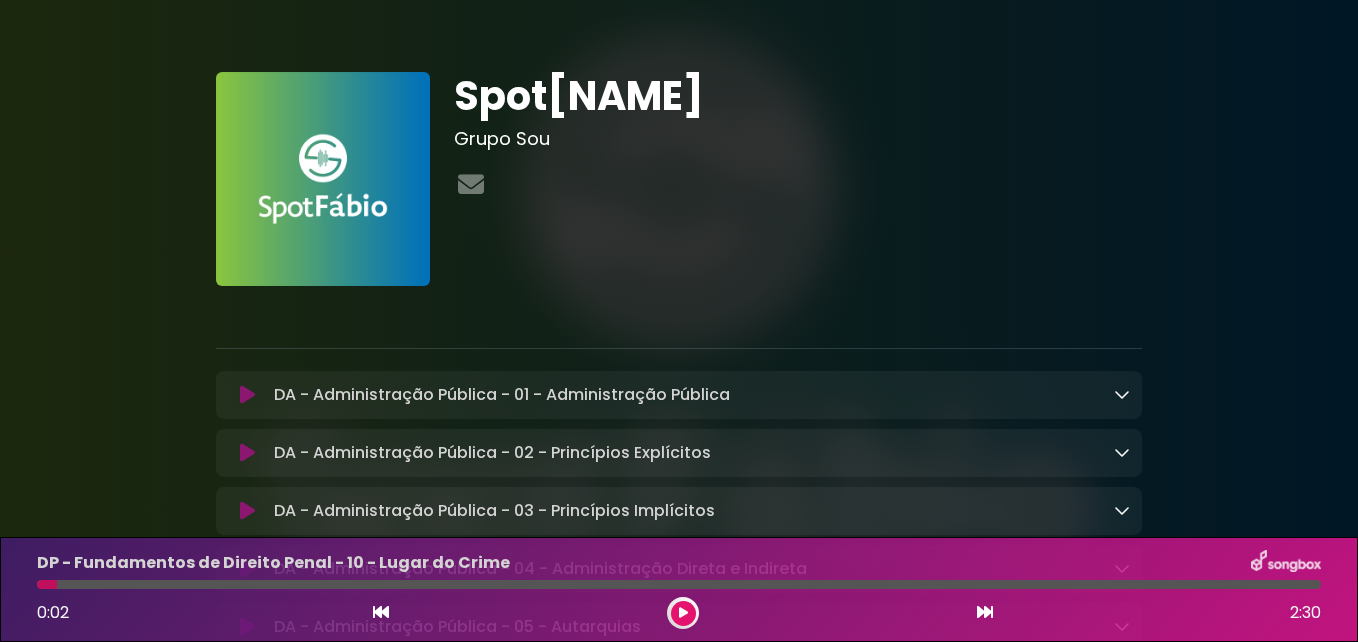 click at bounding box center (985, 612) 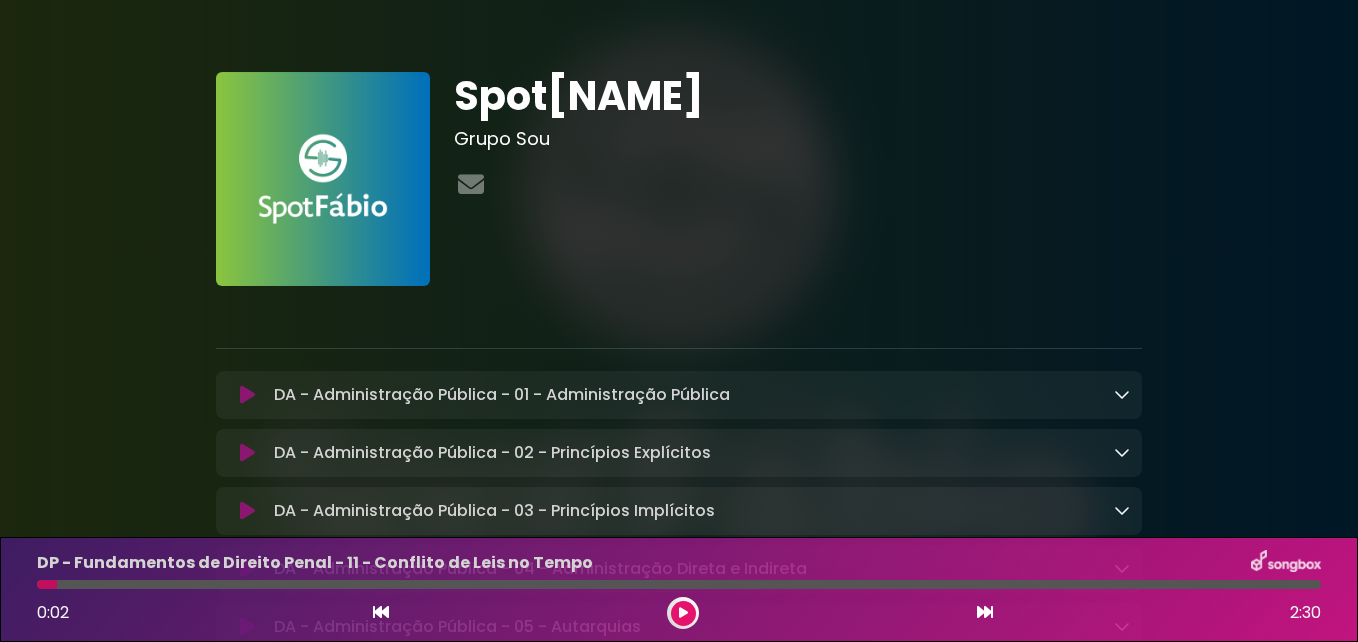 click at bounding box center (985, 612) 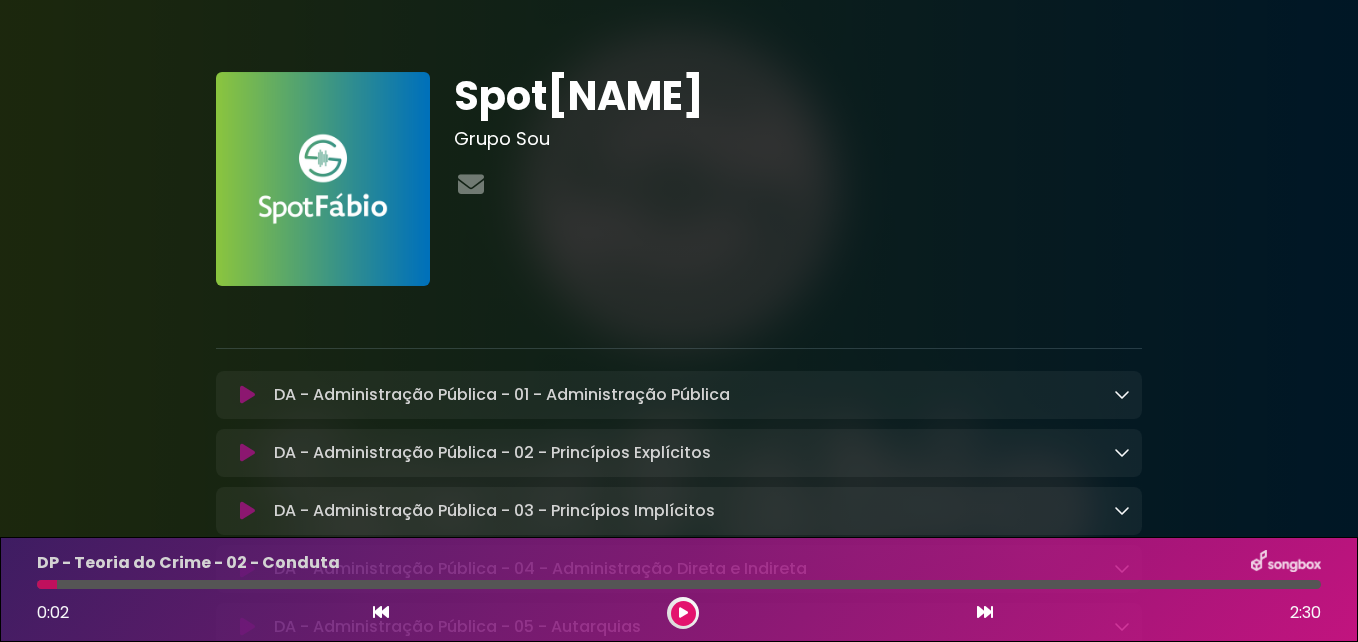 click at bounding box center [985, 612] 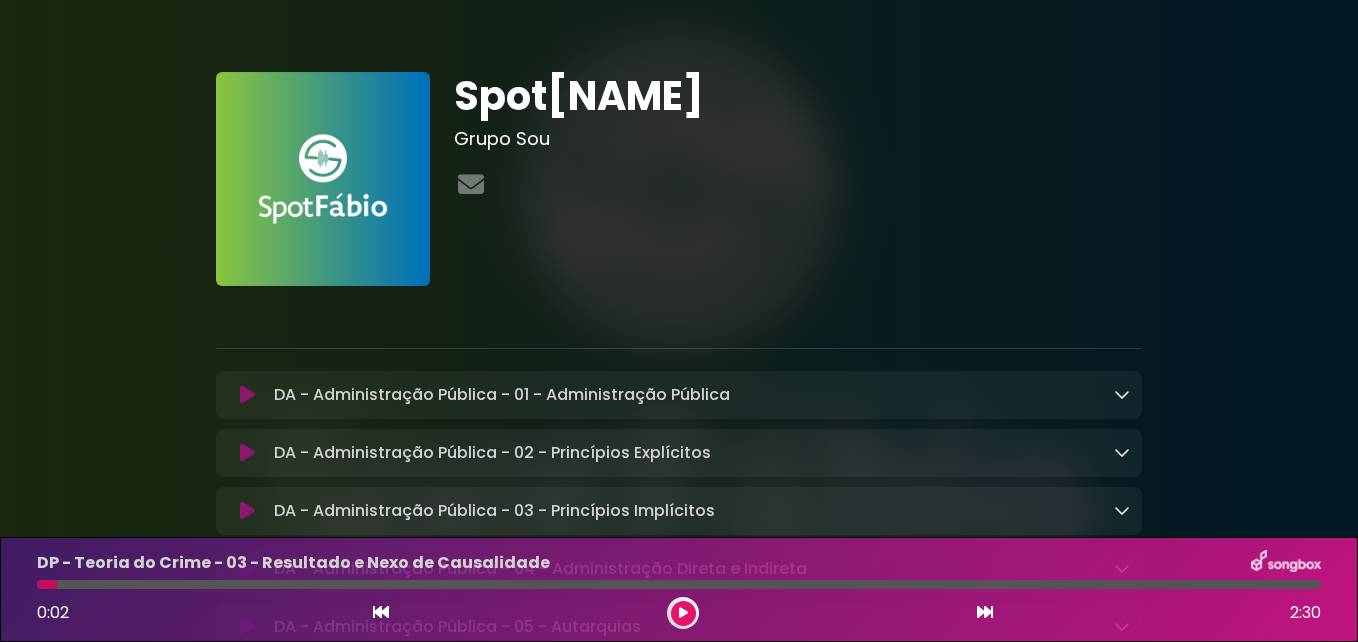 click at bounding box center [985, 612] 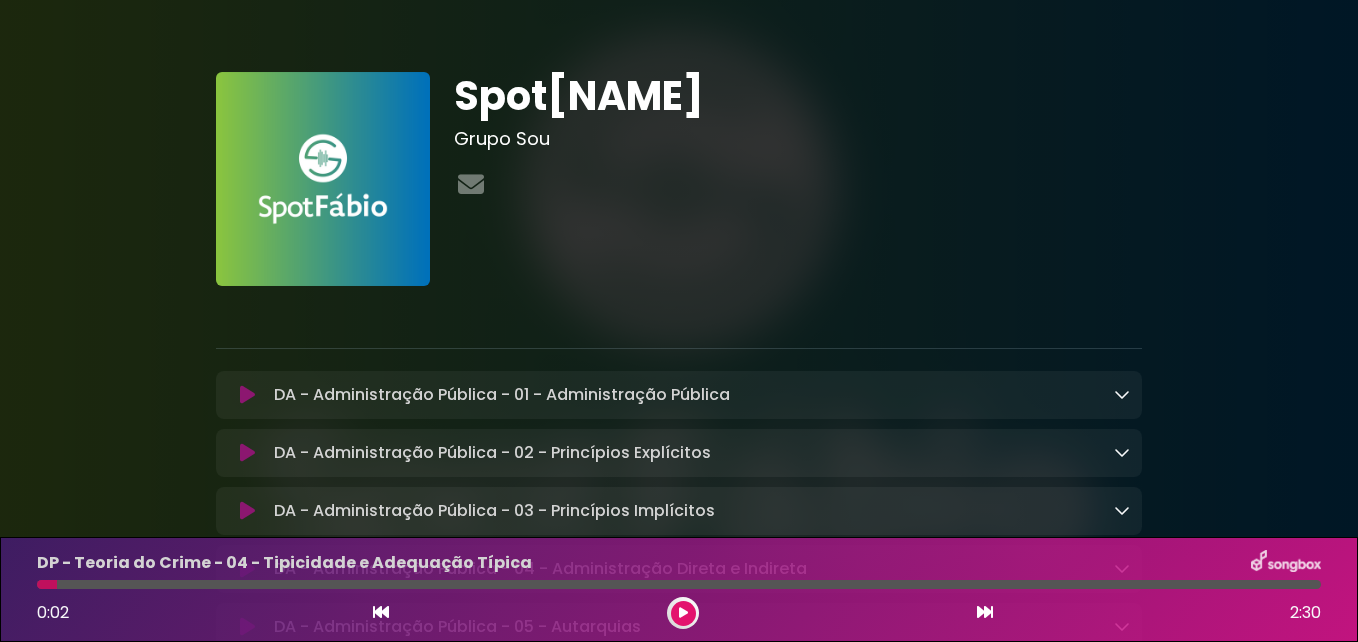 click at bounding box center (985, 612) 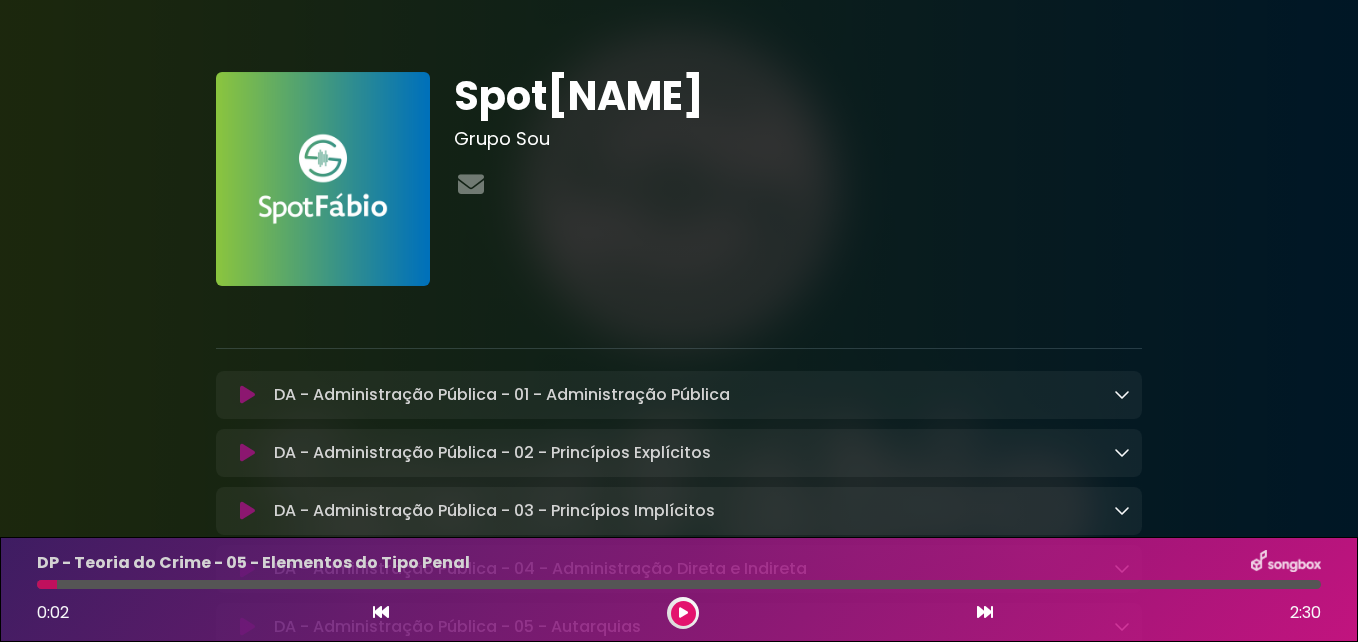 click at bounding box center (985, 612) 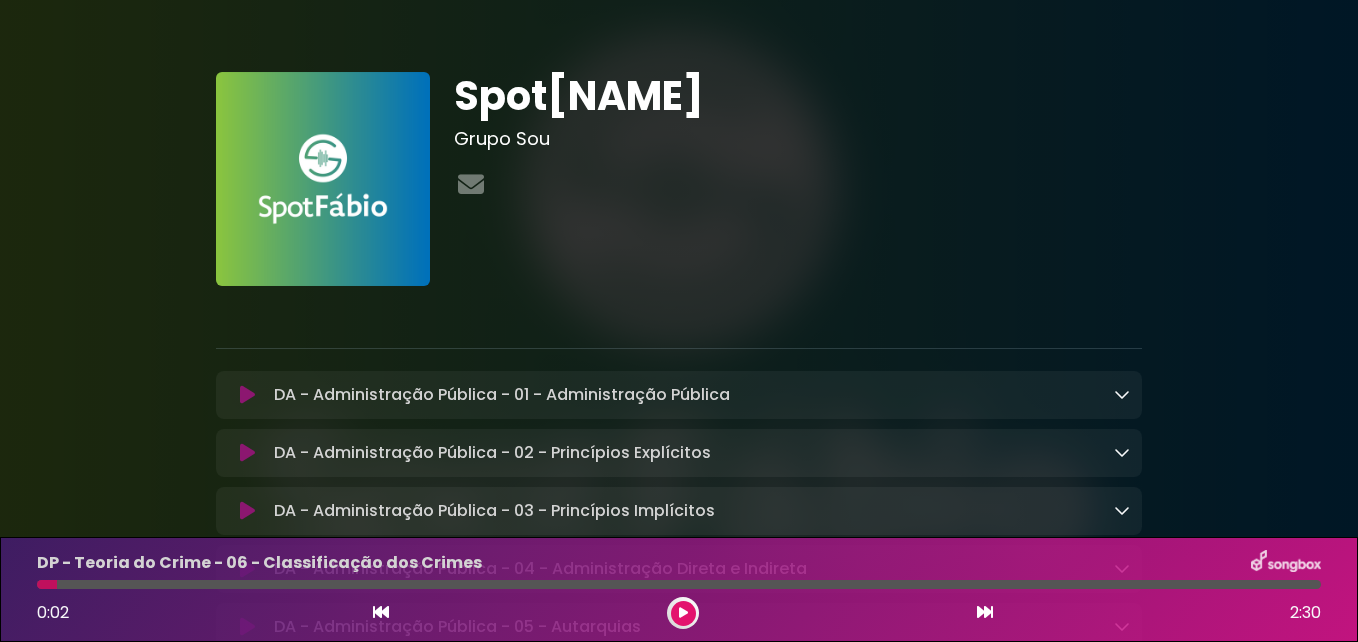 click at bounding box center (985, 612) 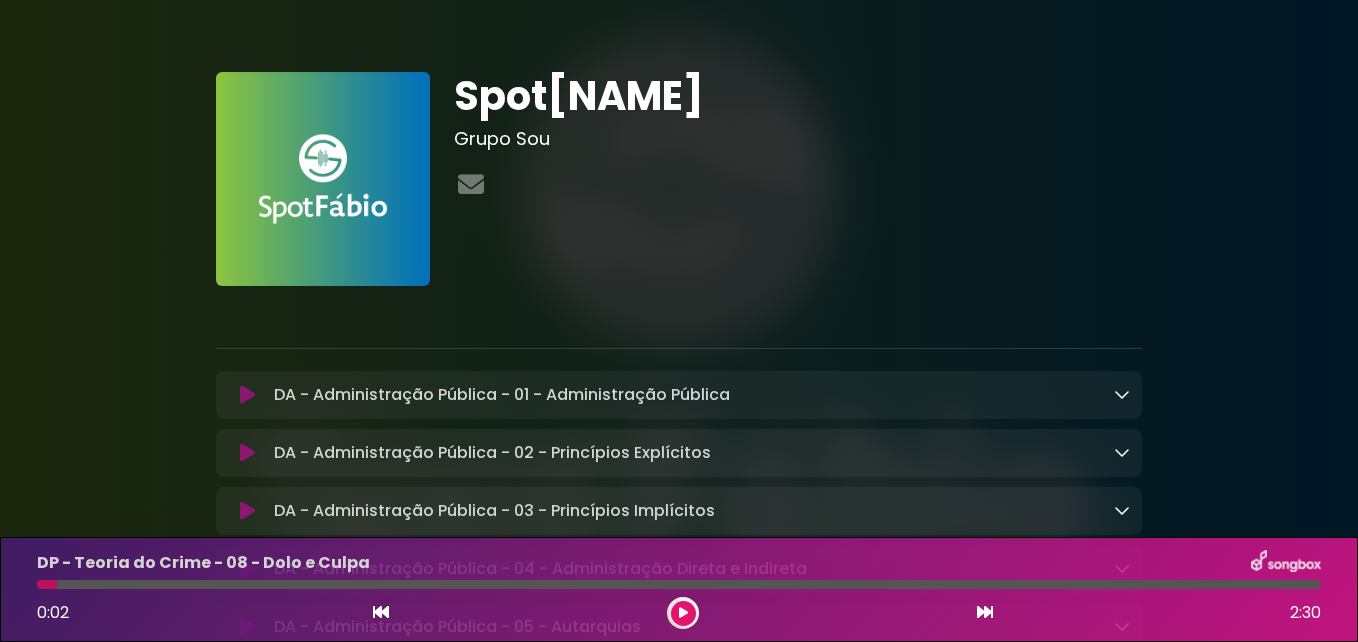 click at bounding box center [985, 612] 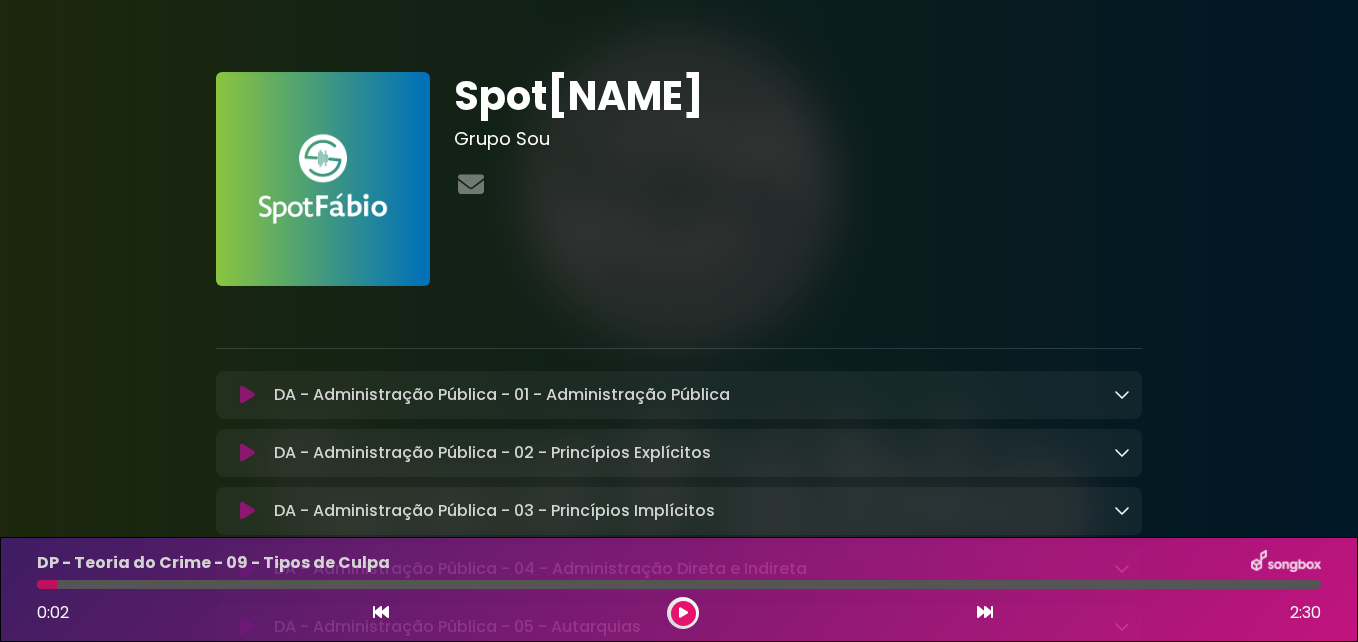 click at bounding box center [985, 612] 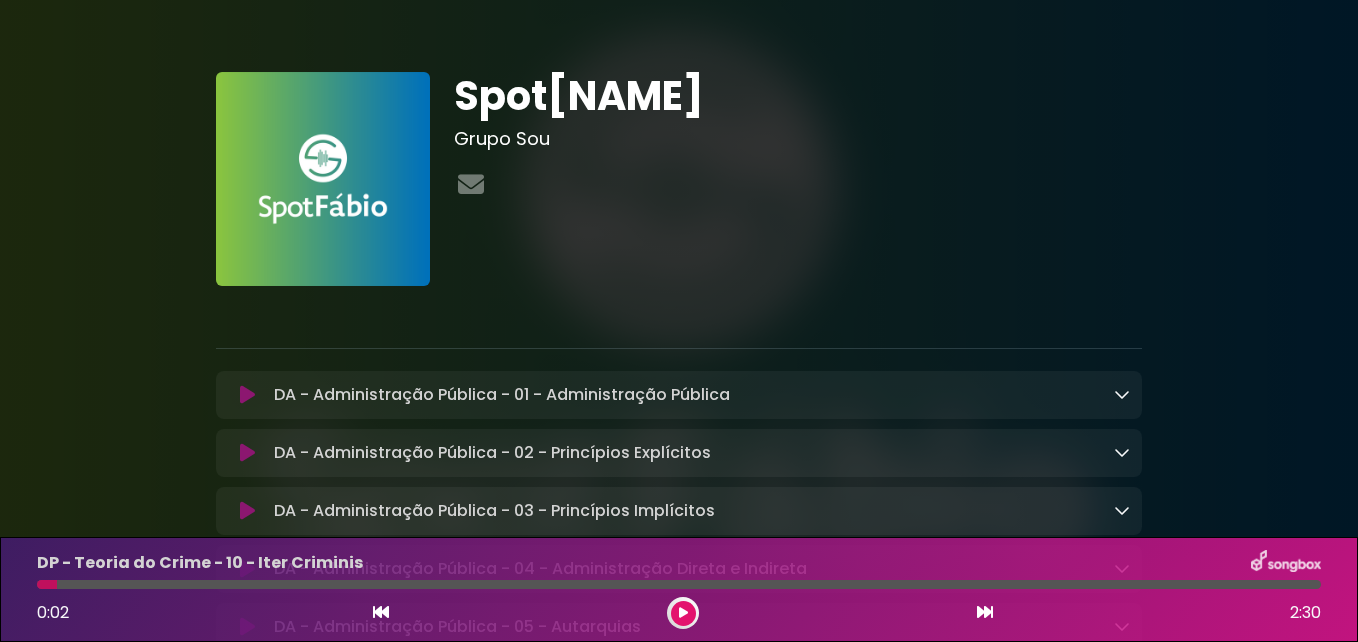 click at bounding box center (985, 612) 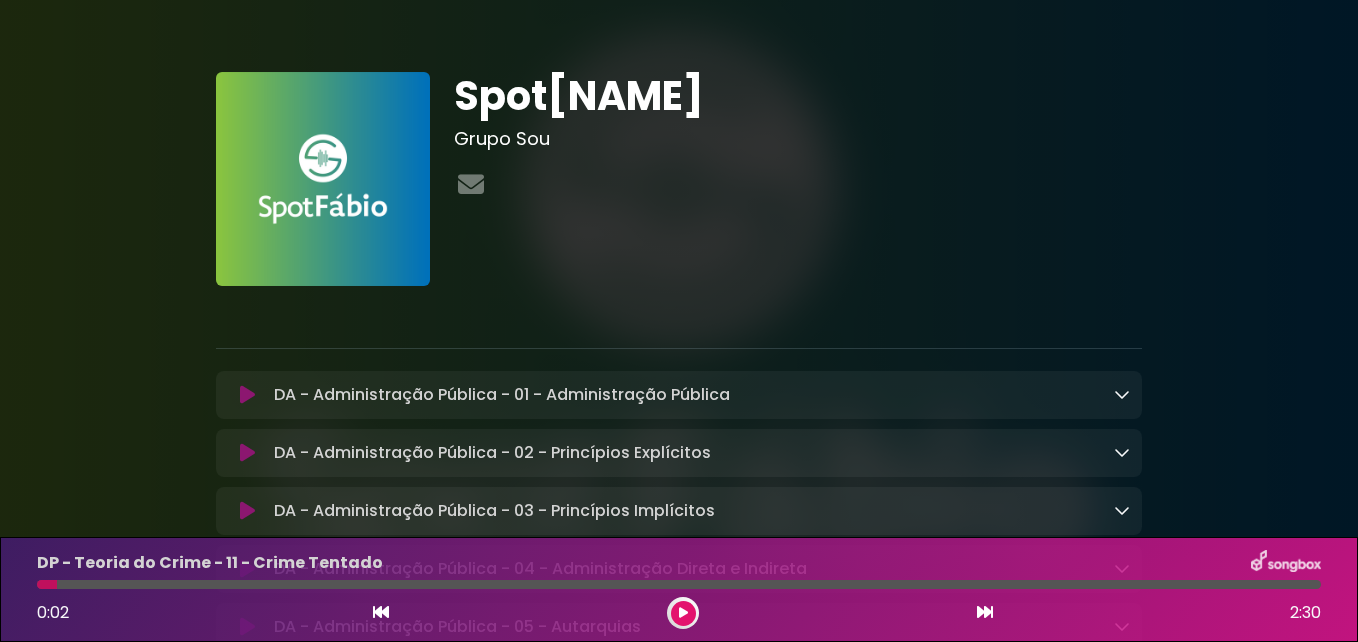 click at bounding box center [985, 612] 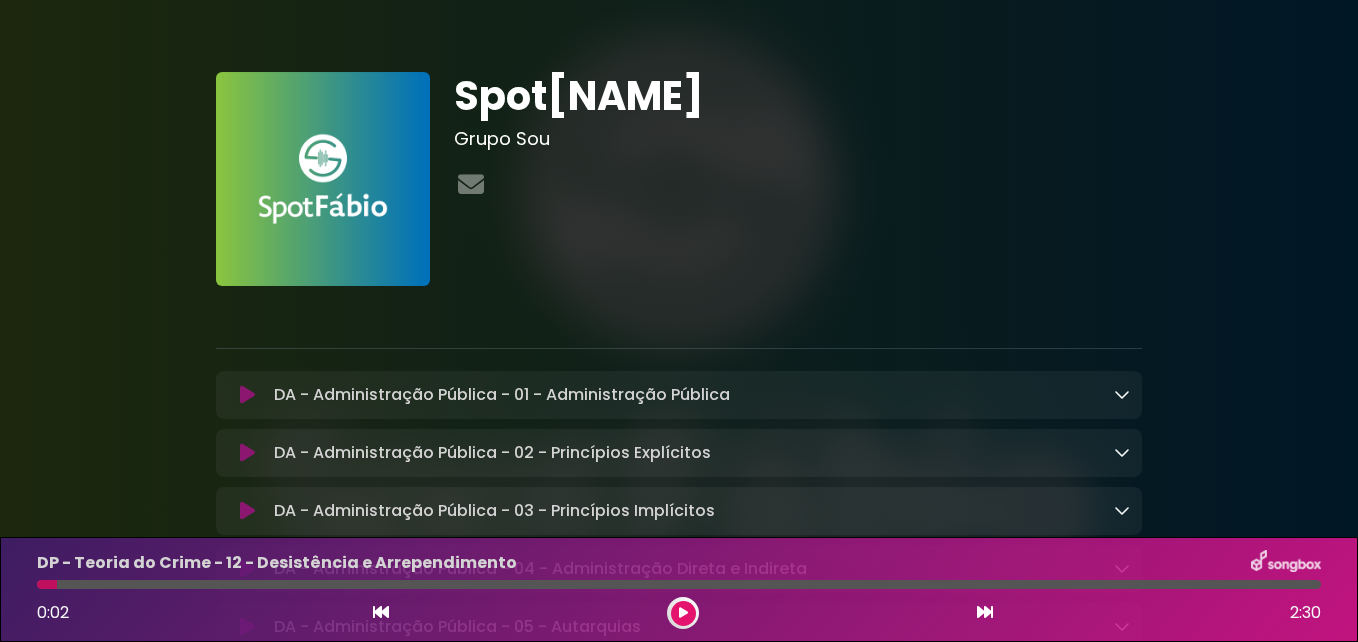 click at bounding box center (985, 612) 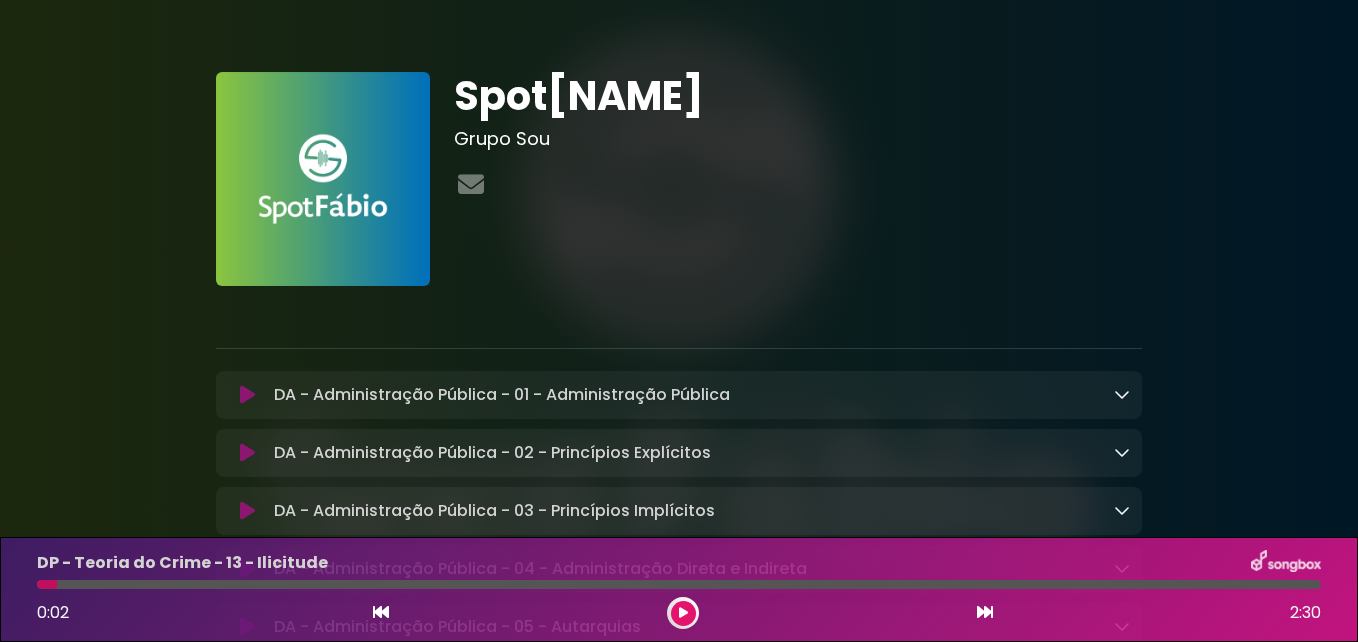 click at bounding box center (985, 612) 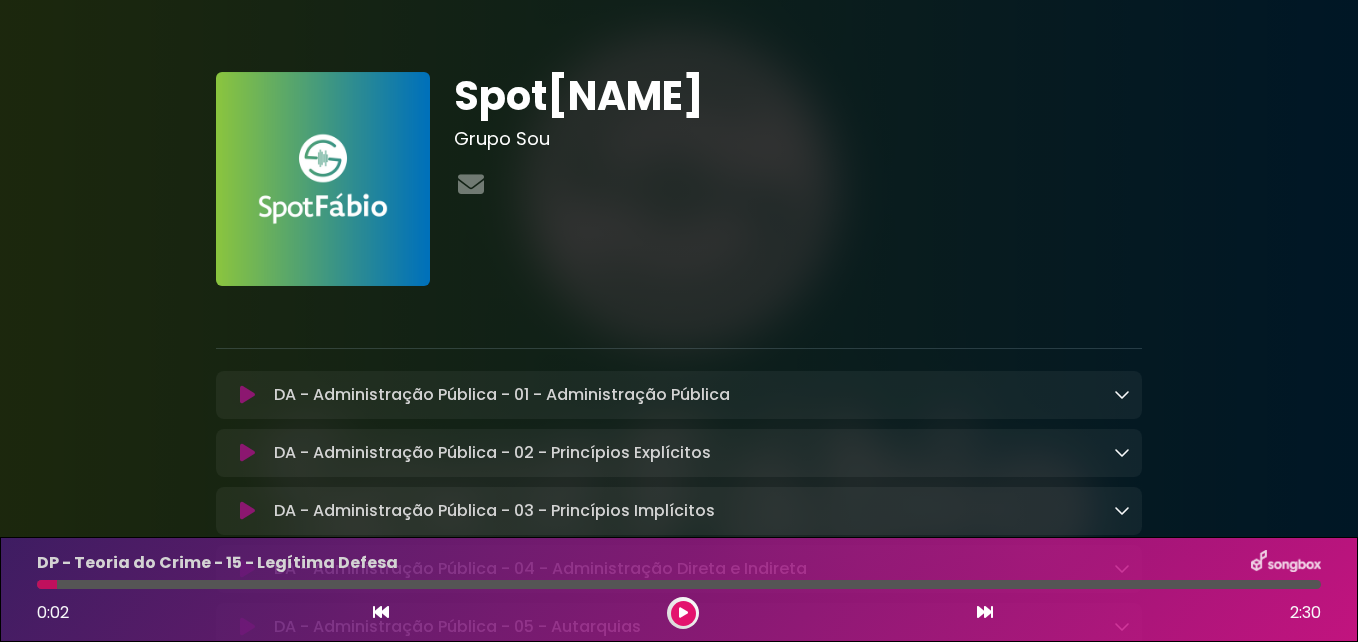 click at bounding box center [985, 612] 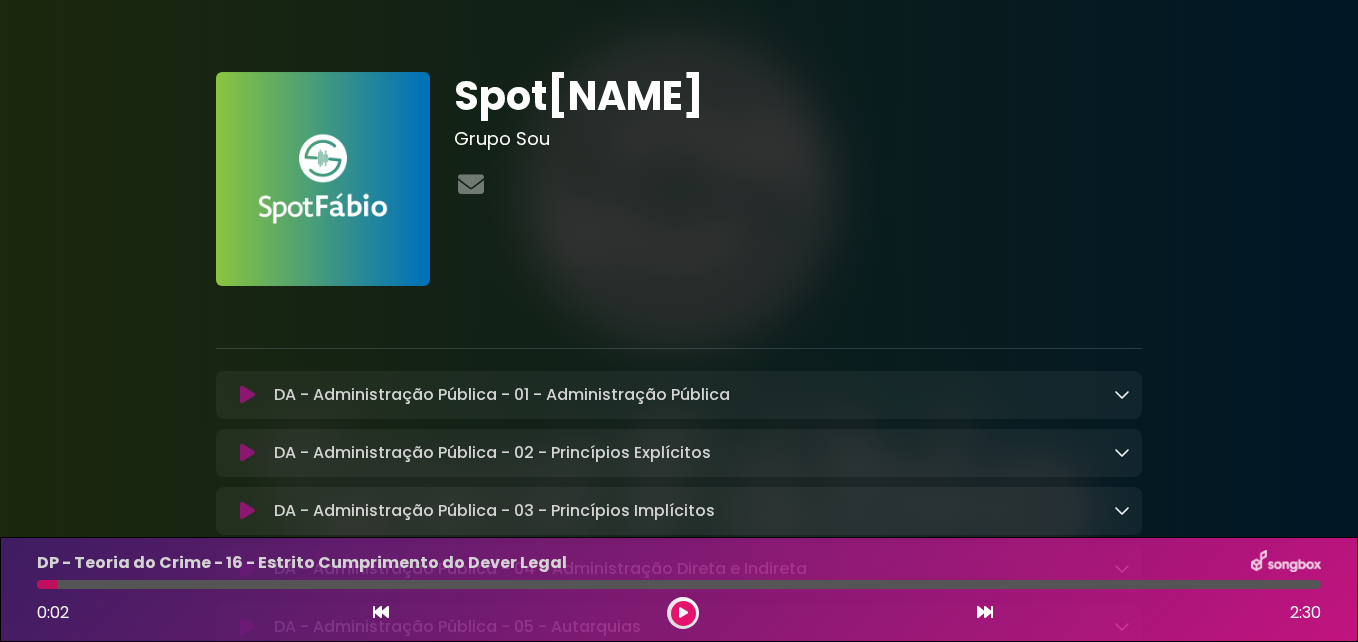 click at bounding box center [985, 612] 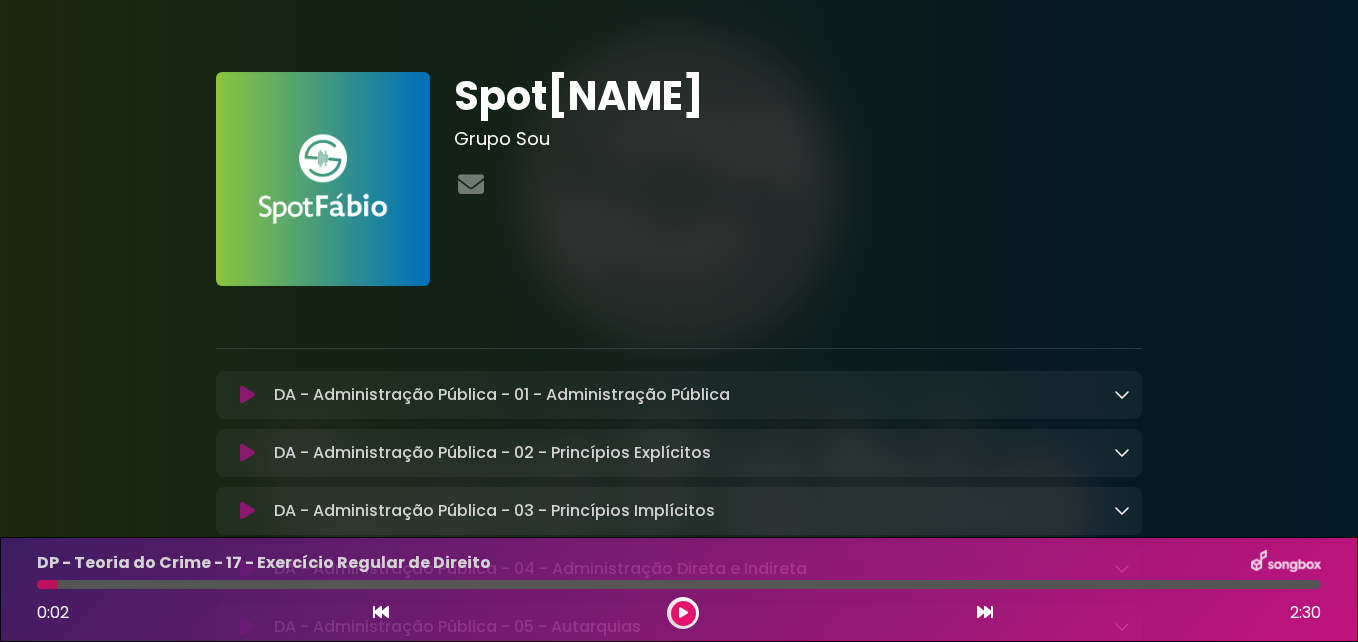 click at bounding box center (985, 612) 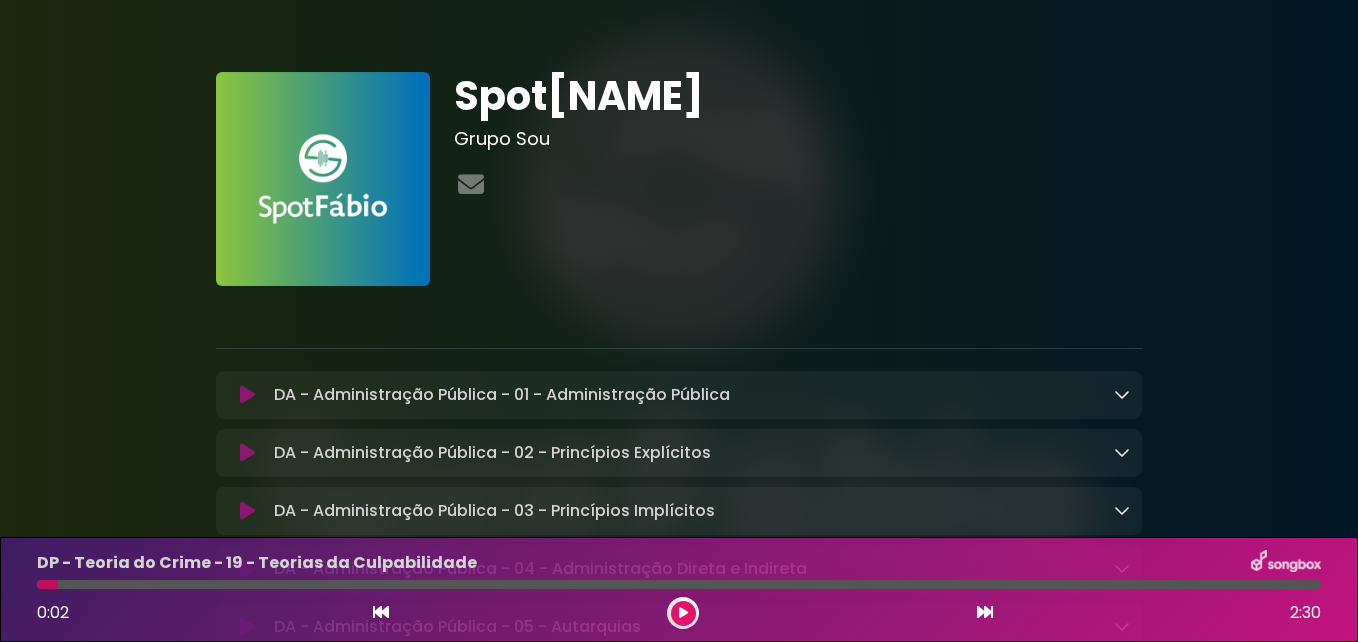 click at bounding box center (985, 612) 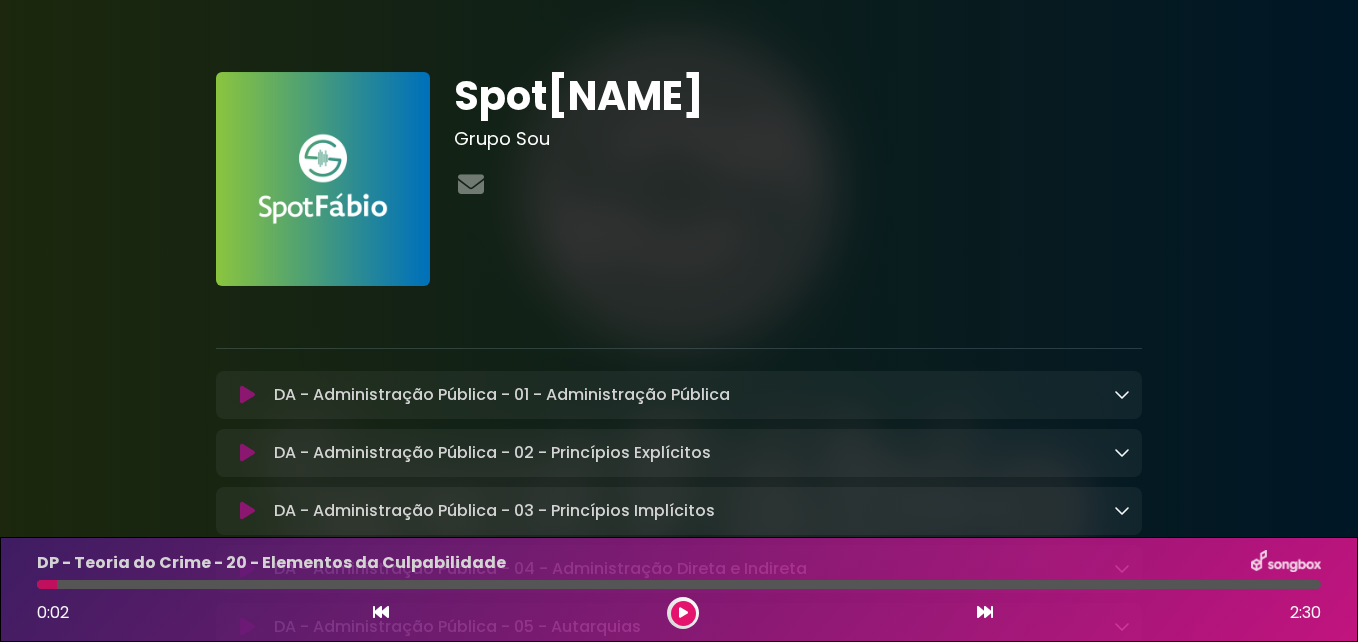 click at bounding box center [985, 612] 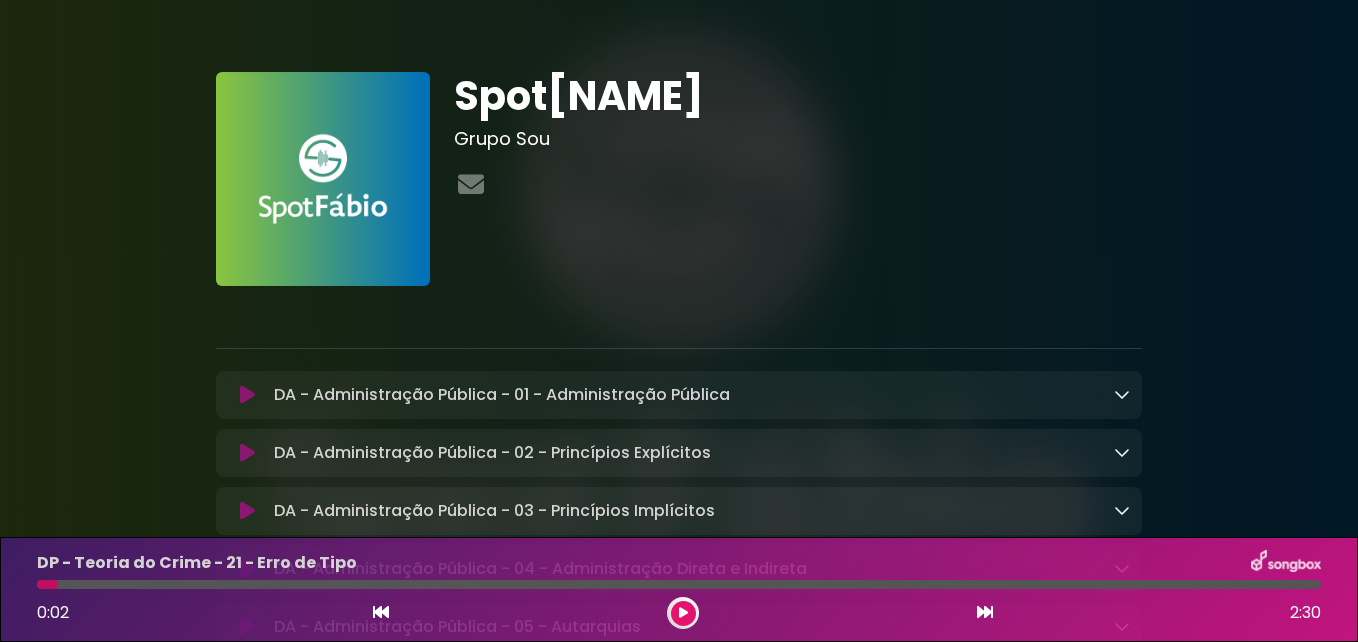 click at bounding box center [985, 612] 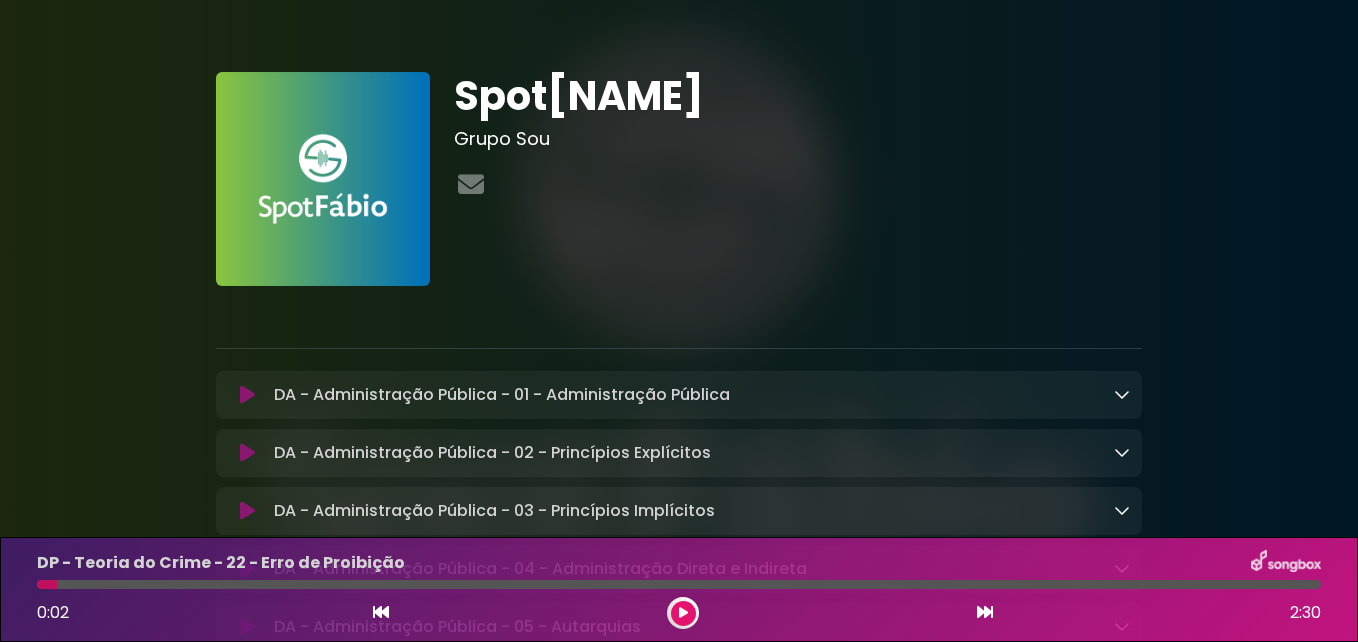 click at bounding box center [985, 612] 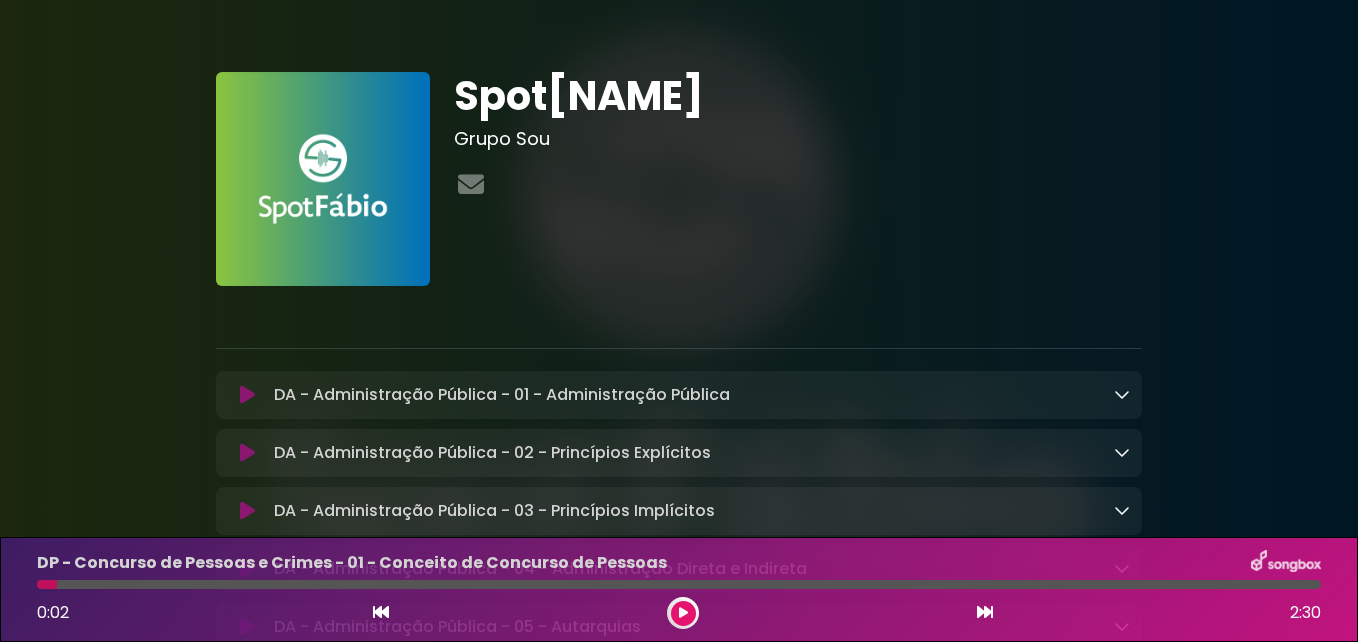 click at bounding box center (985, 612) 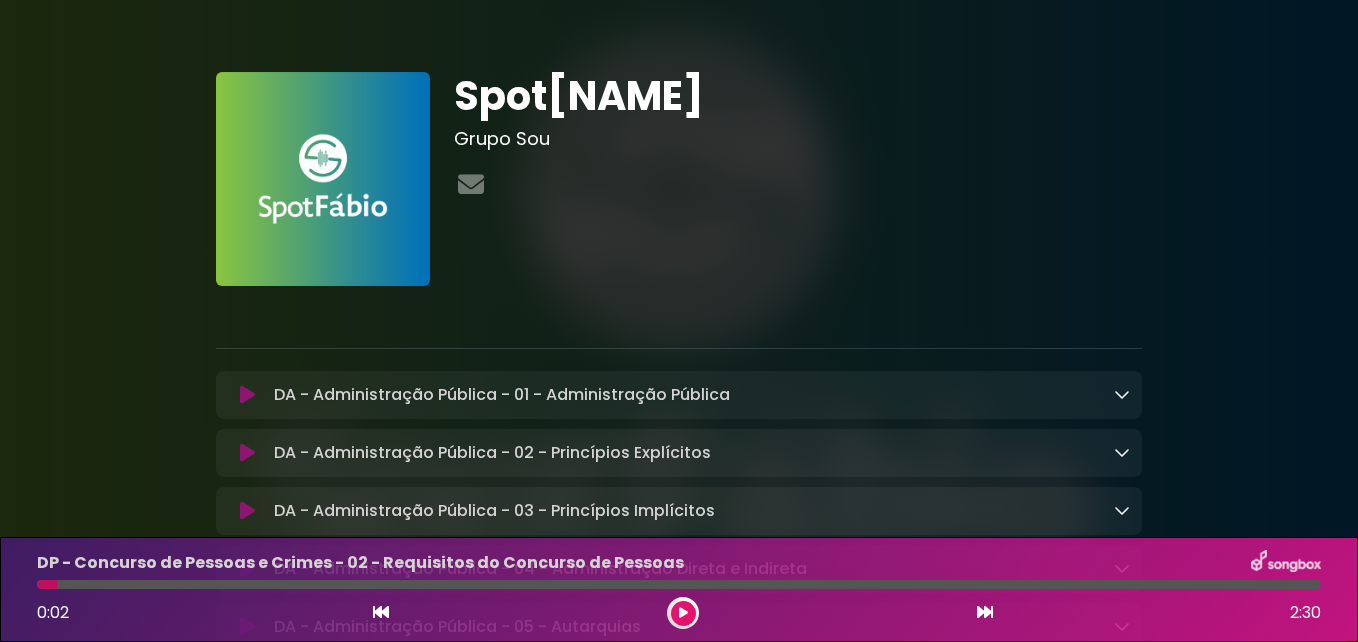 click at bounding box center (985, 612) 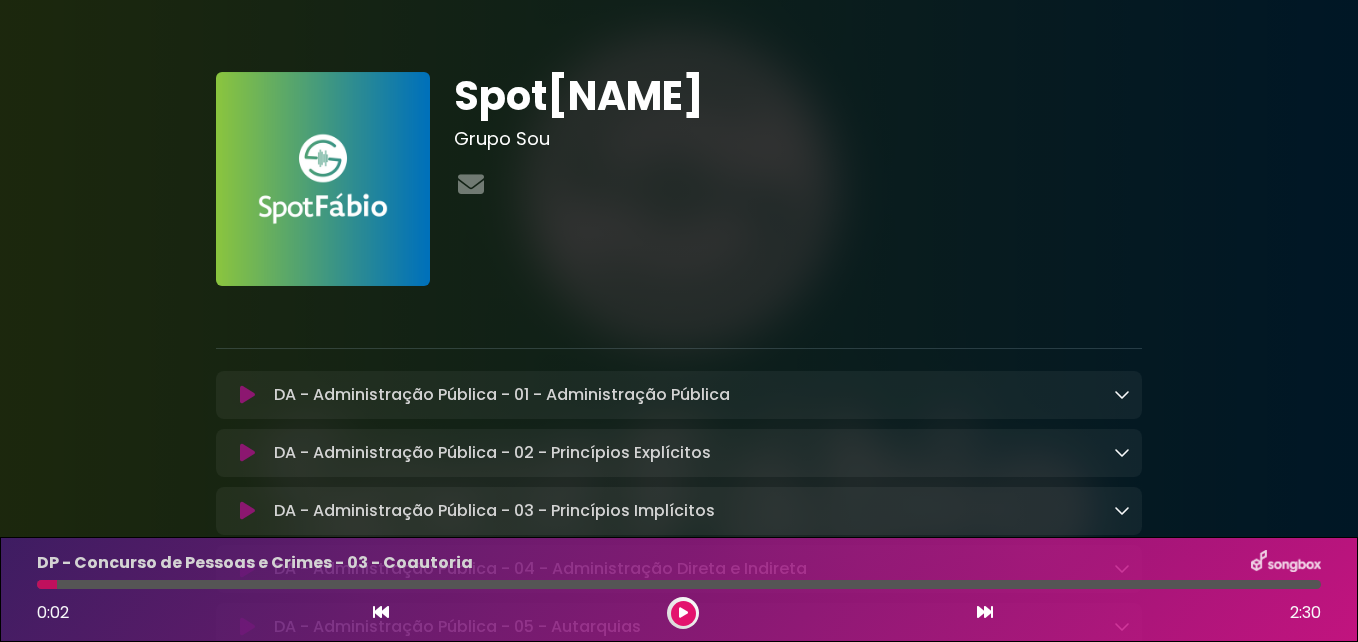 click at bounding box center [985, 612] 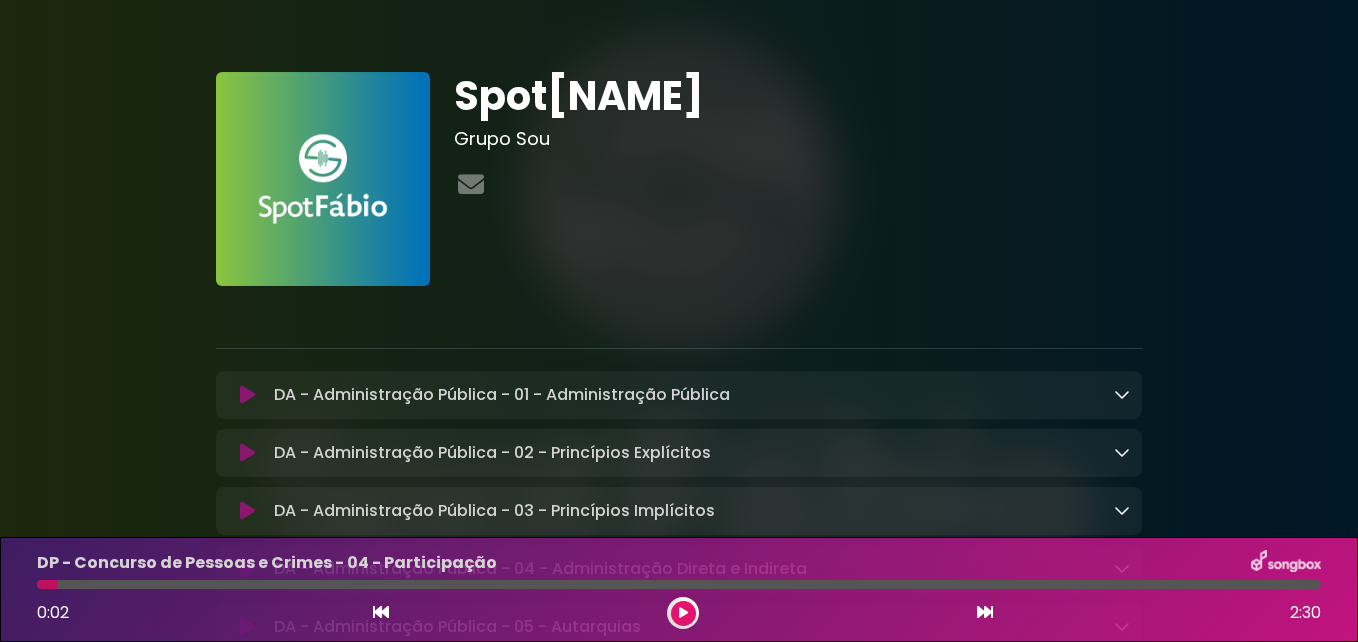 click at bounding box center (985, 612) 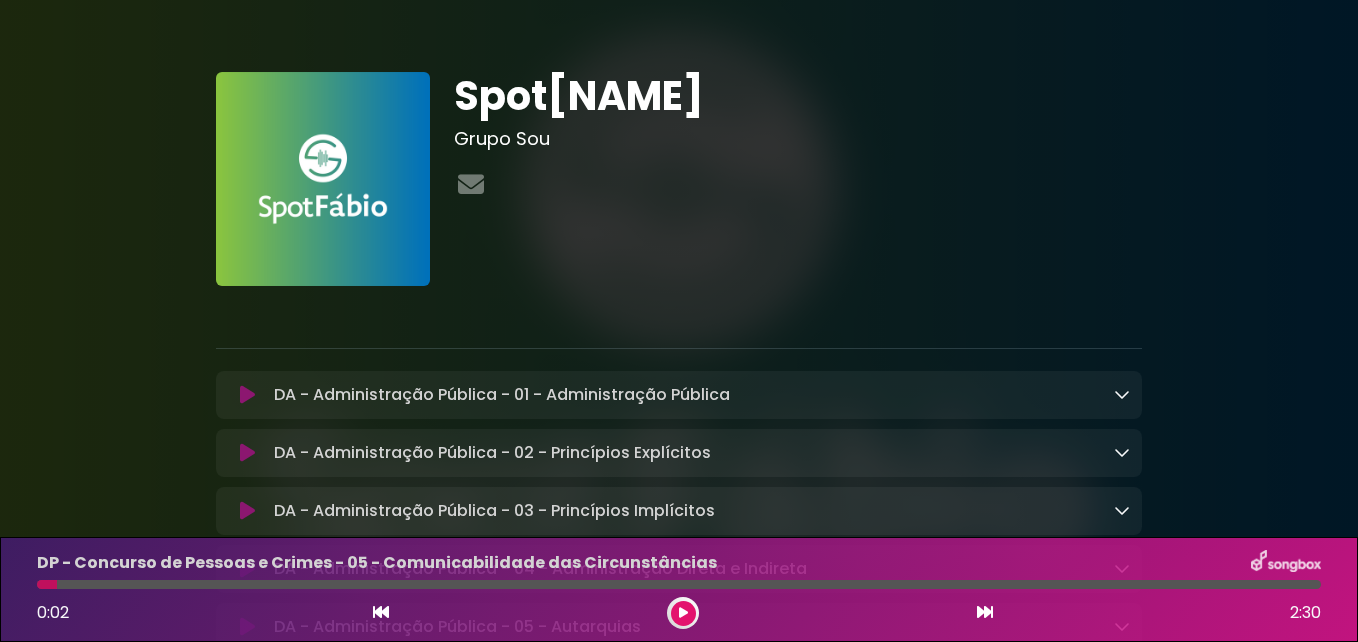 click at bounding box center (985, 612) 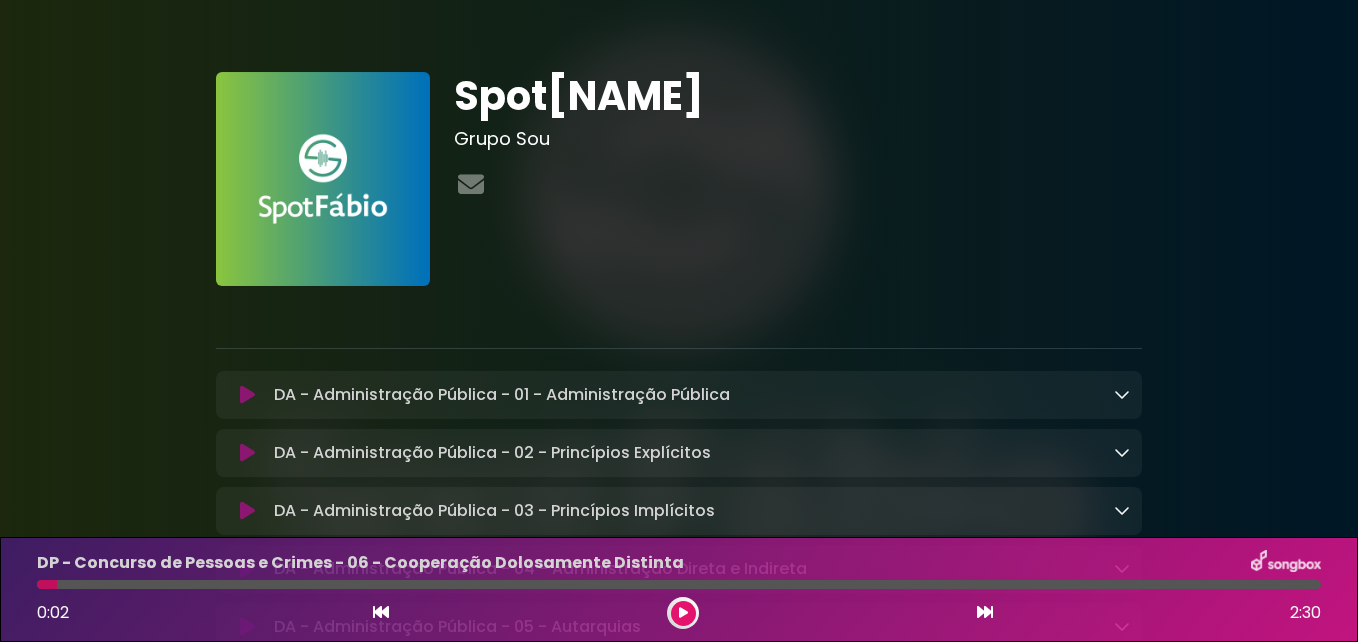 click at bounding box center [985, 612] 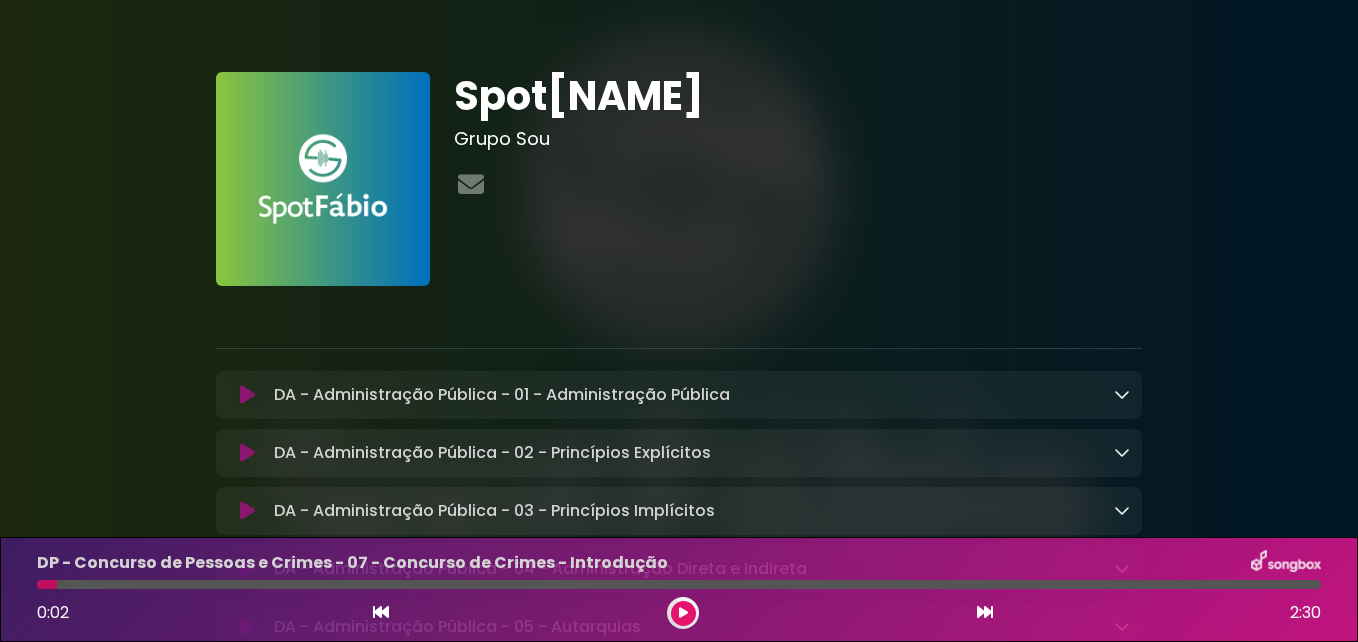 click at bounding box center [985, 612] 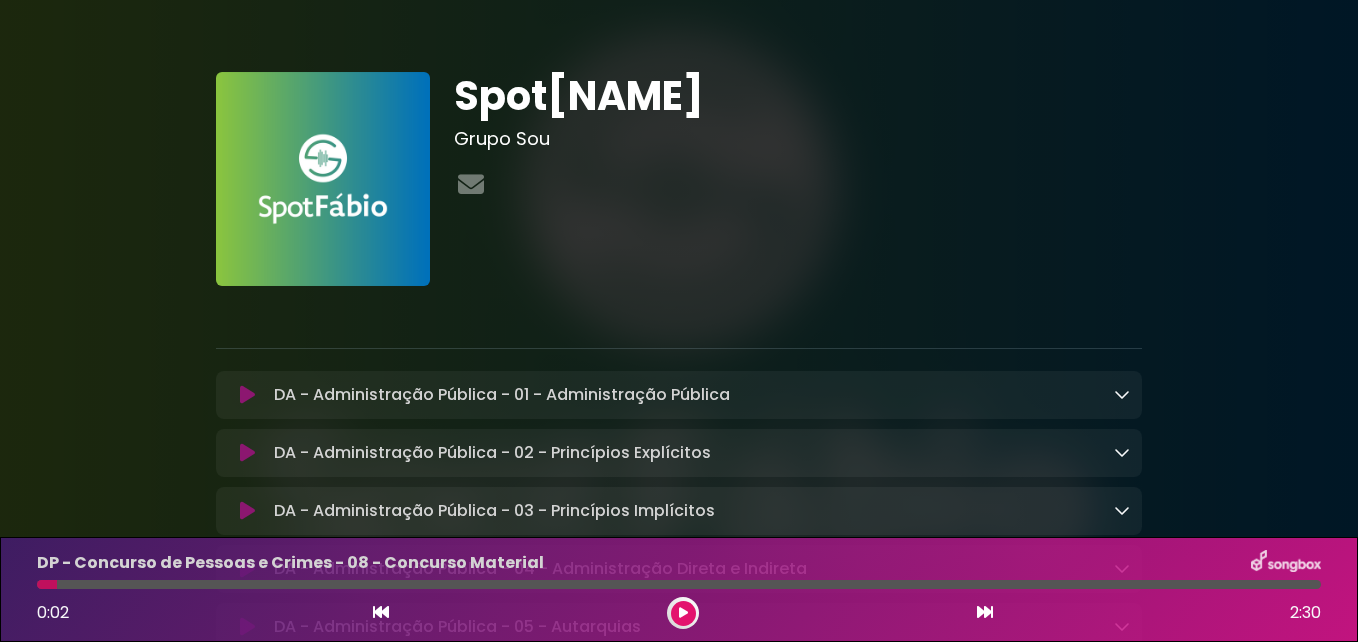 click at bounding box center (985, 612) 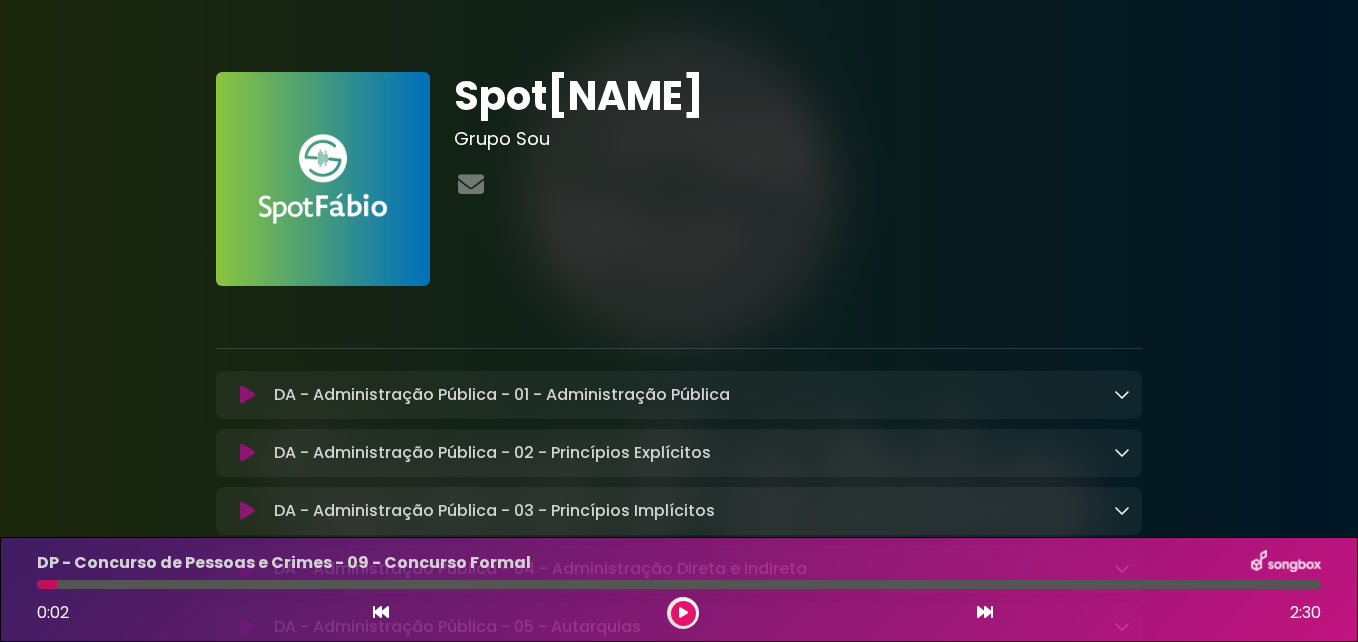 click at bounding box center [985, 612] 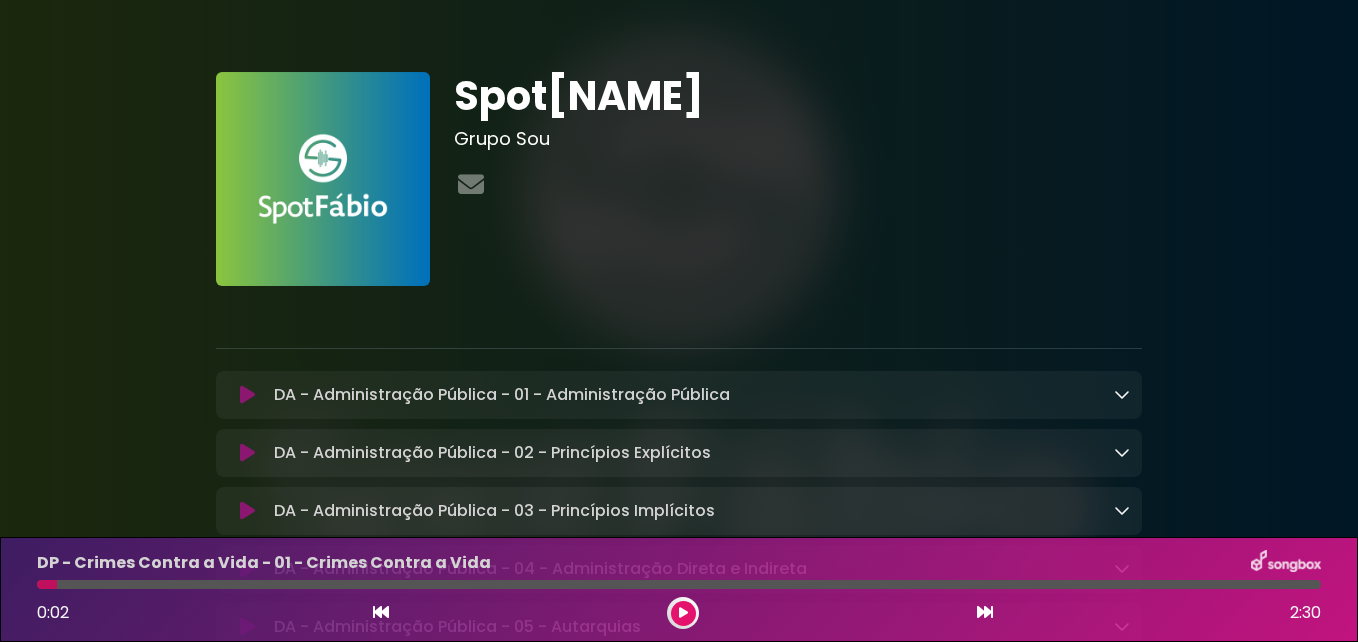 click at bounding box center (985, 612) 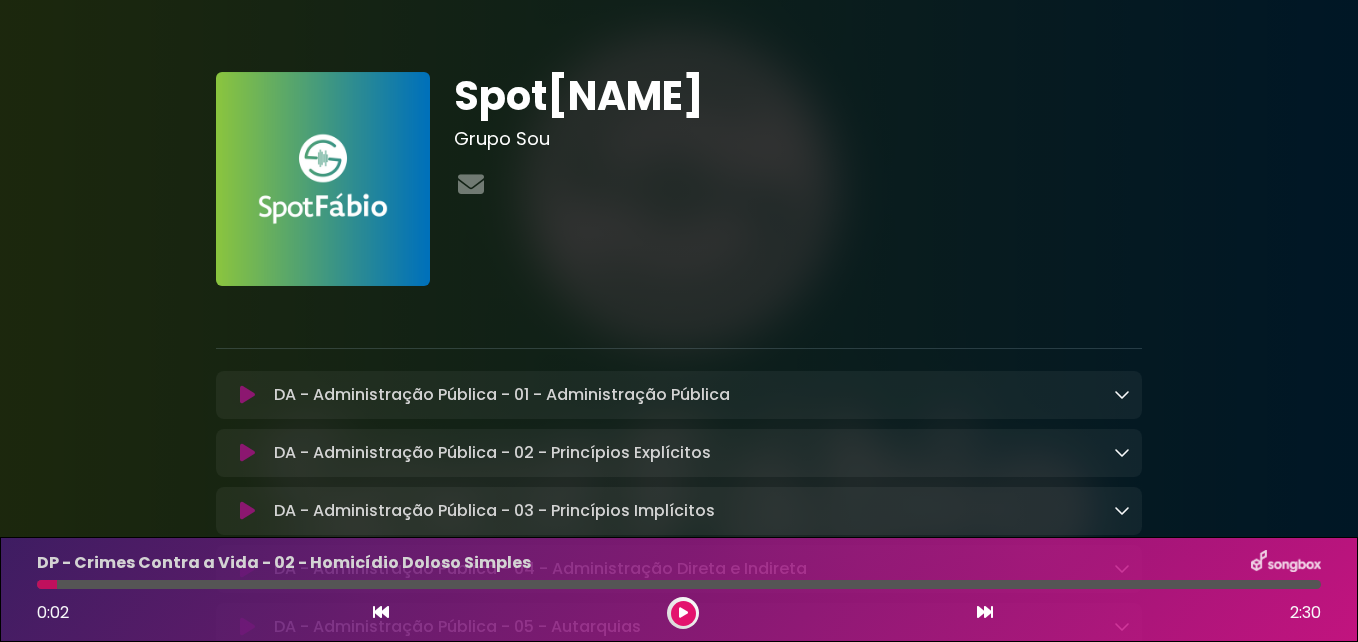 click at bounding box center (985, 612) 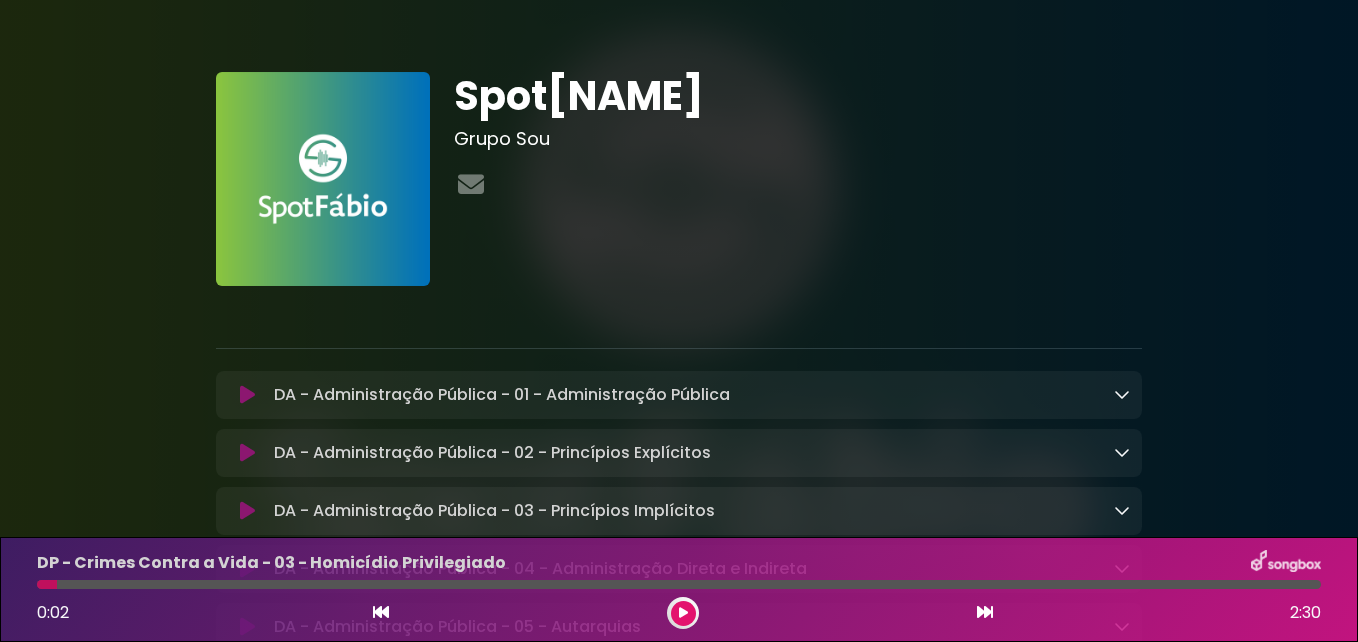 click at bounding box center [985, 612] 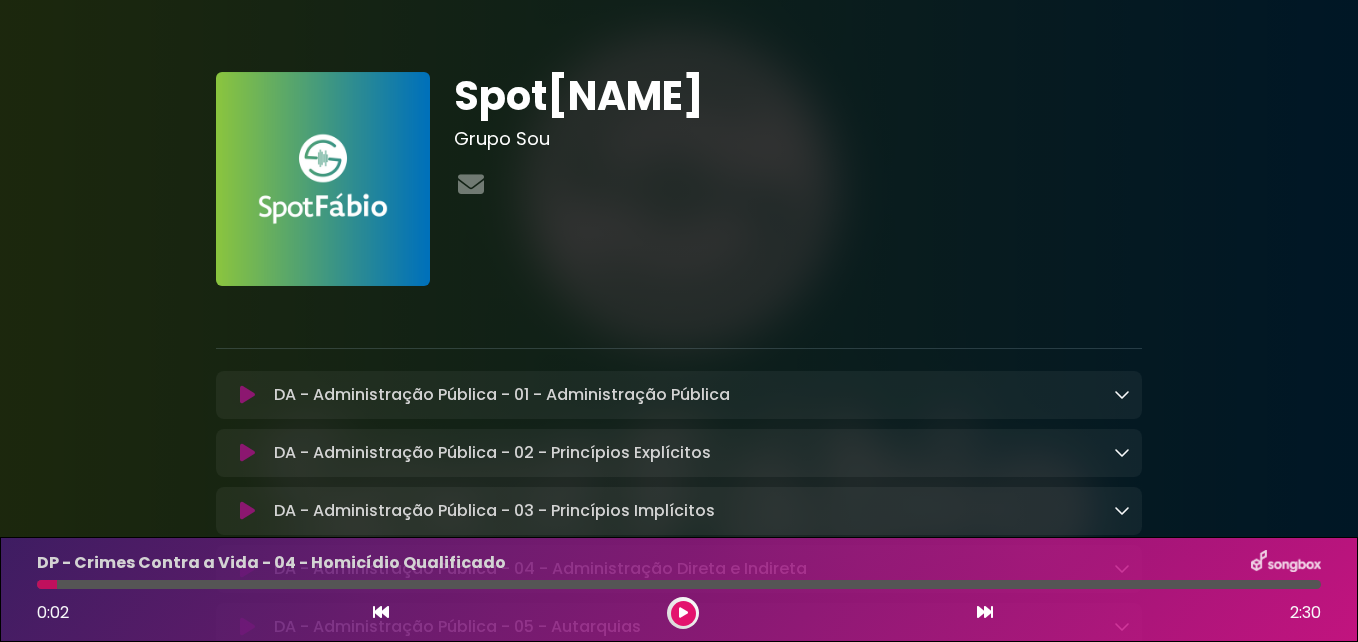 click at bounding box center [985, 612] 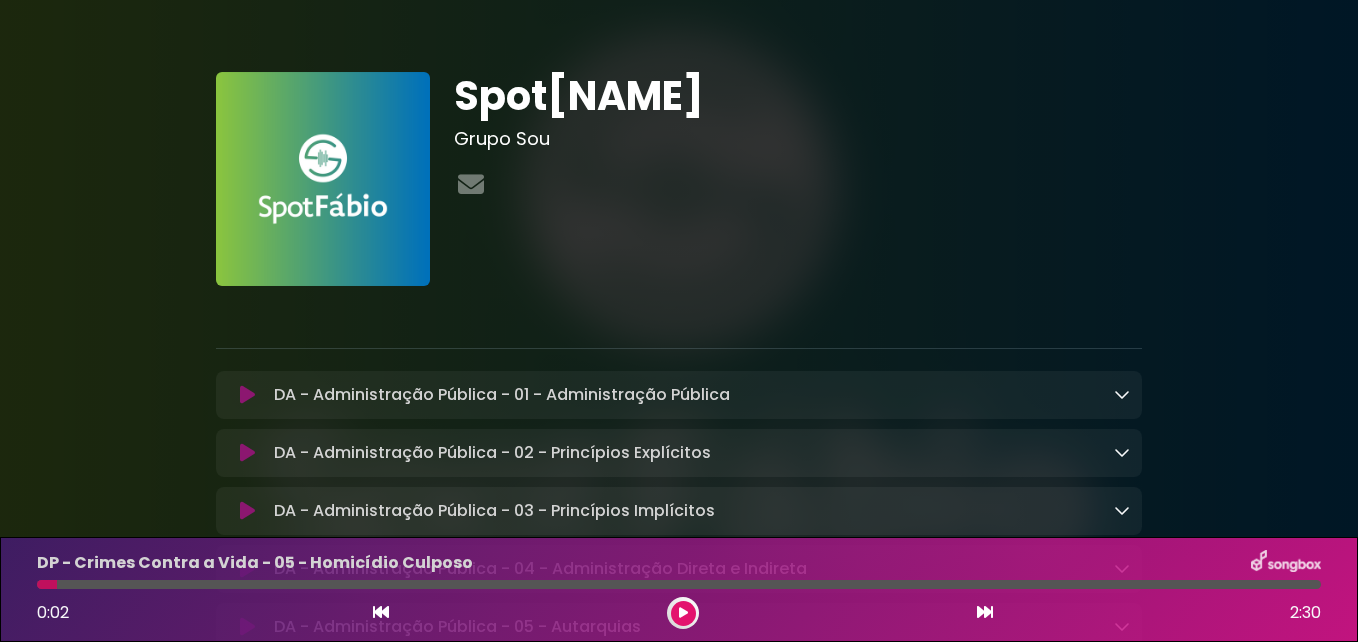 click at bounding box center [985, 612] 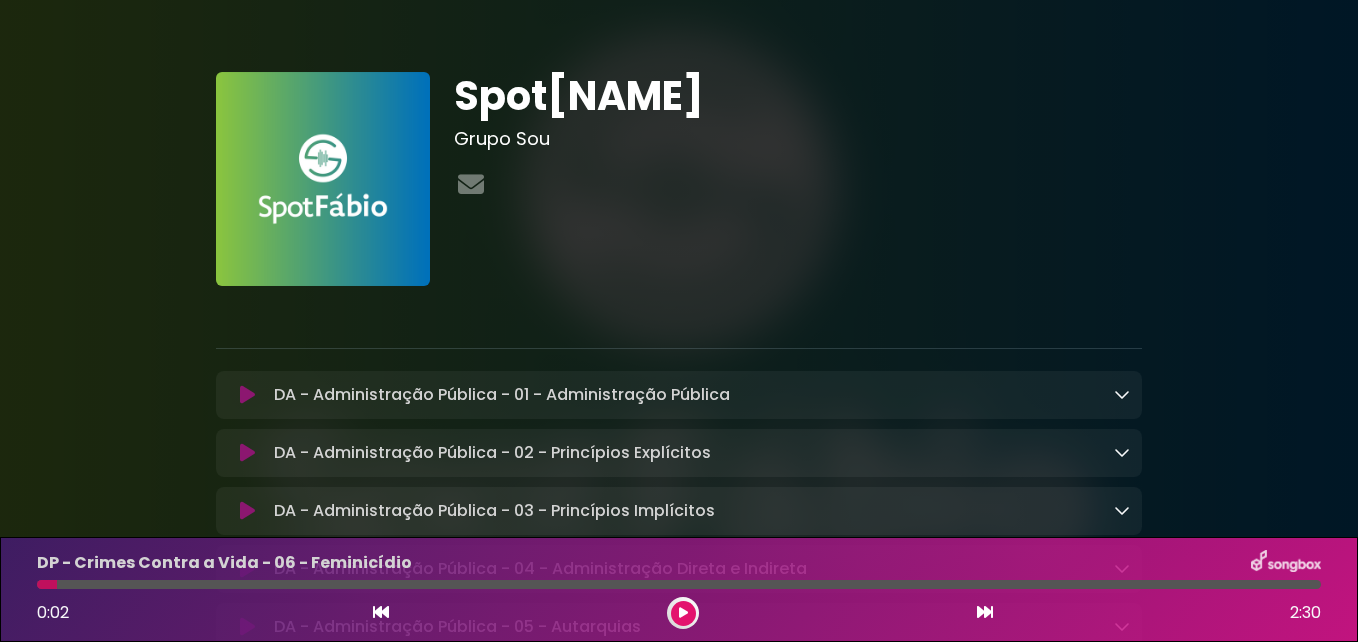 click at bounding box center [985, 612] 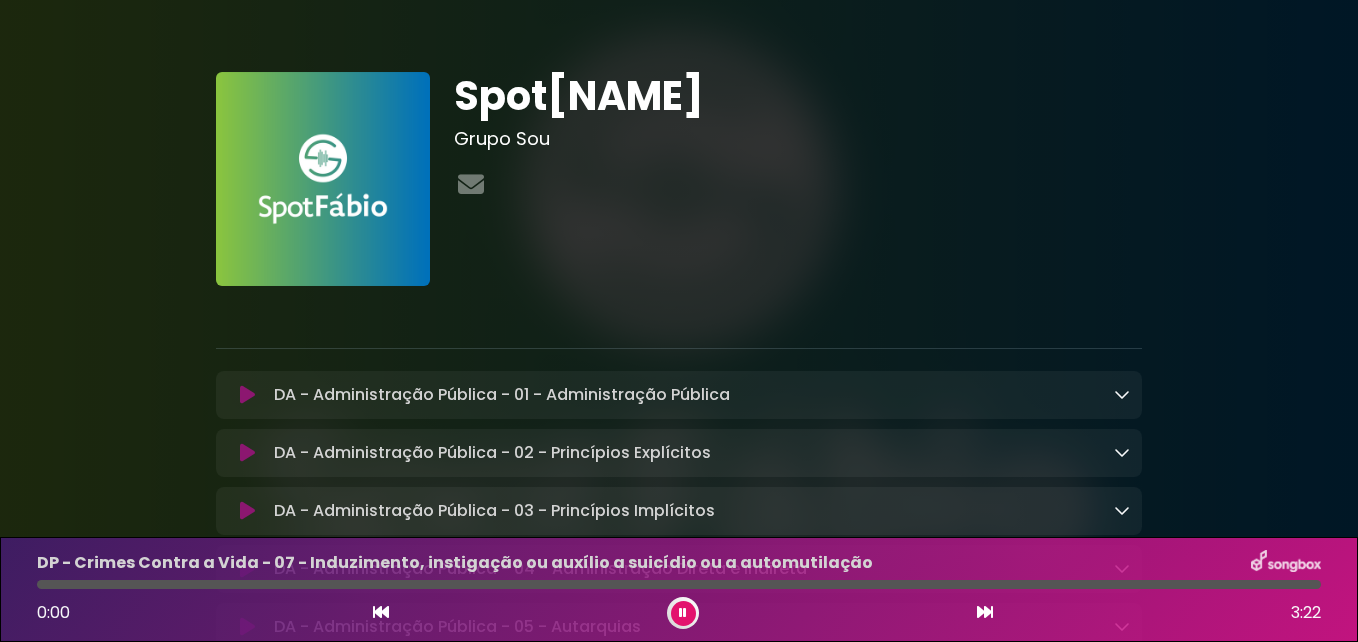click at bounding box center (985, 612) 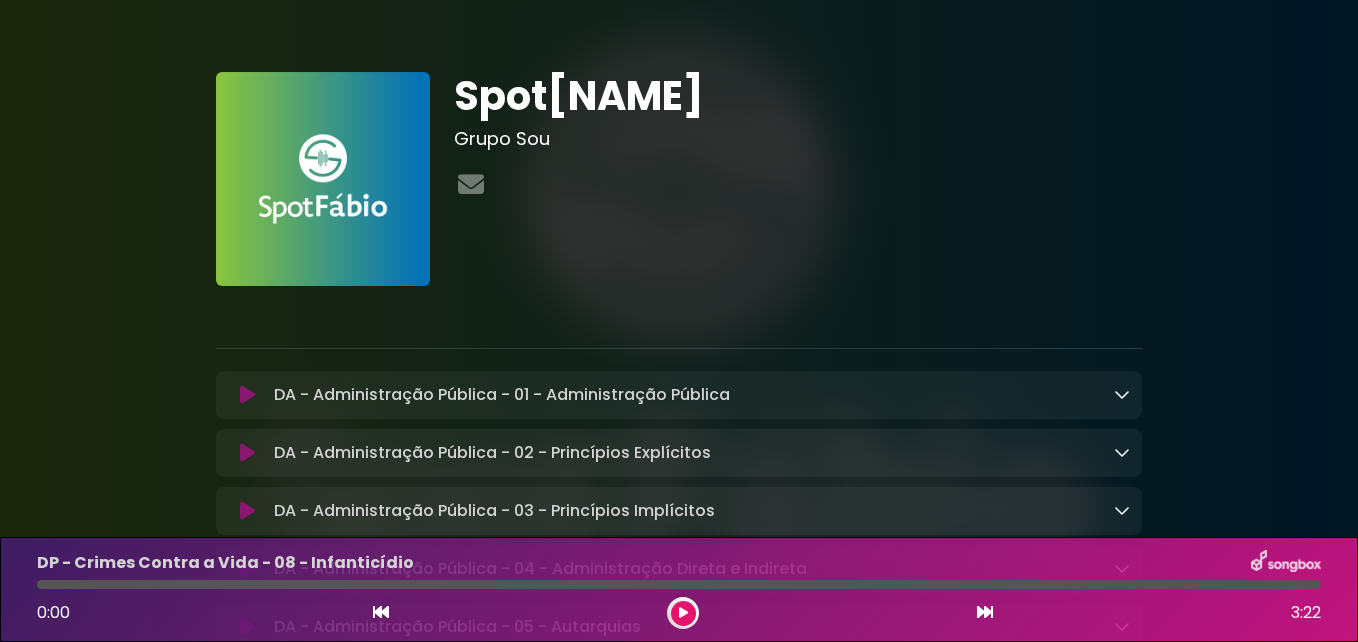 click at bounding box center [985, 612] 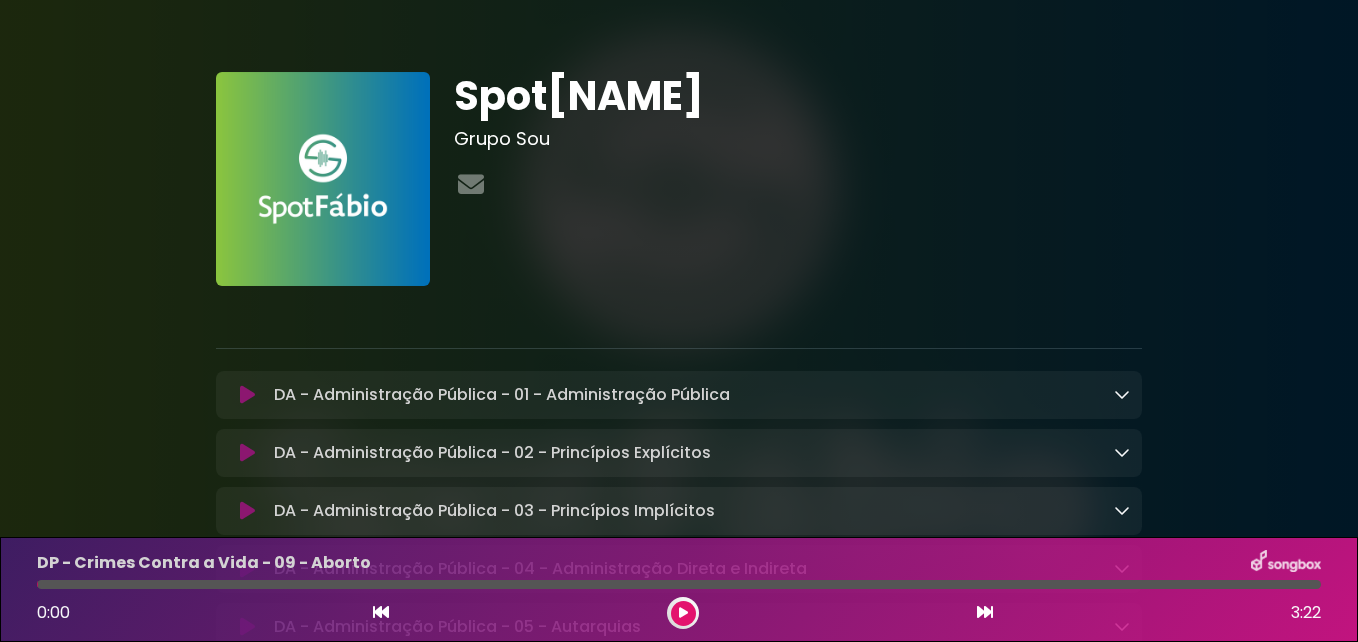 click at bounding box center (985, 612) 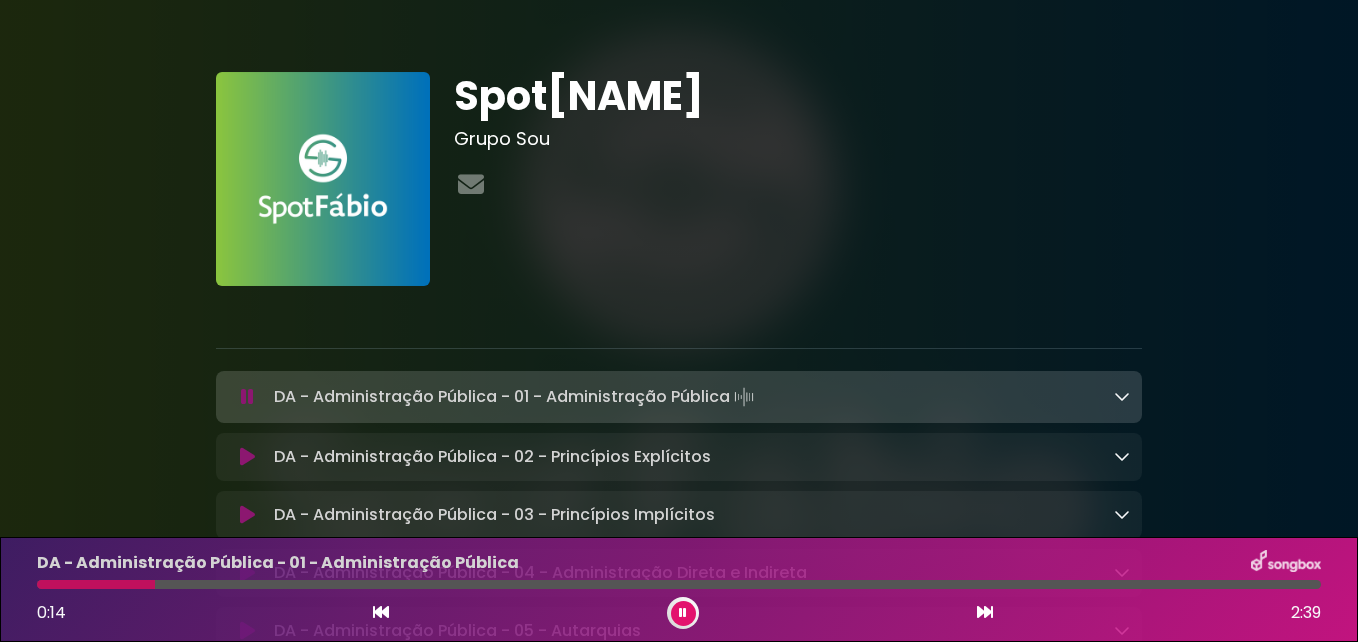 click at bounding box center (683, 613) 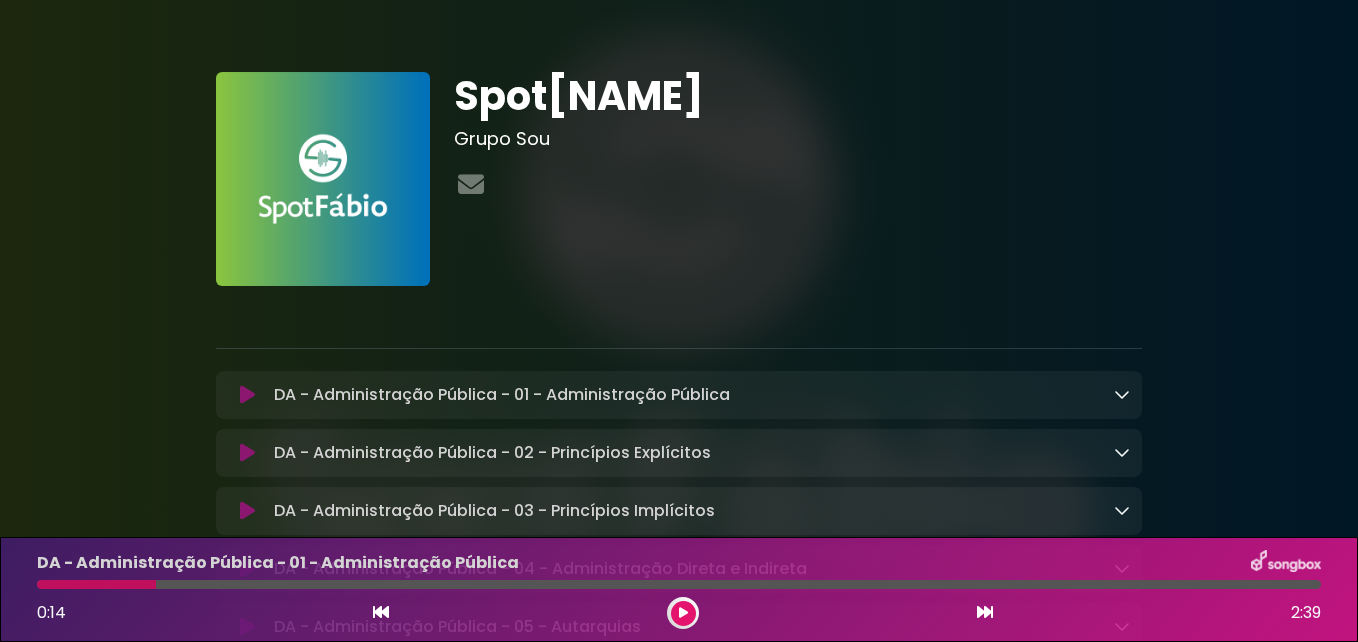 click at bounding box center (247, 395) 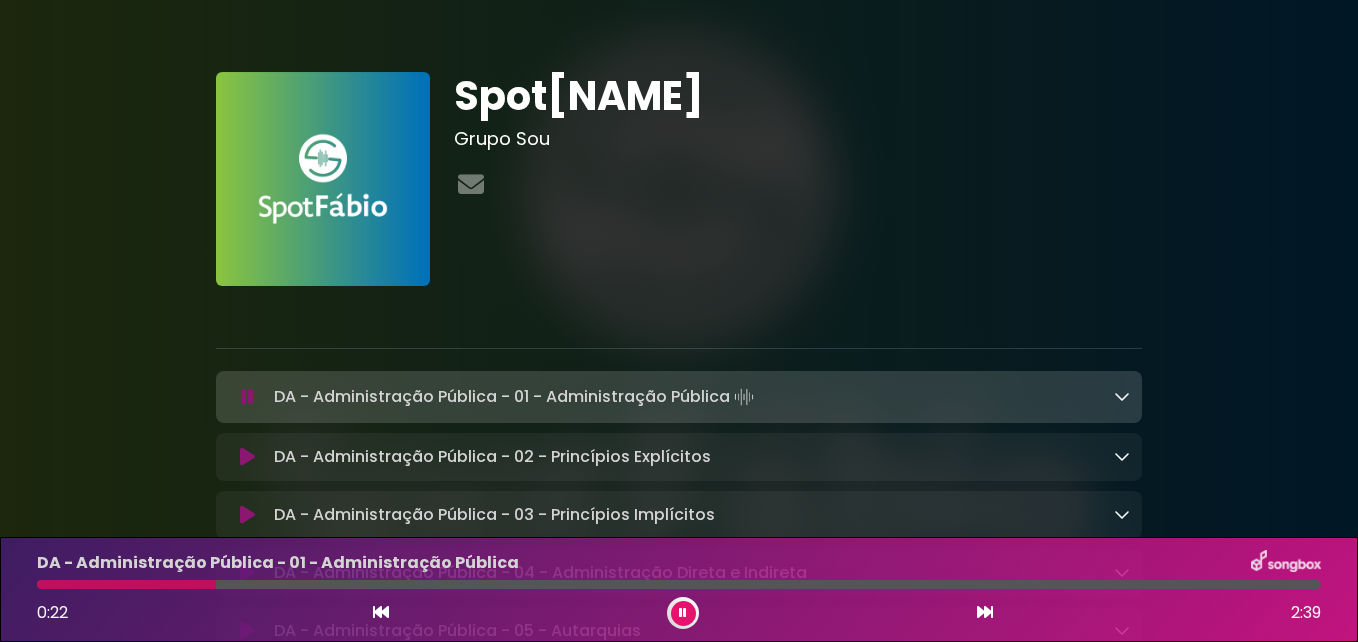 click at bounding box center [683, 613] 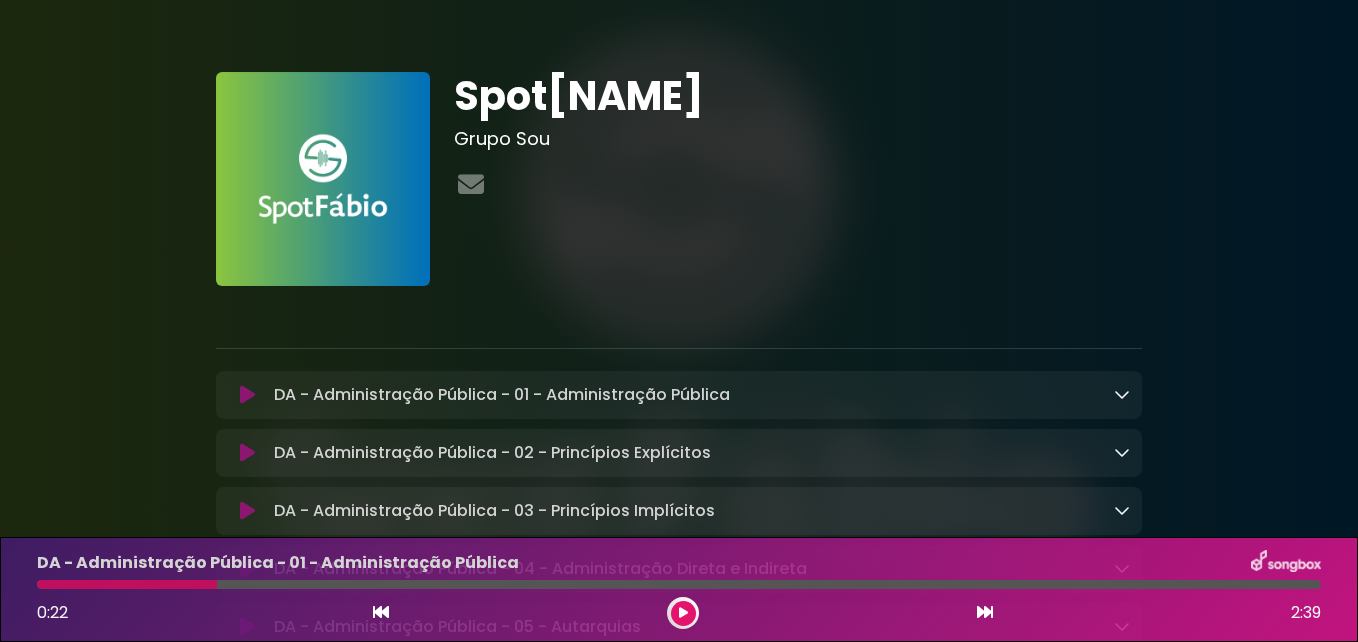 click at bounding box center (247, 395) 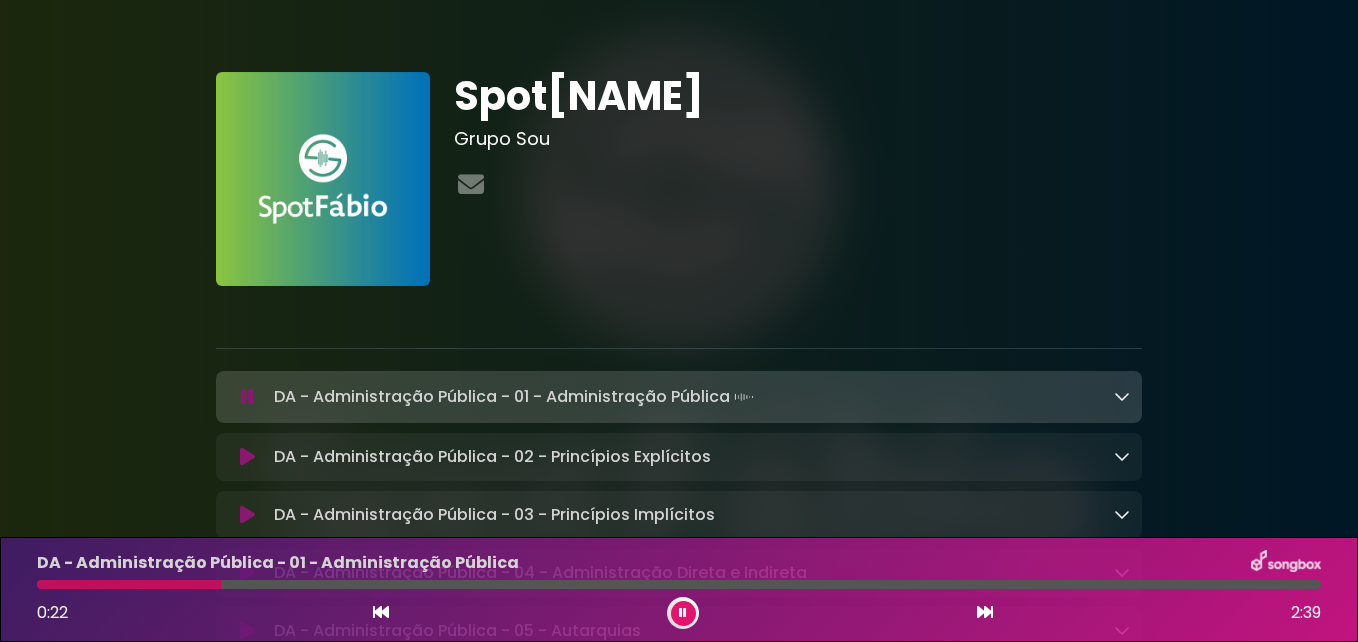 click at bounding box center (247, 397) 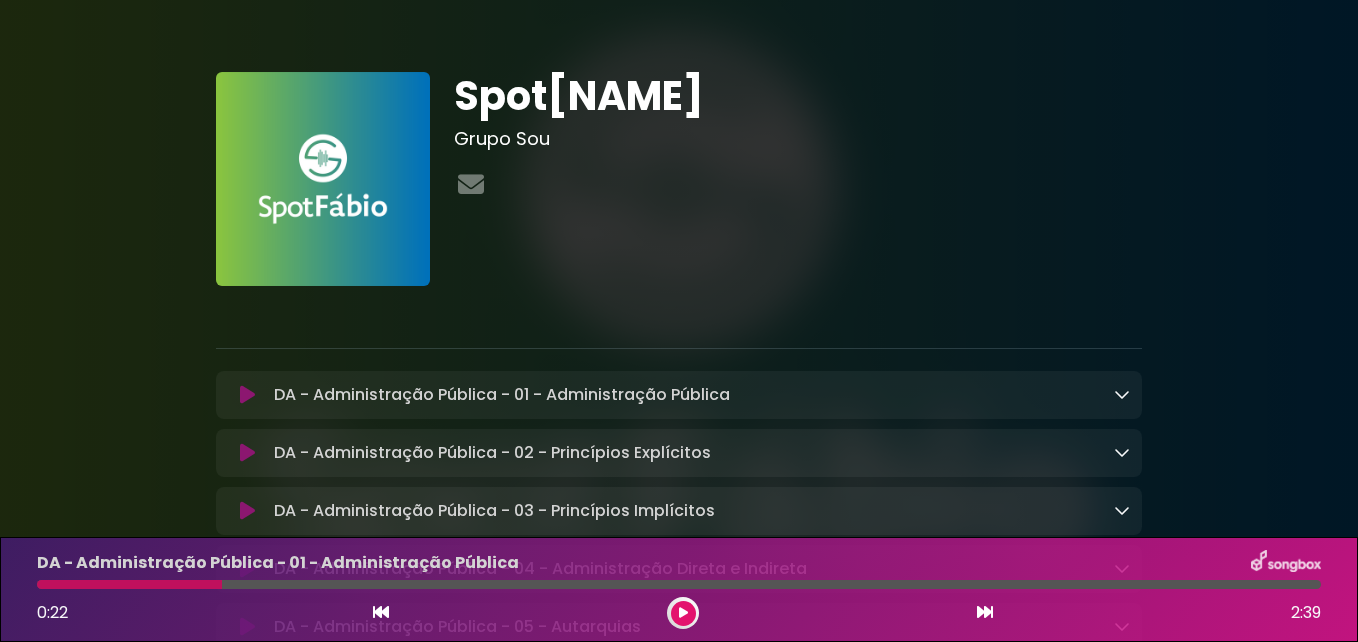 click at bounding box center (247, 395) 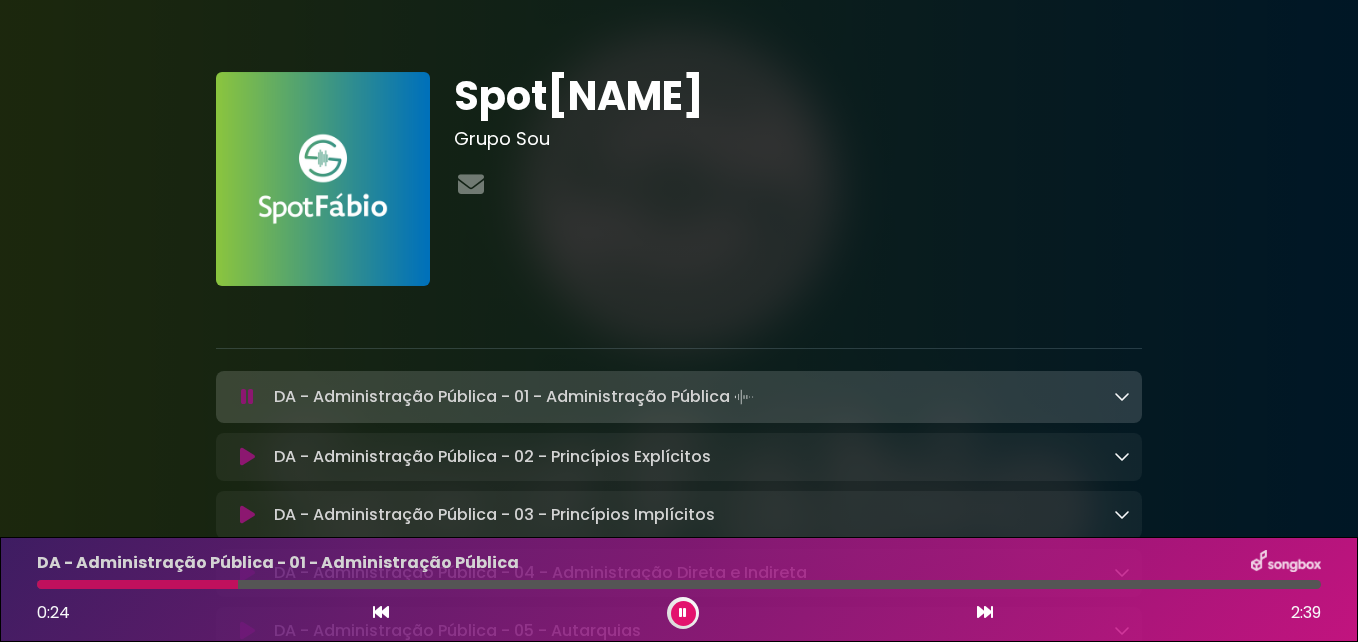 click at bounding box center (247, 457) 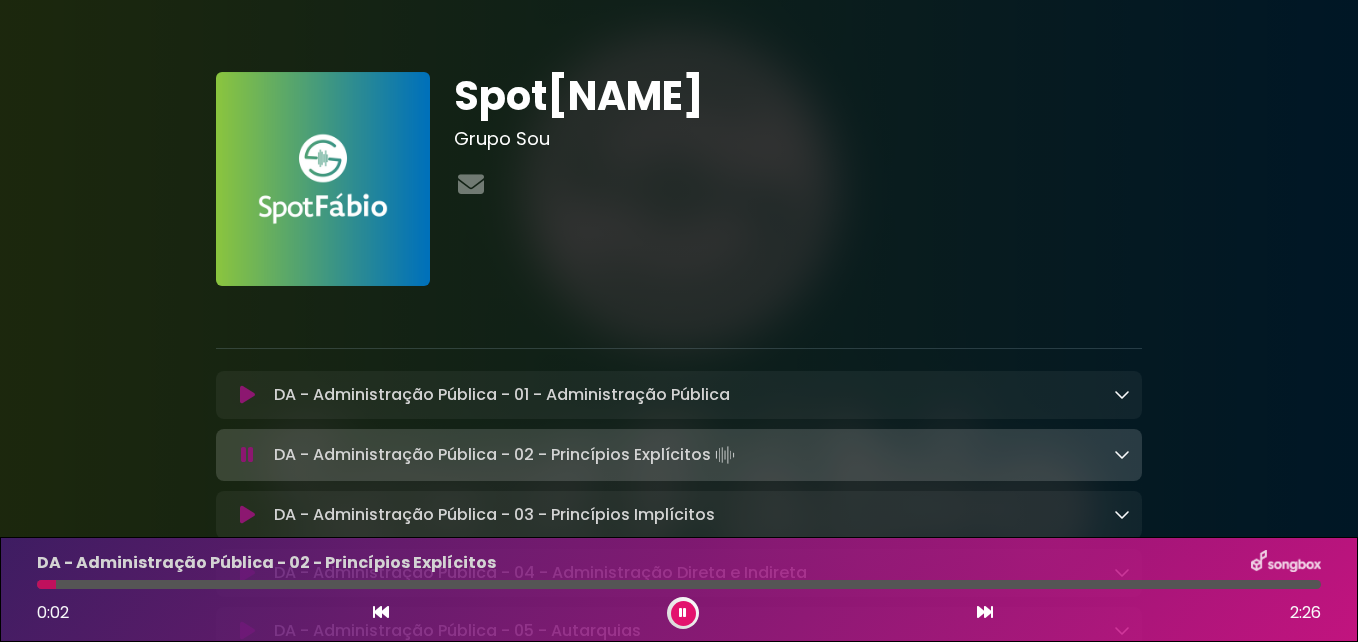 click at bounding box center [247, 395] 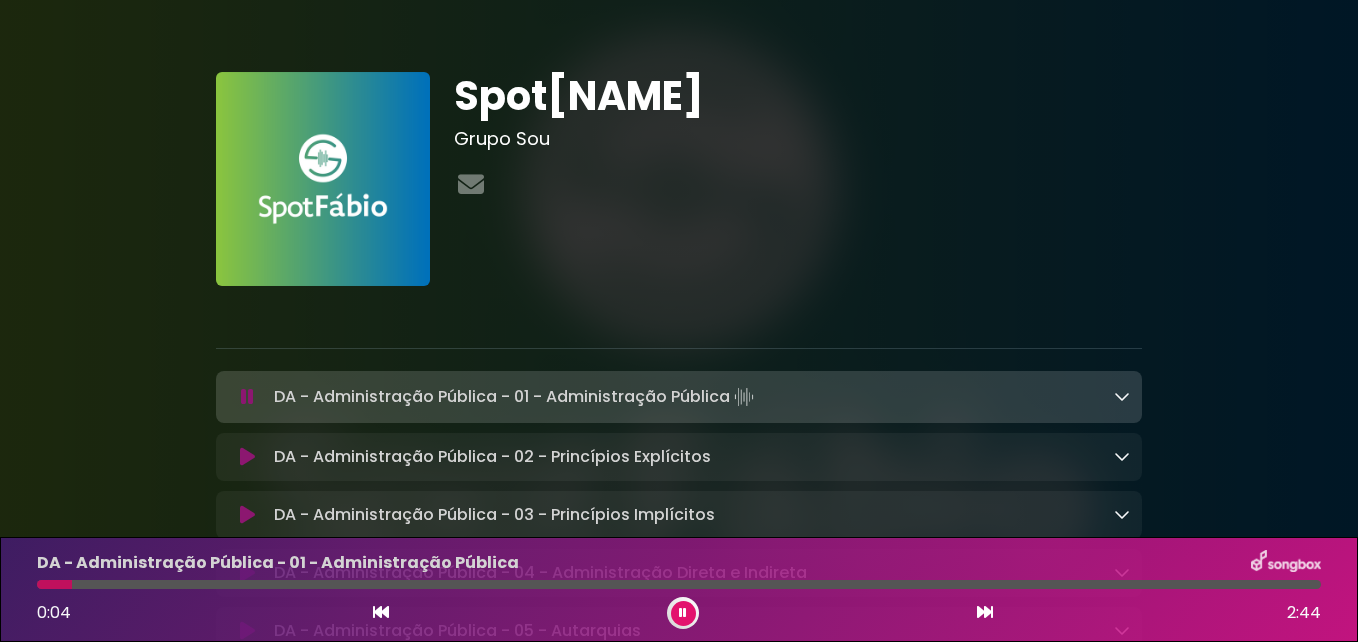click at bounding box center (247, 457) 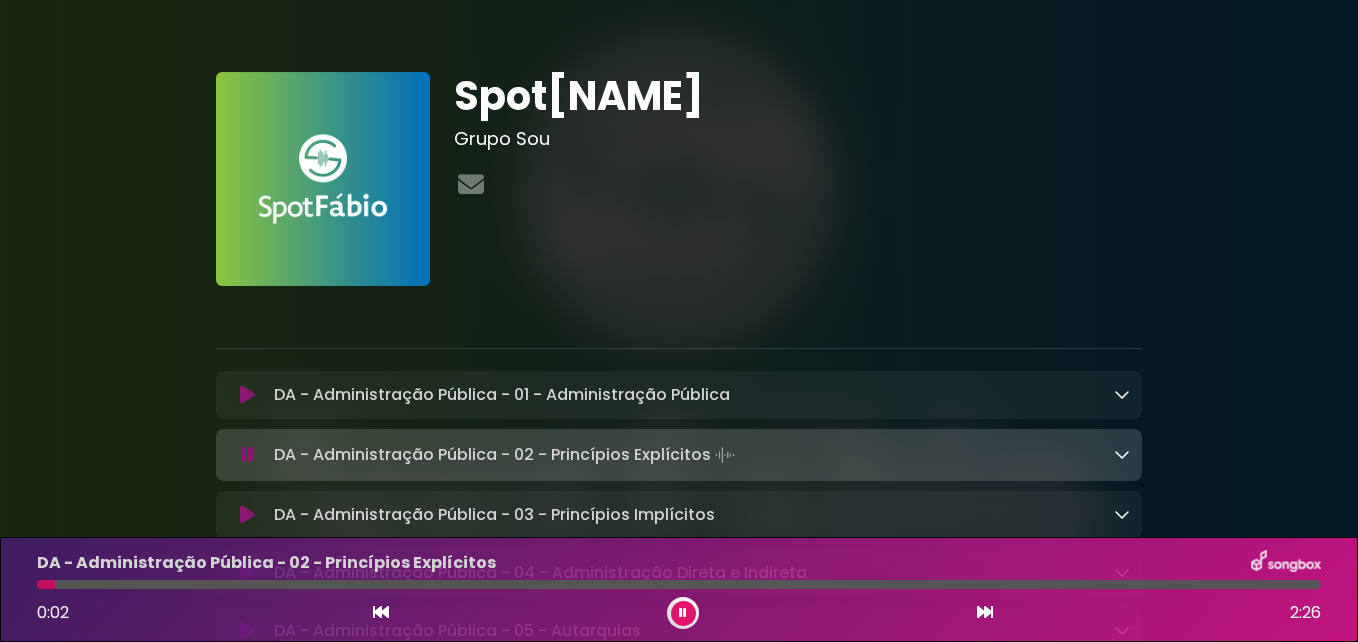 click at bounding box center (247, 395) 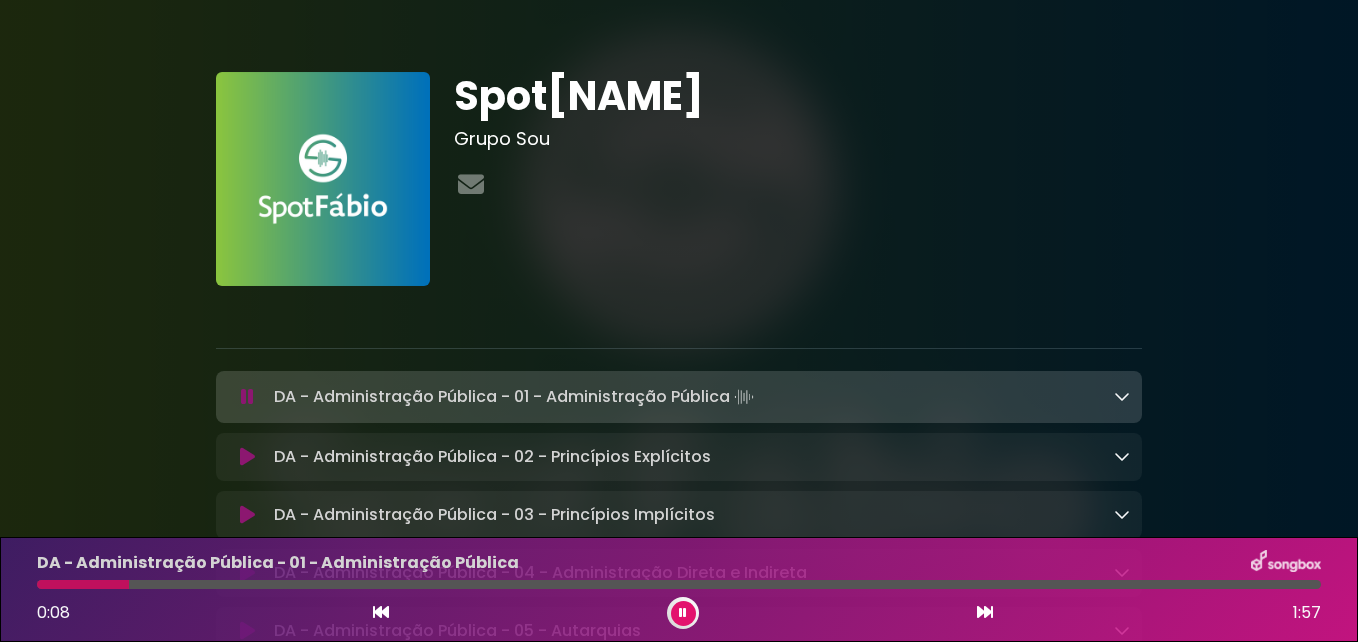 click at bounding box center (683, 613) 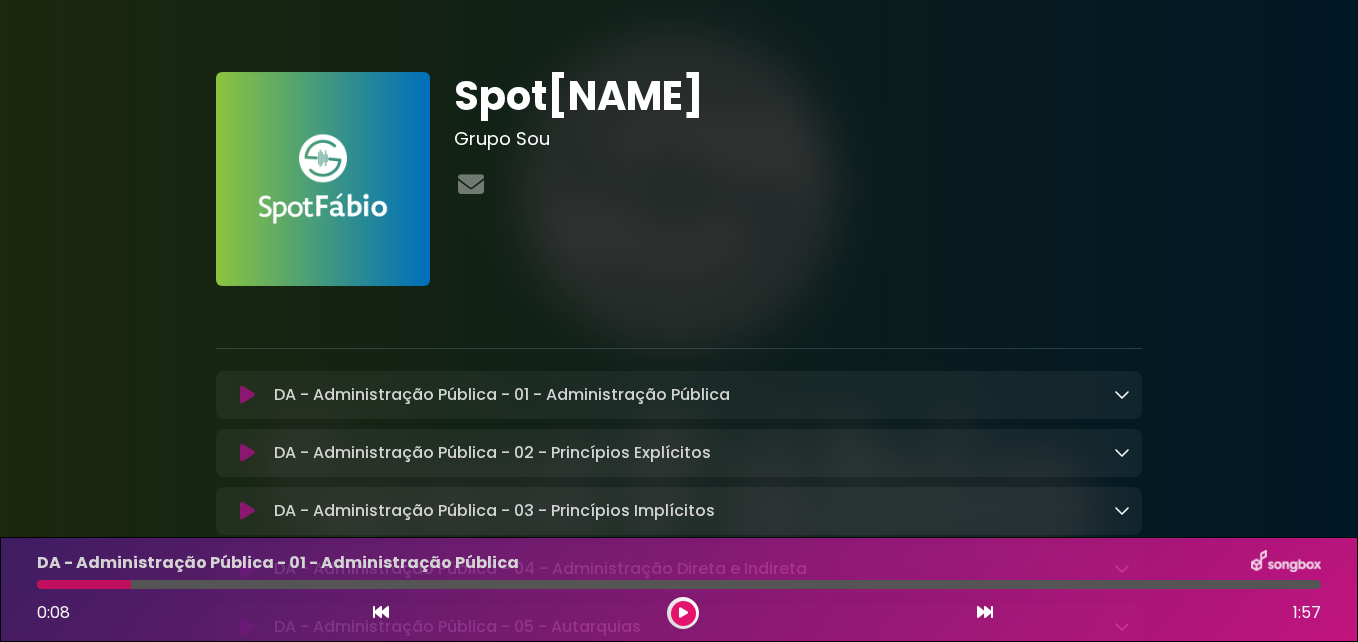 click at bounding box center (247, 453) 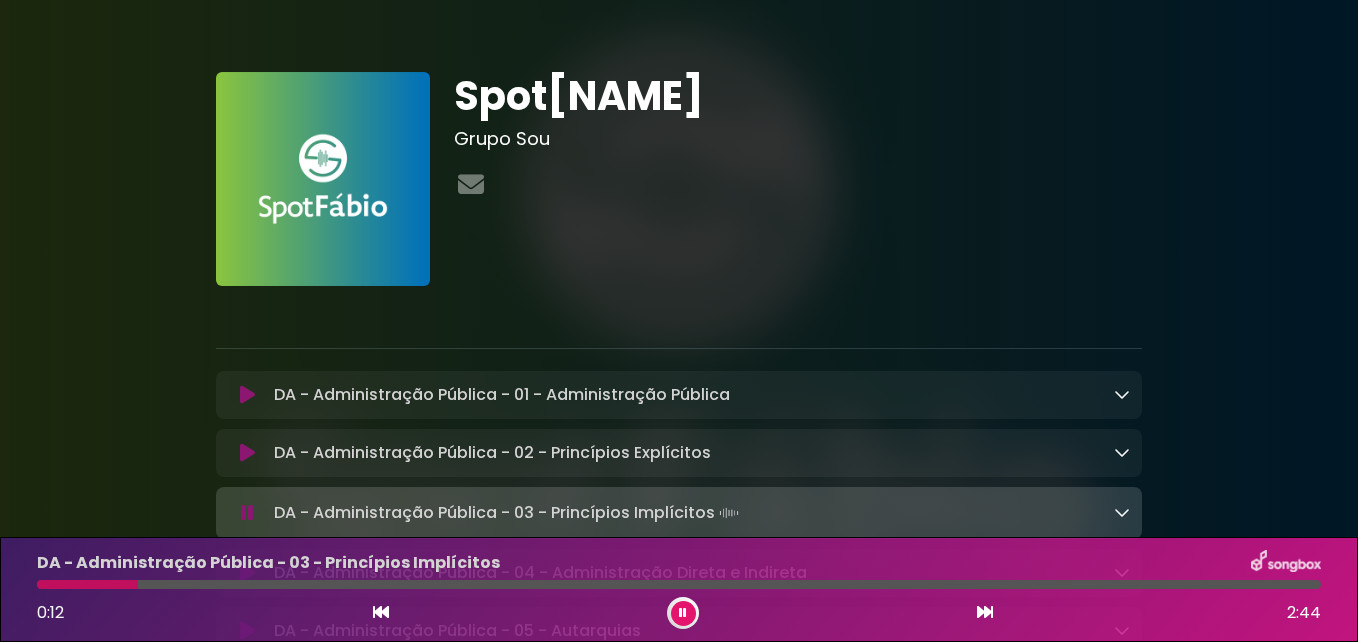 click at bounding box center [247, 513] 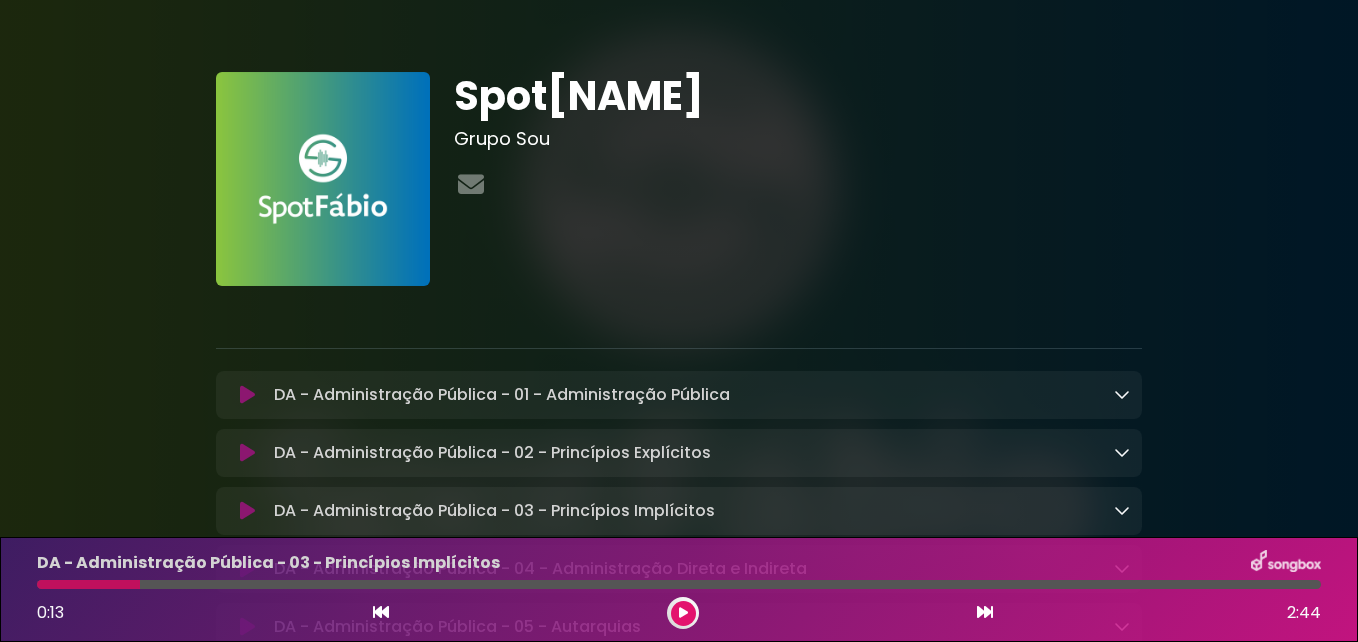 click at bounding box center (247, 395) 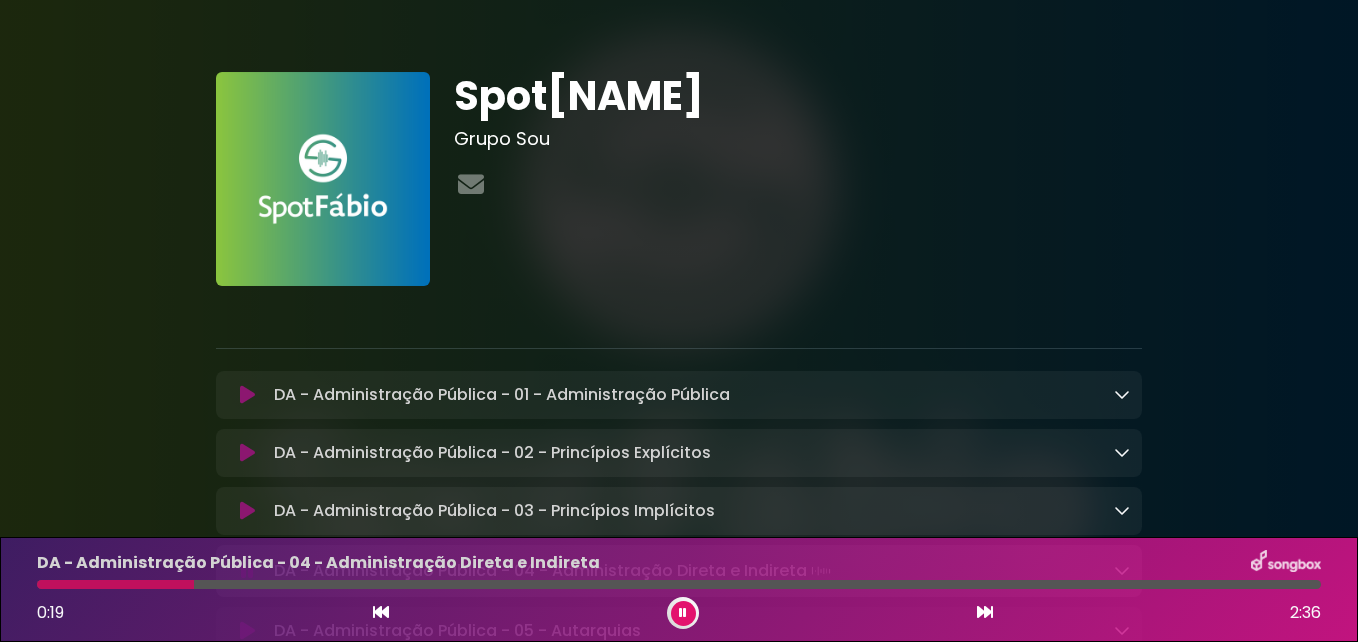 click at bounding box center (683, 613) 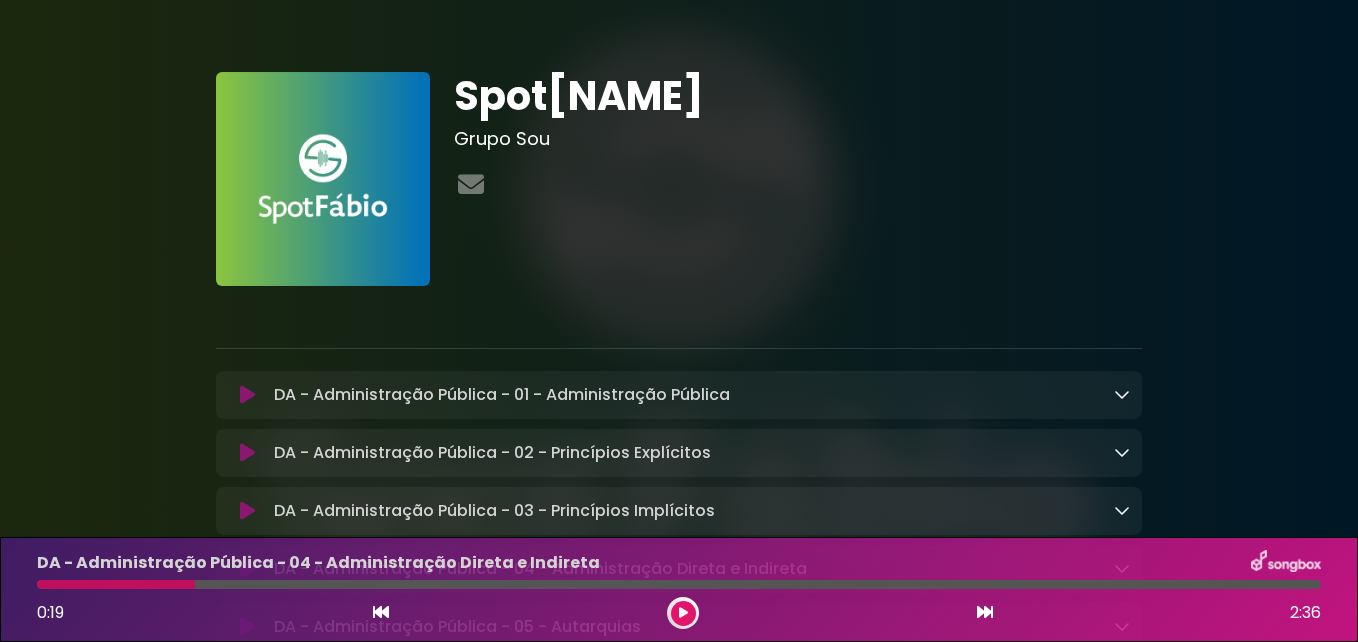 click on "Spot[NAME]
Grupo Sou
×" at bounding box center [679, 5772] 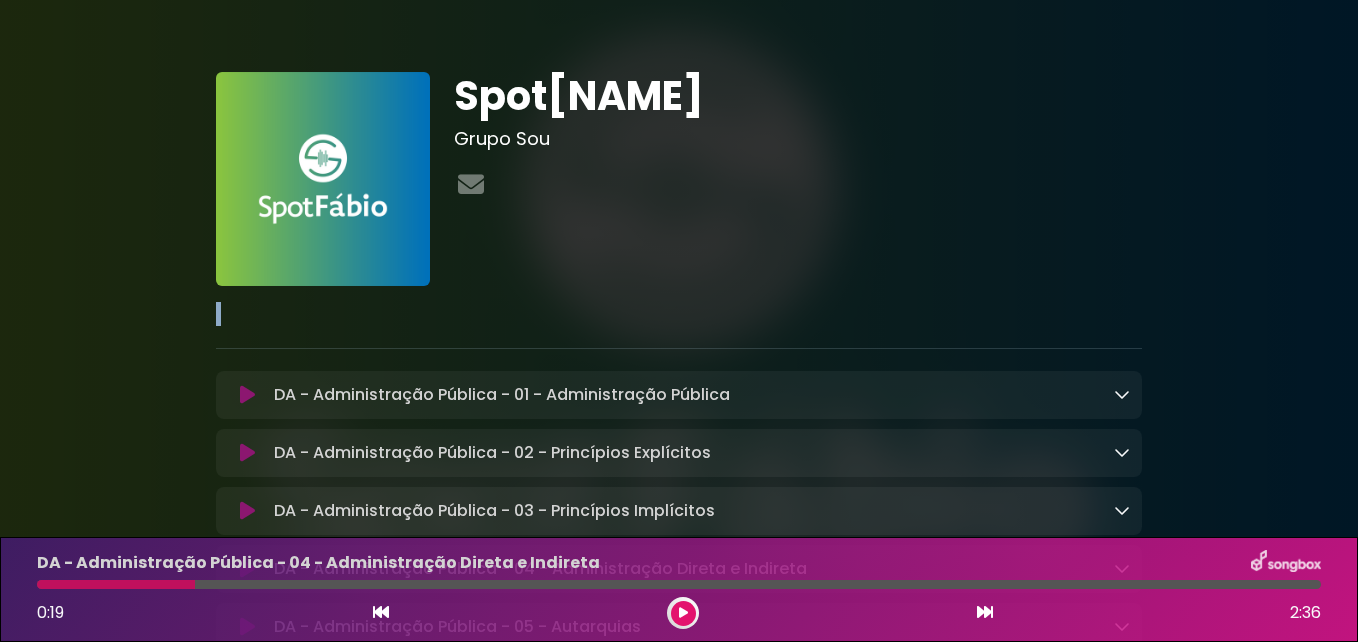 click on "Spot[NAME]
Grupo Sou
×" at bounding box center [679, 5772] 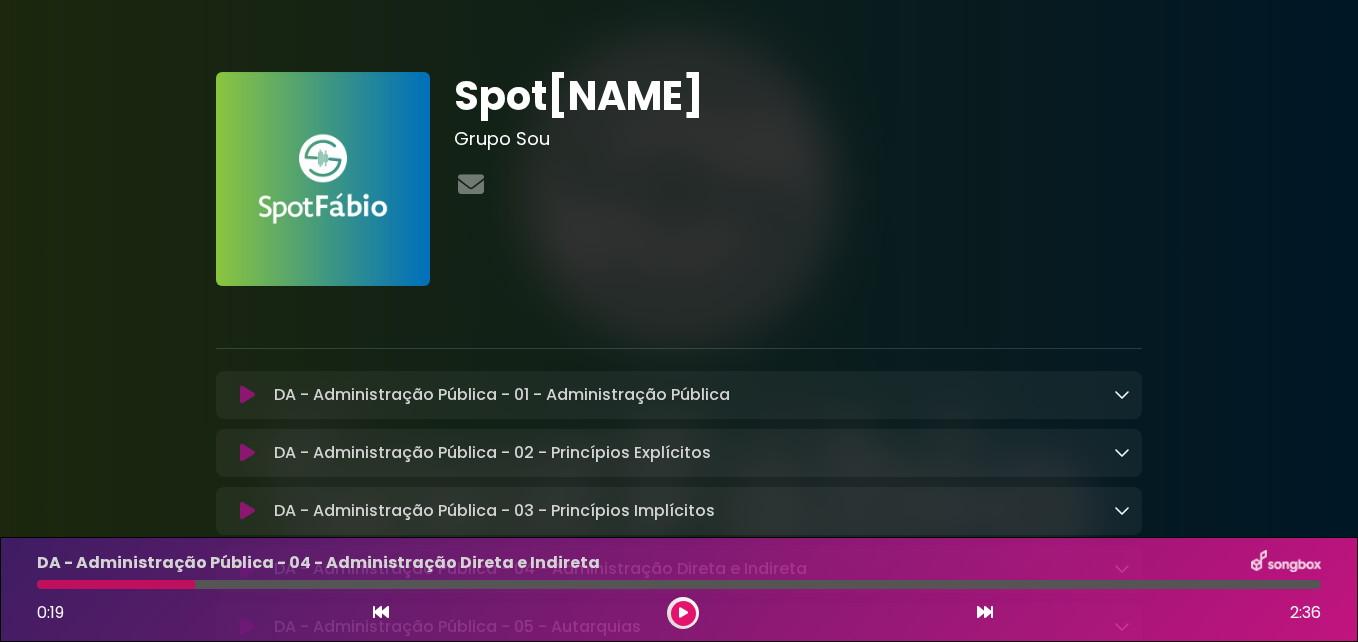 click on "Spot[NAME]
Grupo Sou
×" at bounding box center [679, 5772] 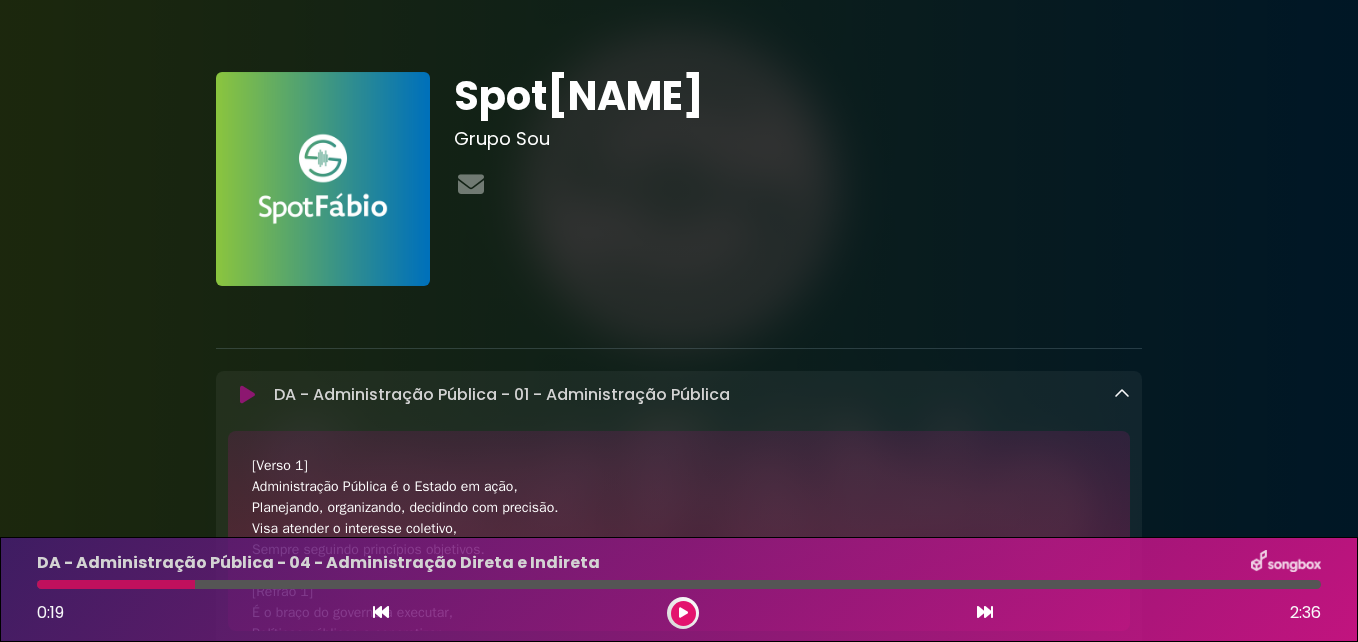 click on "DA - Administração Pública - [01] - Administração Pública
Loading Track..." at bounding box center [679, 519] 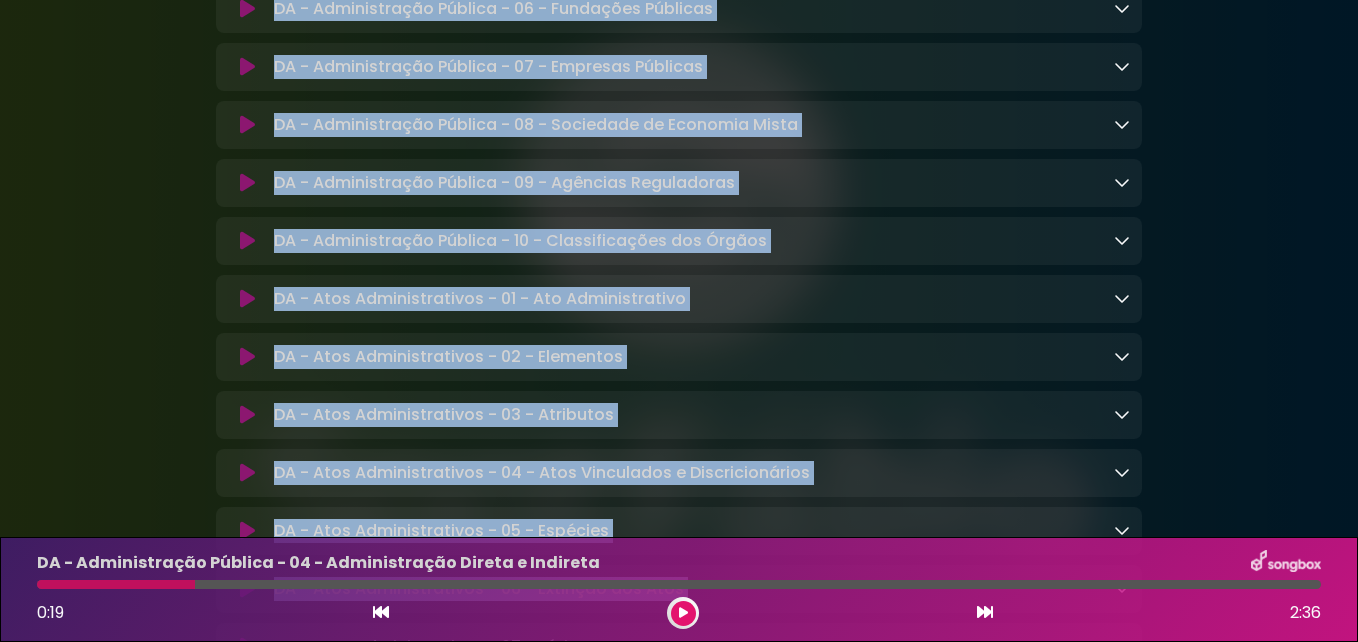 drag, startPoint x: 1204, startPoint y: 432, endPoint x: 1211, endPoint y: 693, distance: 261.09384 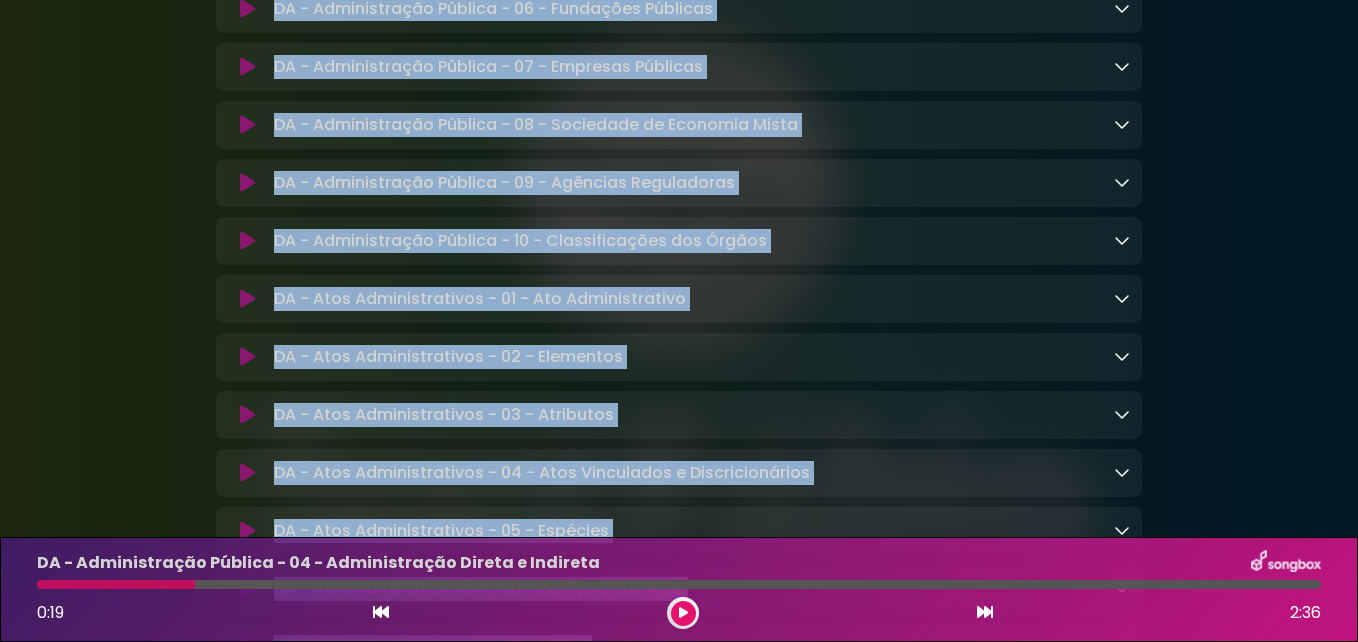 scroll, scrollTop: 1139, scrollLeft: 0, axis: vertical 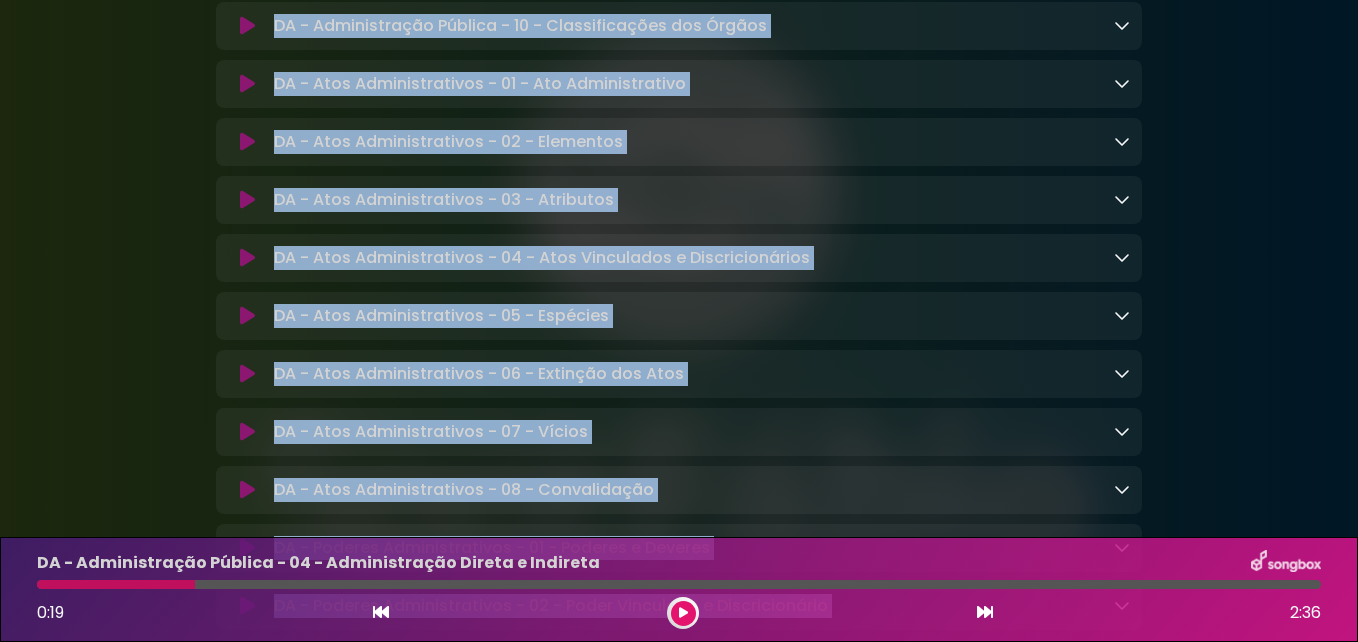 click on "Spot[NAME]
Grupo Sou
×" at bounding box center (679, 4757) 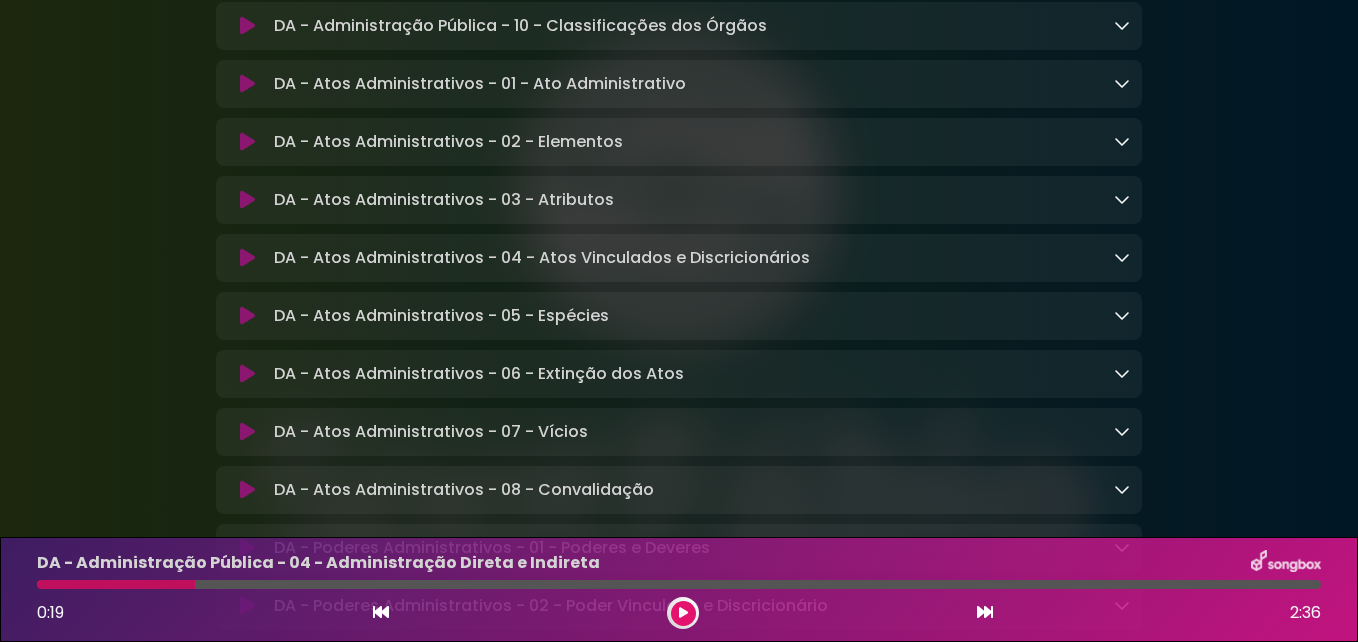 click on "Spot[NAME]
Grupo Sou
×" at bounding box center [679, 4757] 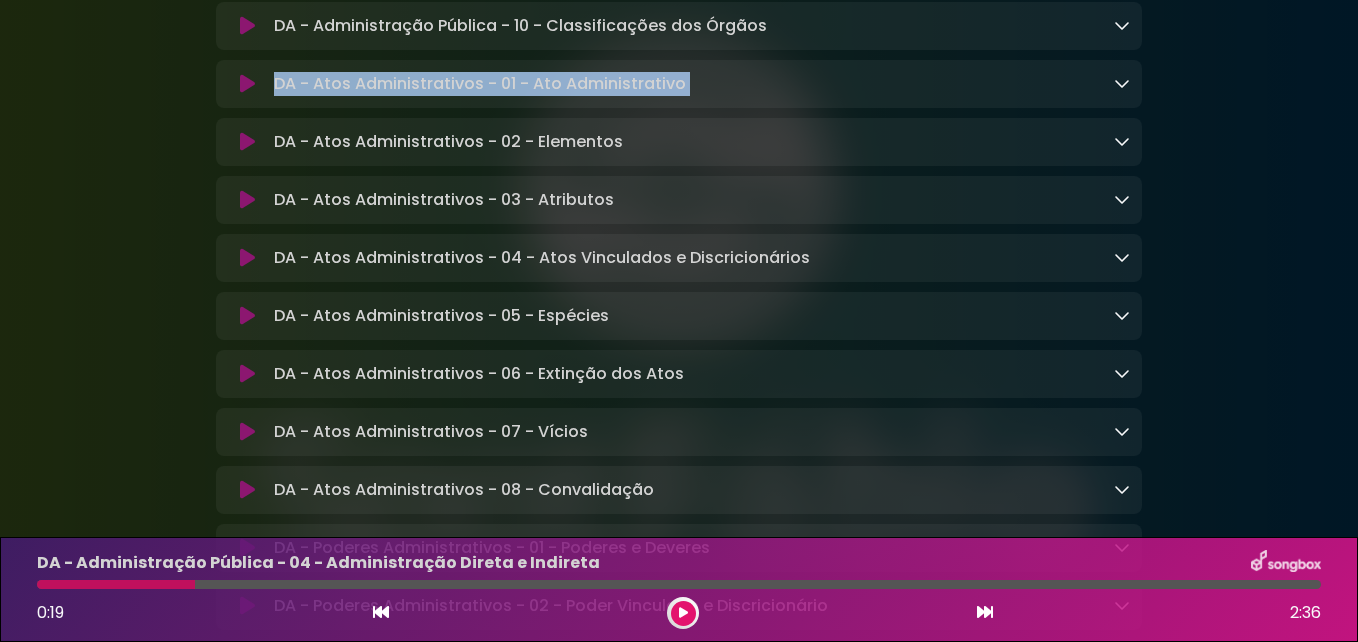 drag, startPoint x: 1204, startPoint y: 71, endPoint x: 1202, endPoint y: 11, distance: 60.033325 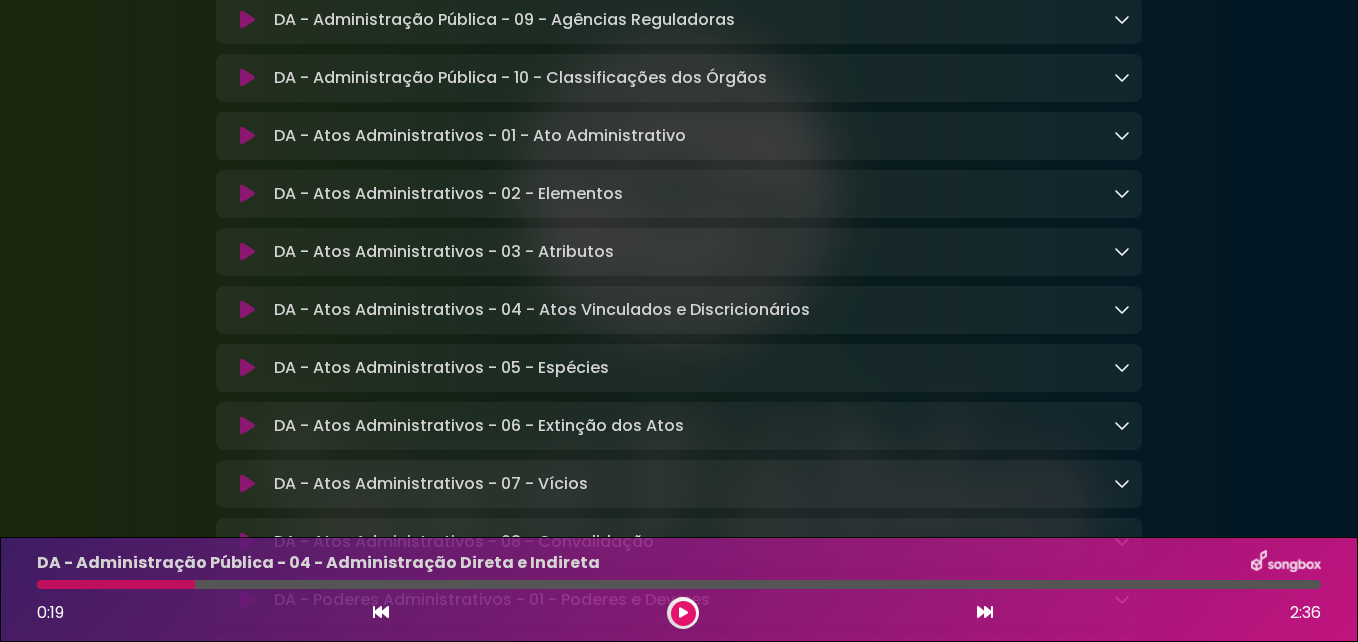 click on "Spot[NAME]
Grupo Sou
×" at bounding box center [679, 4809] 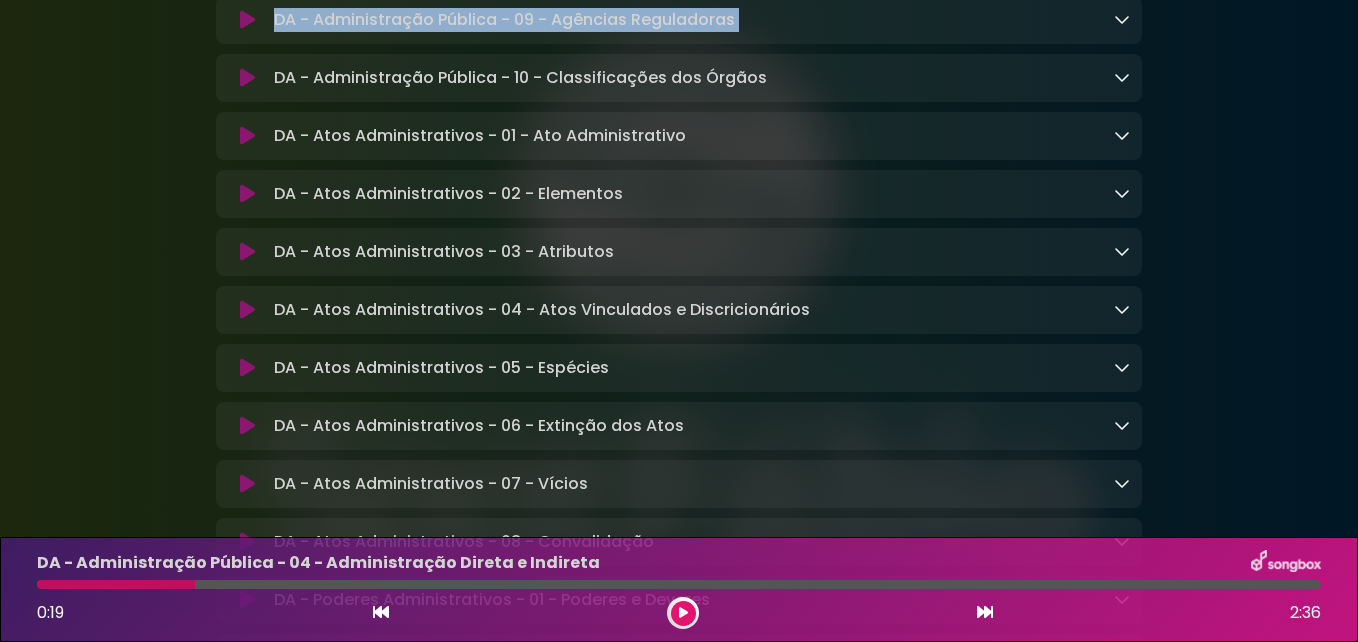 drag, startPoint x: 1196, startPoint y: 41, endPoint x: 1191, endPoint y: -29, distance: 70.178345 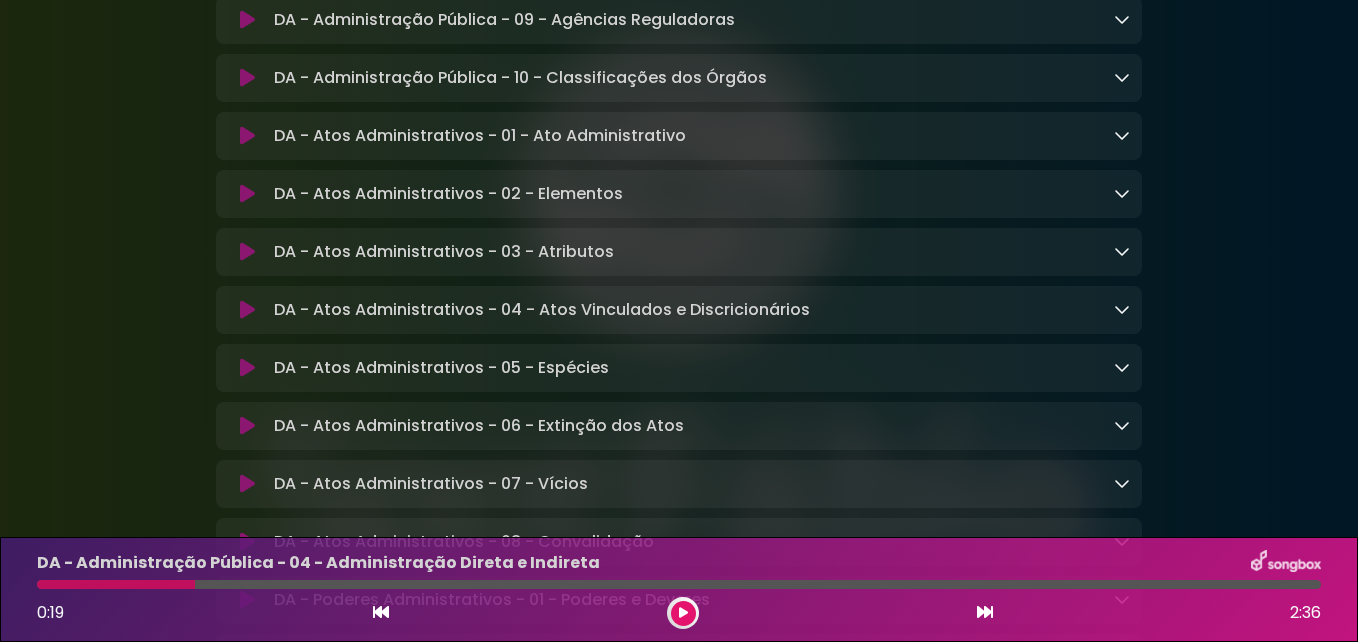 drag, startPoint x: 1191, startPoint y: -29, endPoint x: 1216, endPoint y: 186, distance: 216.44861 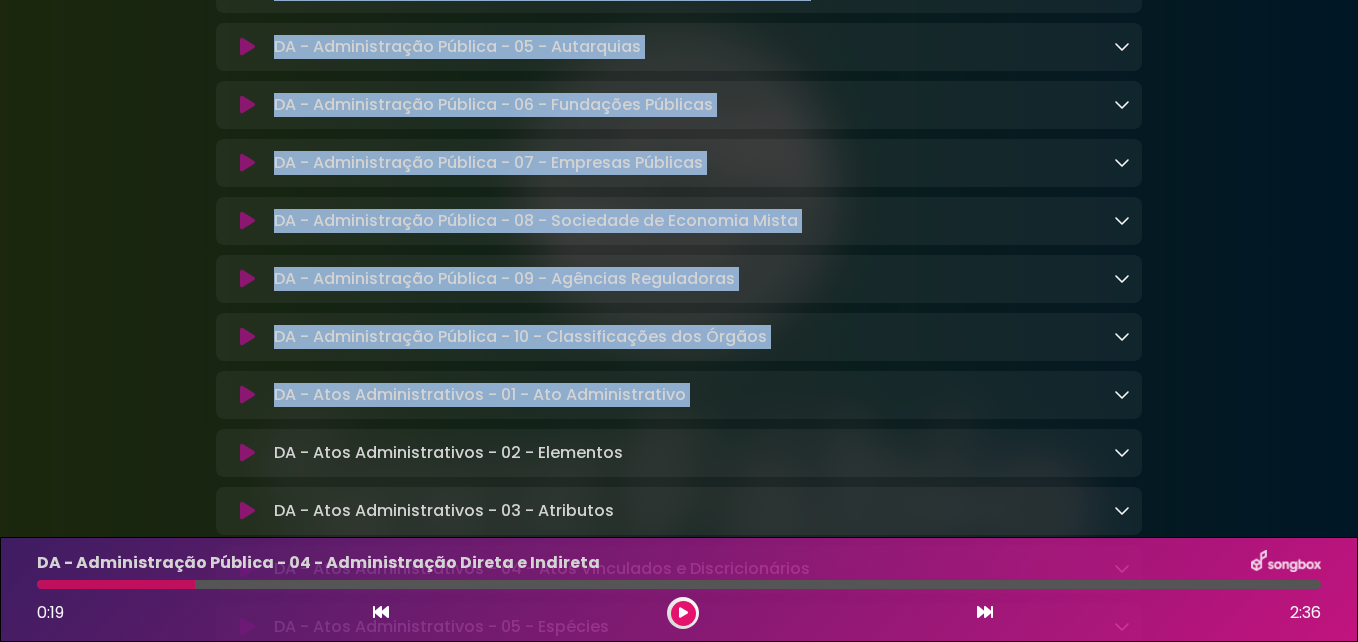drag, startPoint x: 1222, startPoint y: 114, endPoint x: 1216, endPoint y: -17, distance: 131.13733 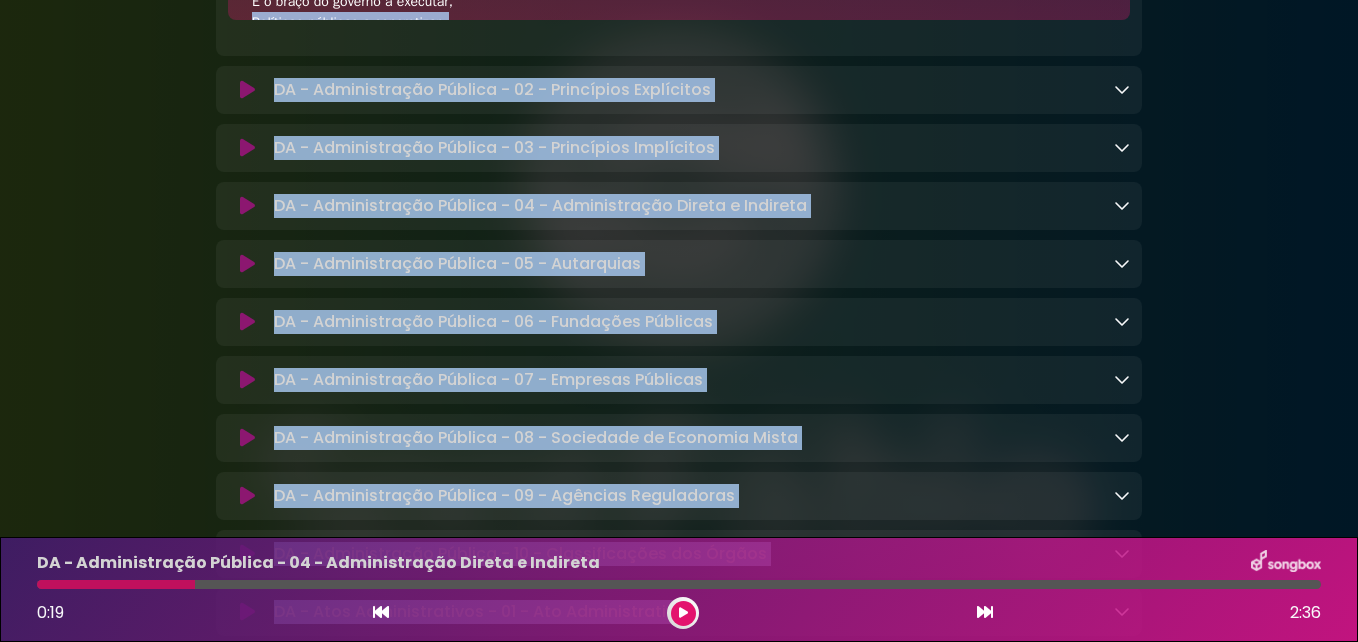 click on "Spot[NAME]
Grupo Sou
×" at bounding box center (679, 5285) 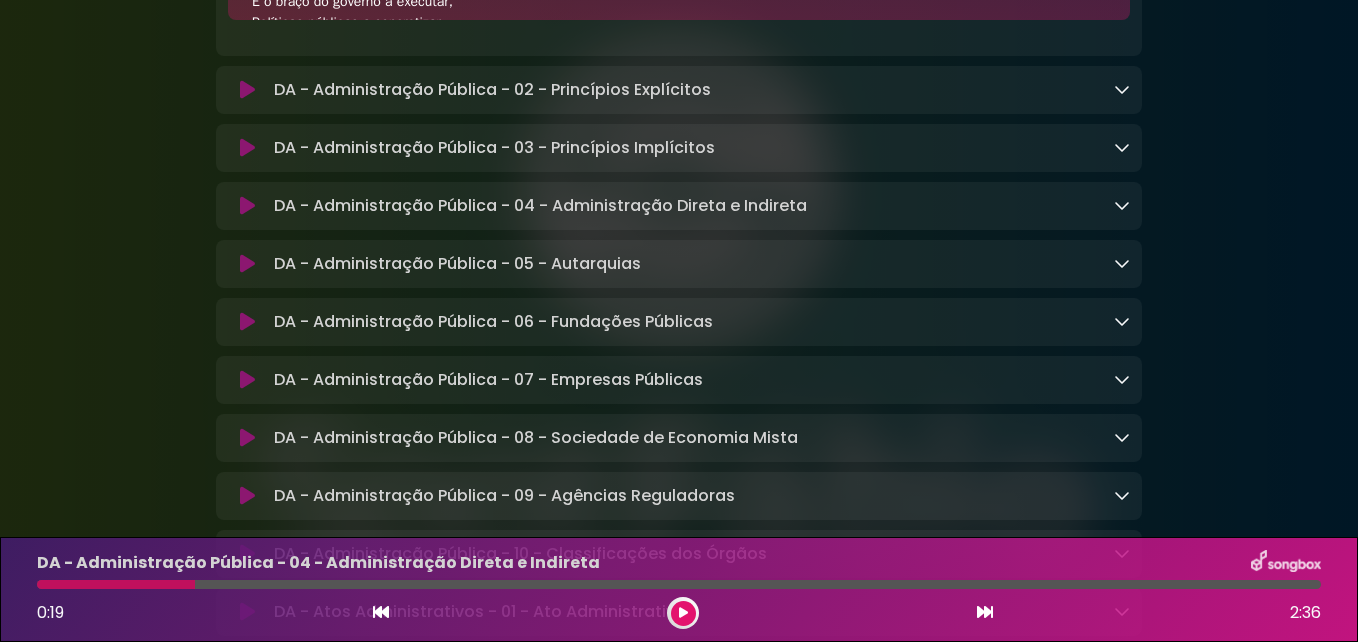 click at bounding box center [247, 90] 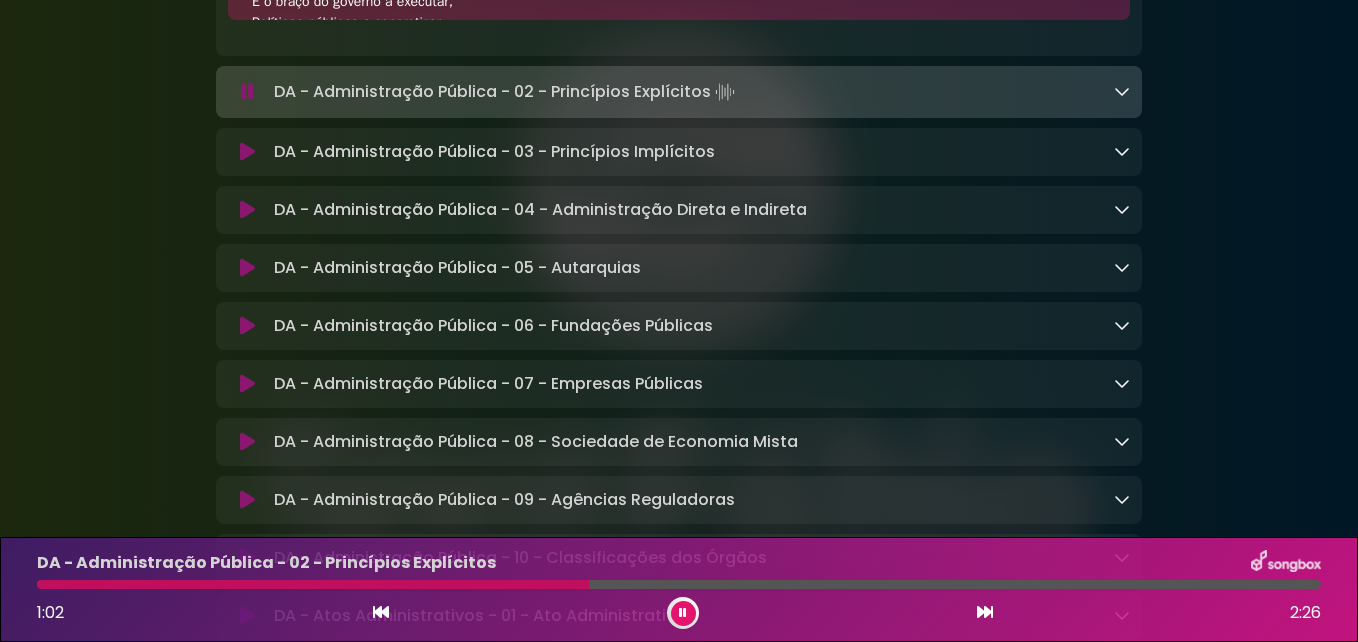 click on "Spot[NAME]
Grupo Sou
×" at bounding box center (679, 5287) 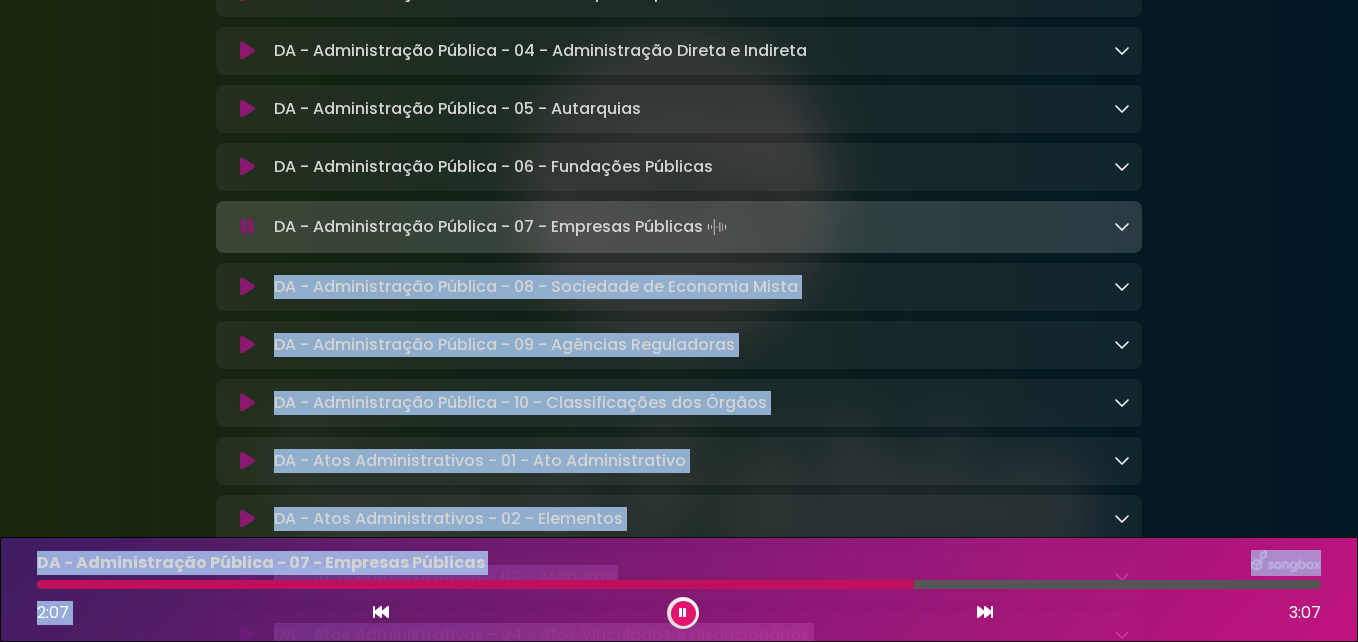 scroll, scrollTop: 770, scrollLeft: 0, axis: vertical 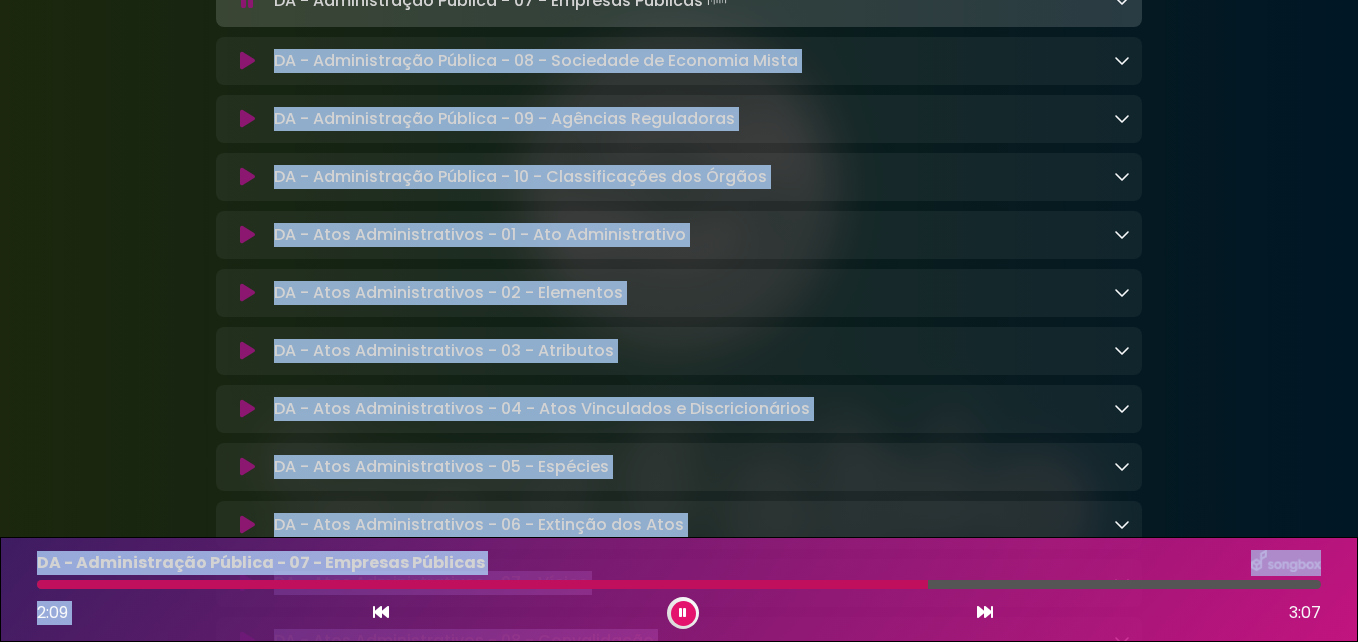 drag, startPoint x: 1335, startPoint y: 389, endPoint x: 1284, endPoint y: 552, distance: 170.79227 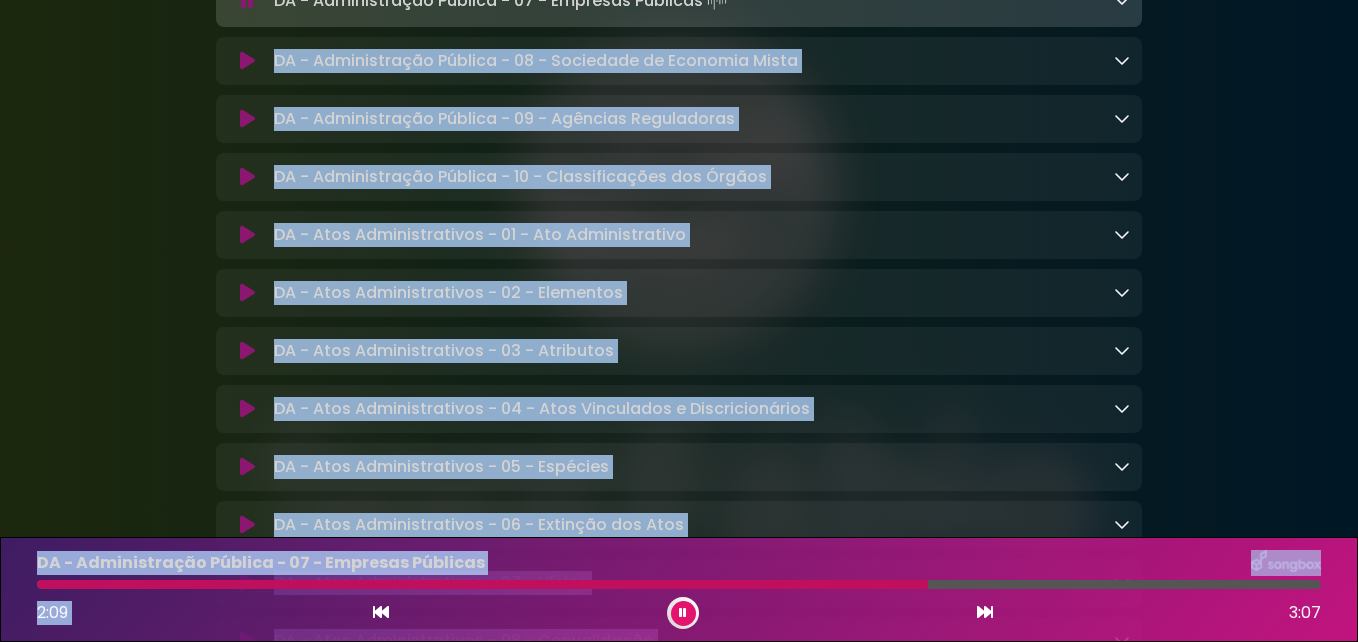 click on "Spot[NAME]
Grupo Sou
×" at bounding box center (679, 4906) 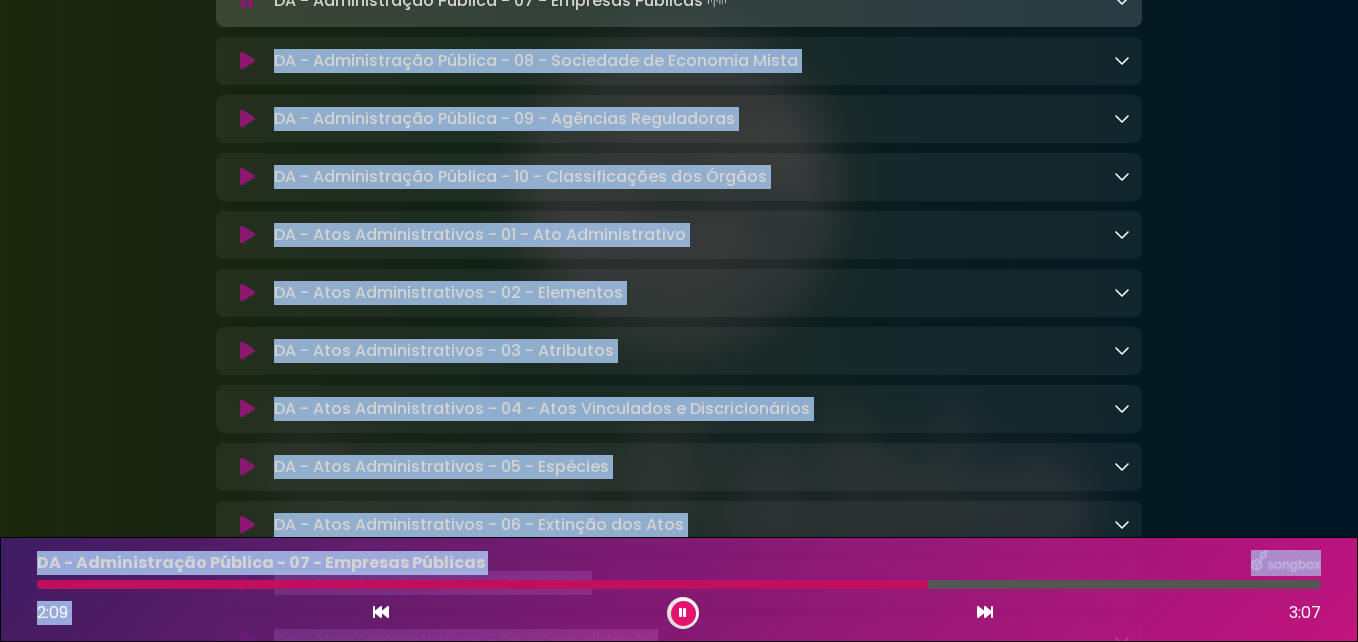 scroll, scrollTop: 1043, scrollLeft: 0, axis: vertical 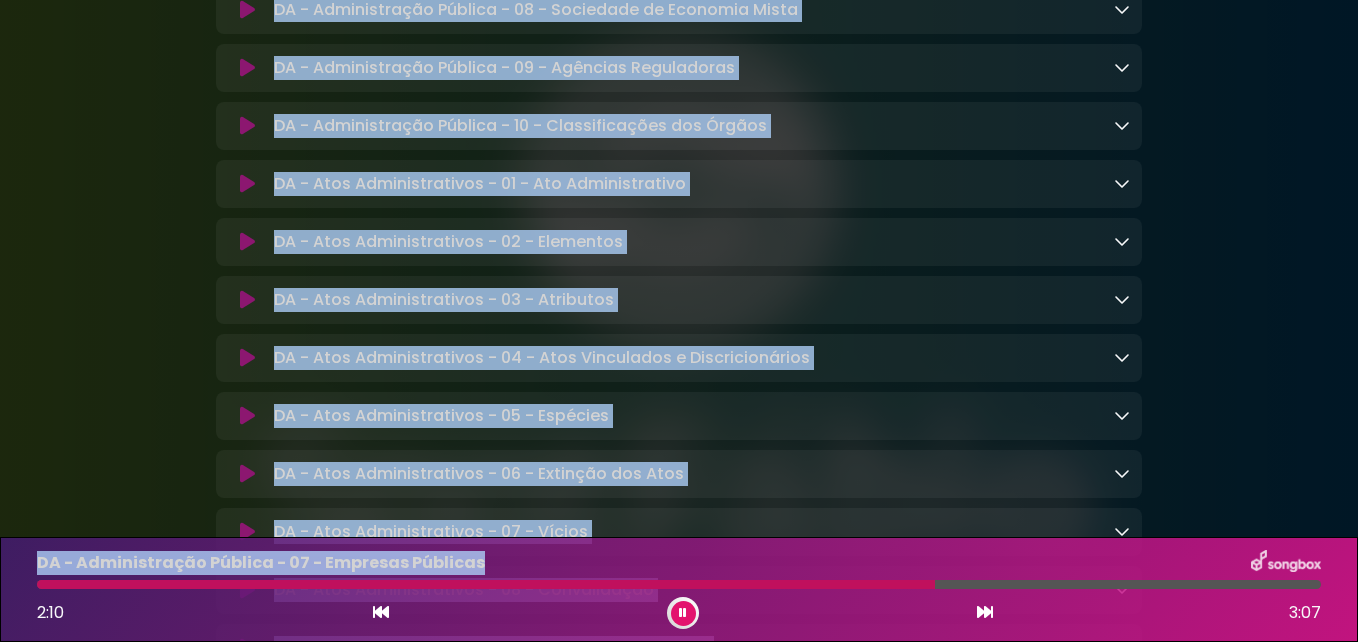 drag, startPoint x: 1284, startPoint y: 552, endPoint x: 1277, endPoint y: 458, distance: 94.26028 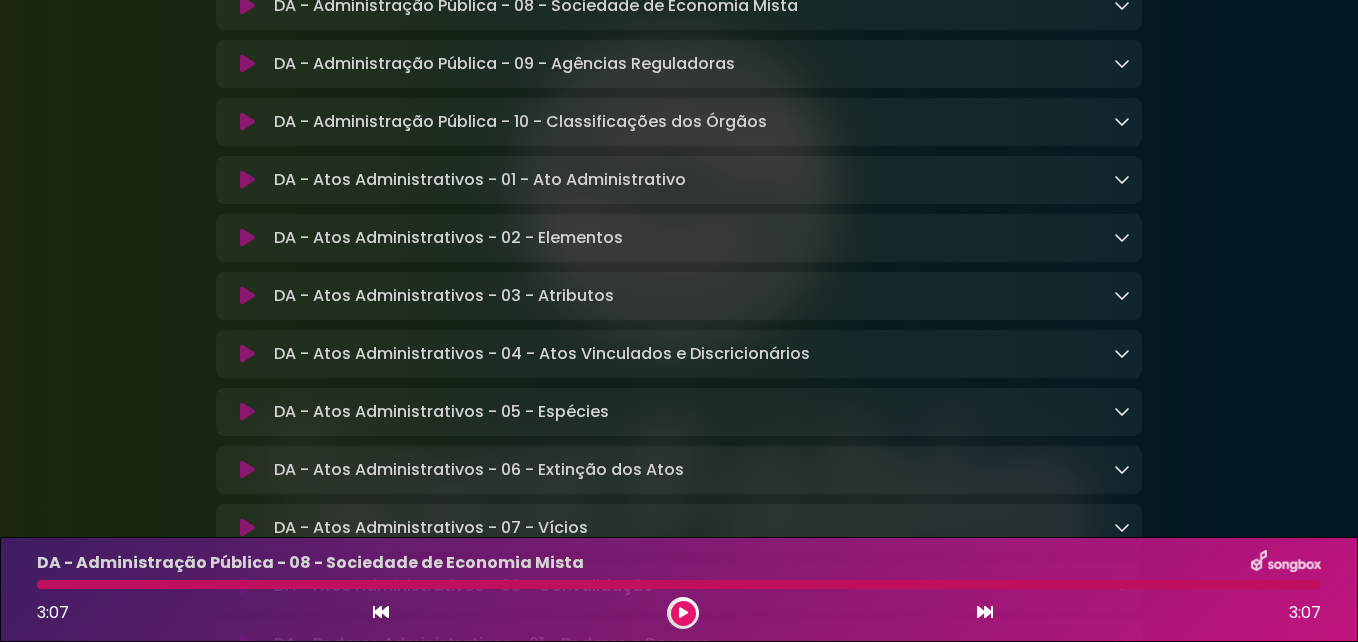 scroll, scrollTop: 1040, scrollLeft: 0, axis: vertical 